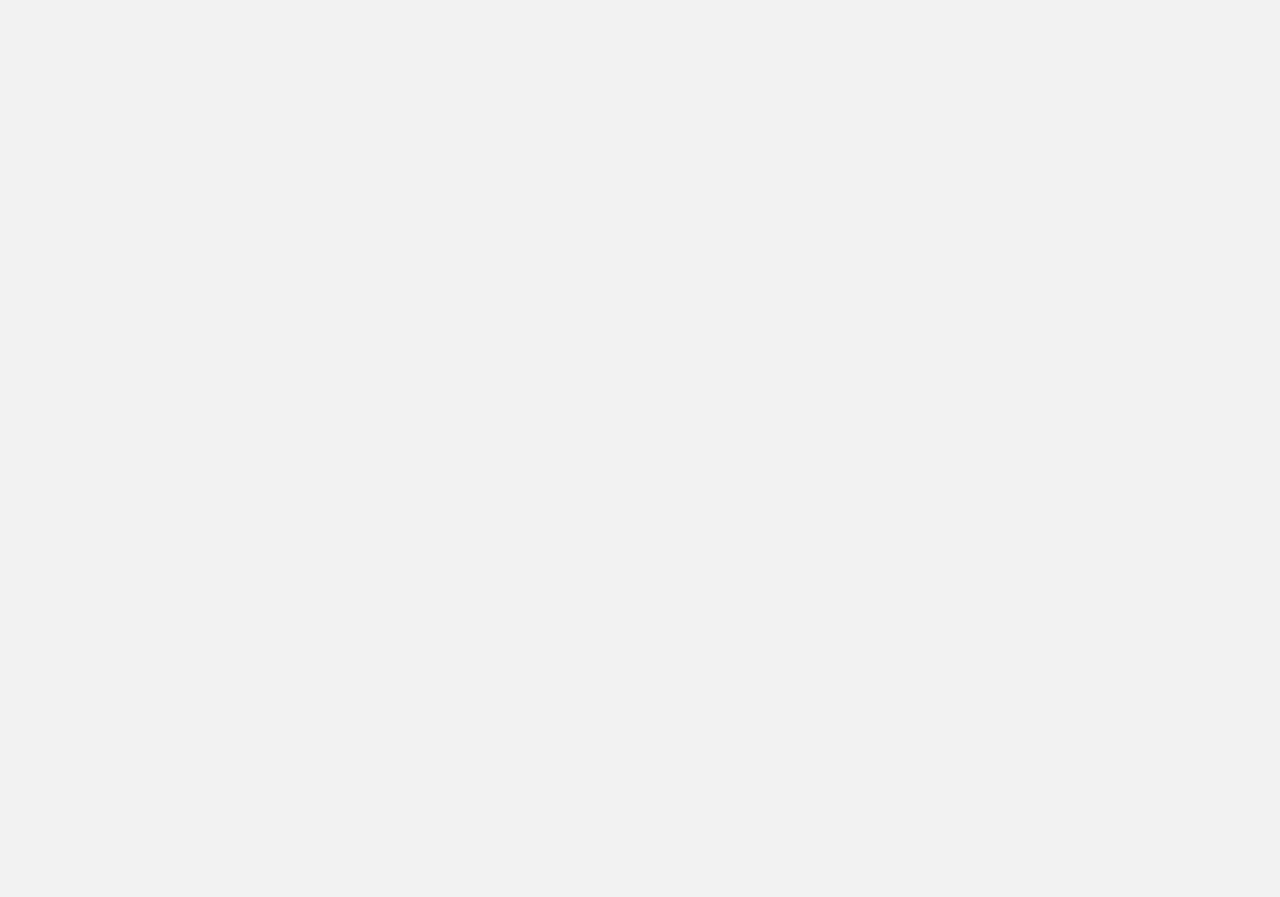 scroll, scrollTop: 0, scrollLeft: 0, axis: both 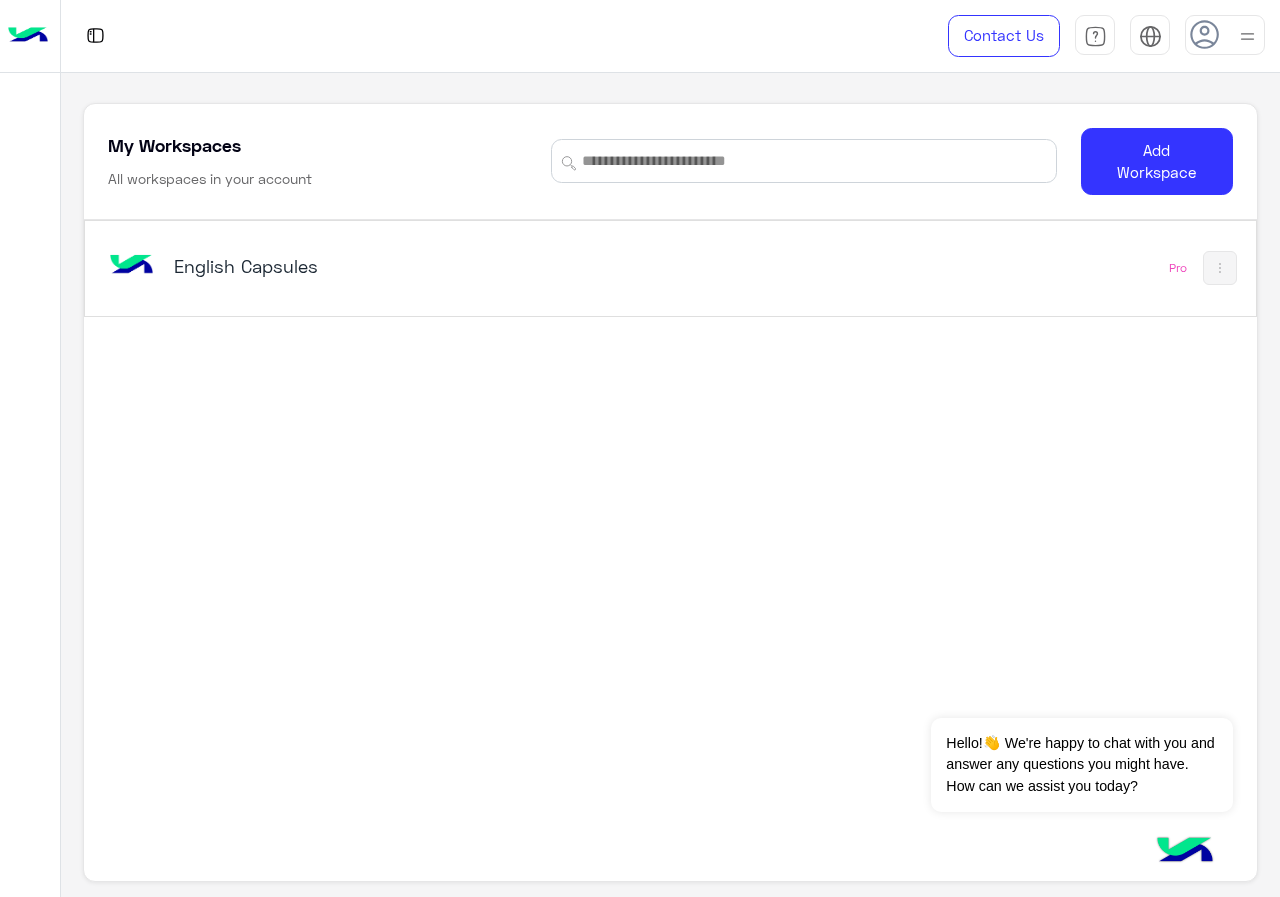 click on "English Capsules   Pro" 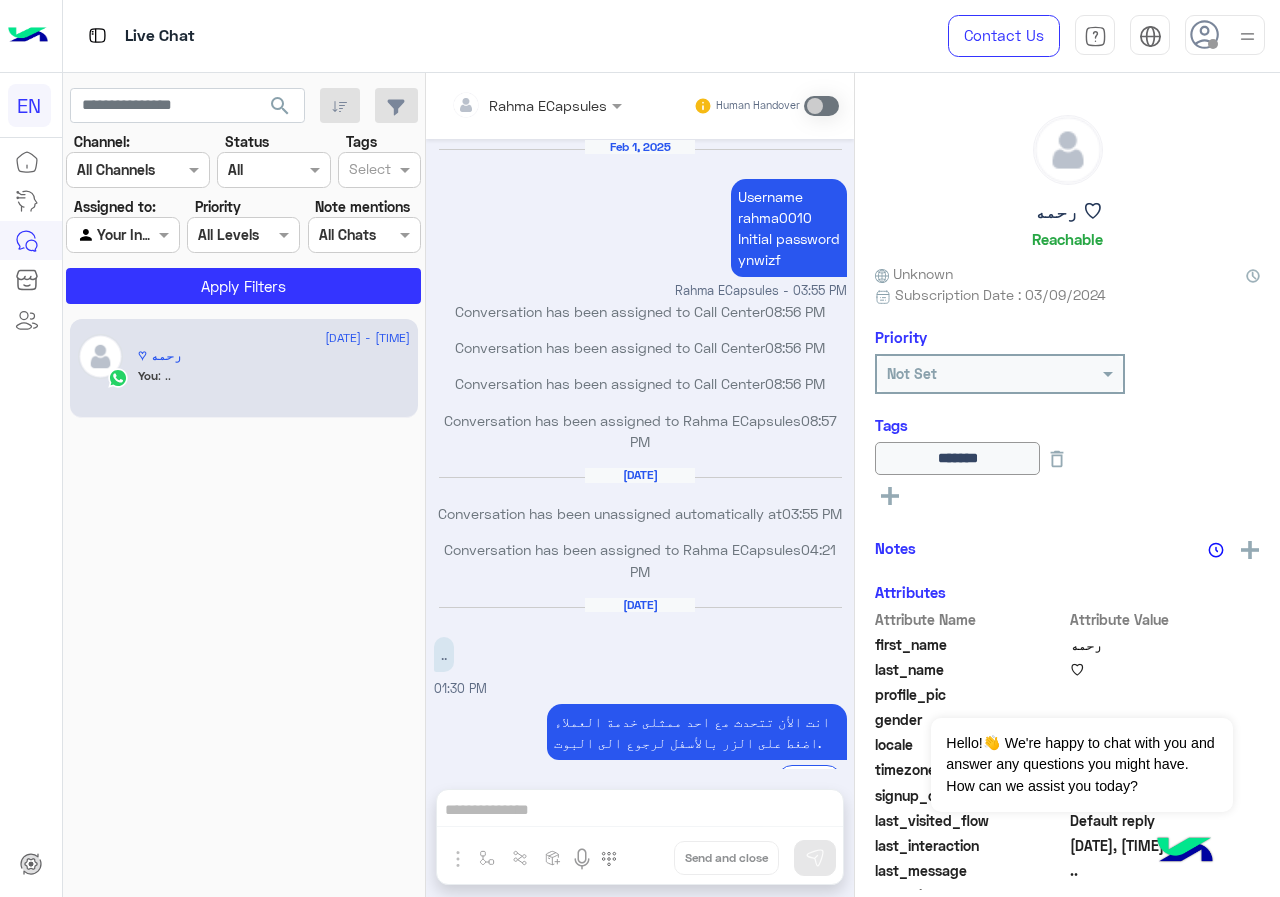 scroll, scrollTop: 741, scrollLeft: 0, axis: vertical 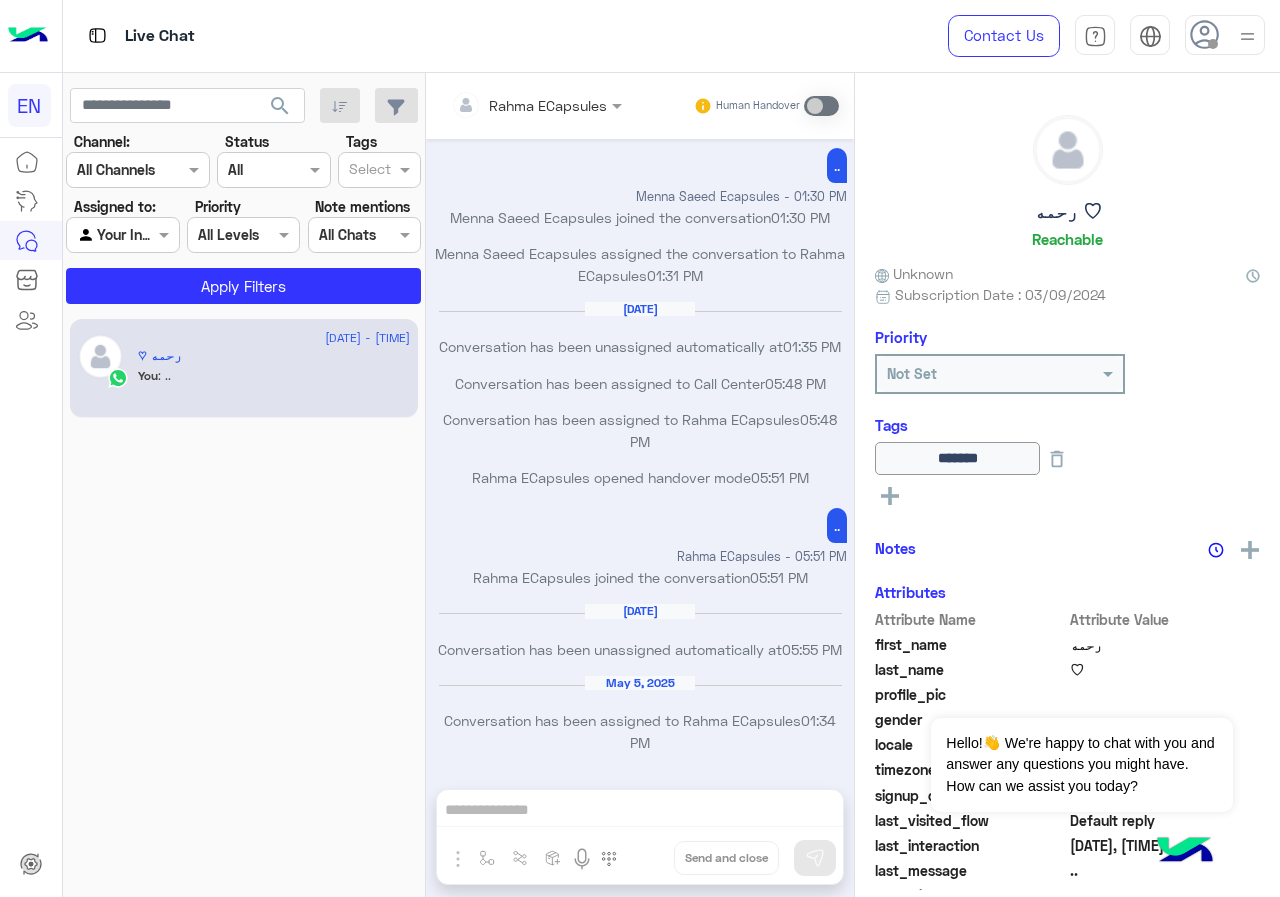 click on "Channel All Channels" at bounding box center (138, 170) 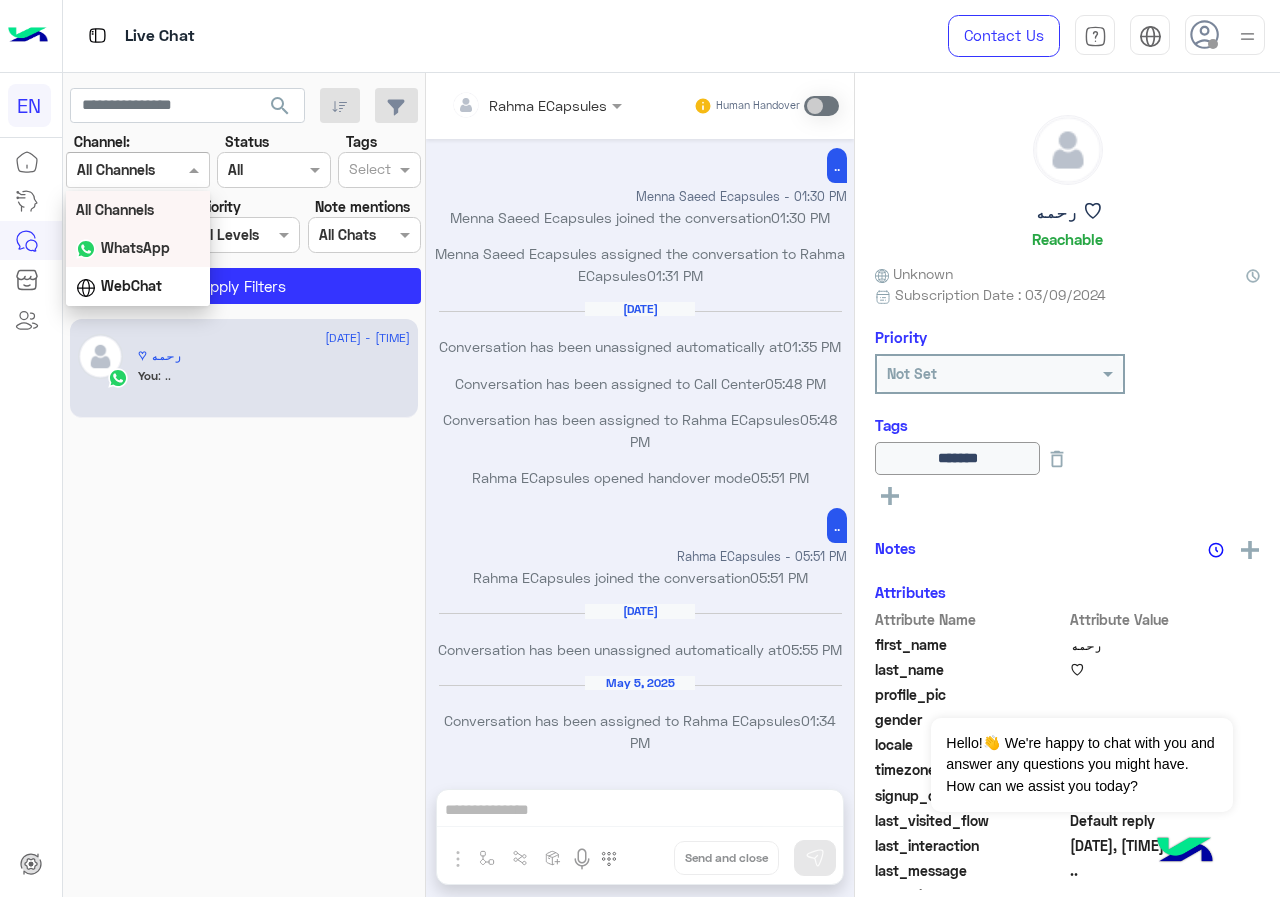 click on "WhatsApp" at bounding box center (138, 248) 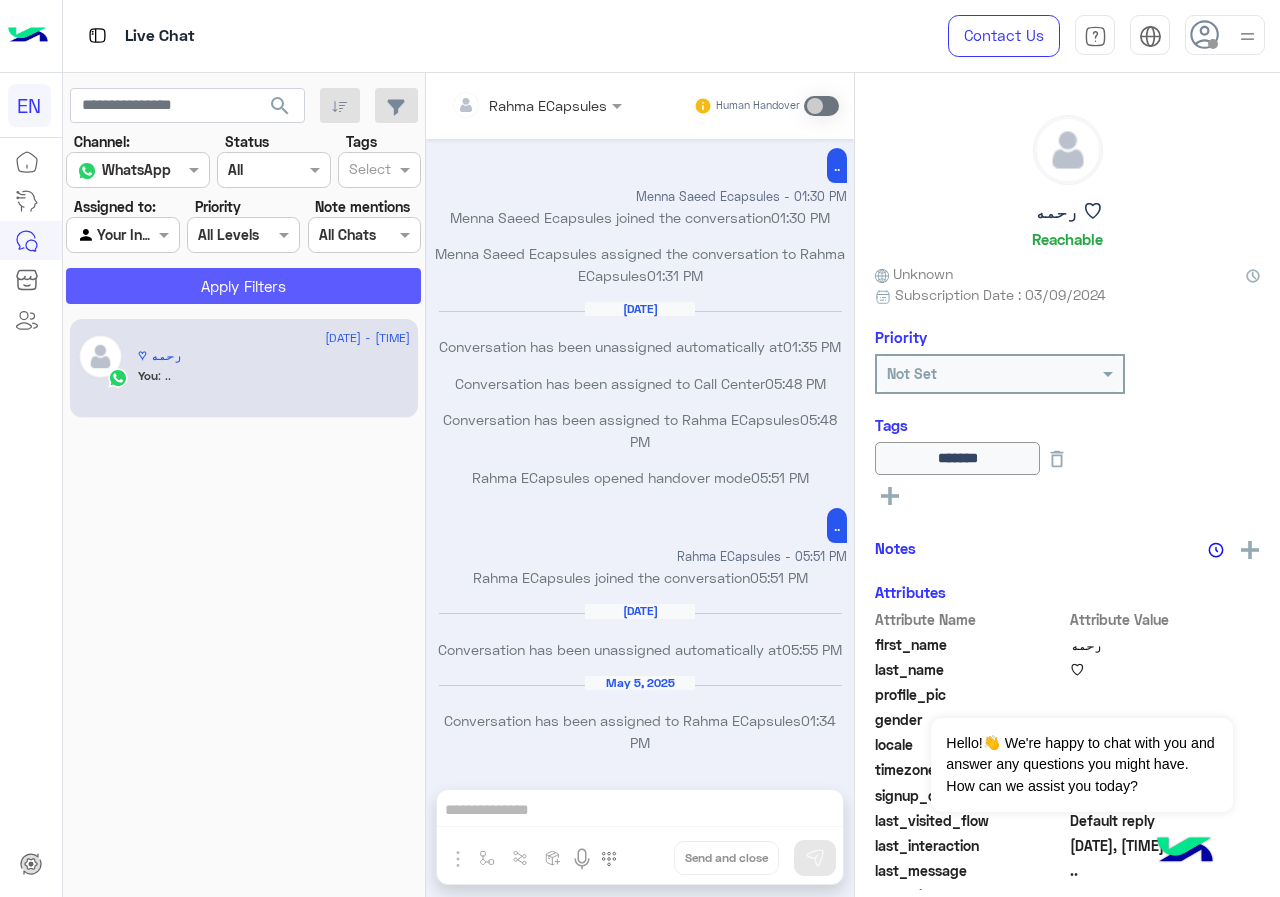 click on "Apply Filters" 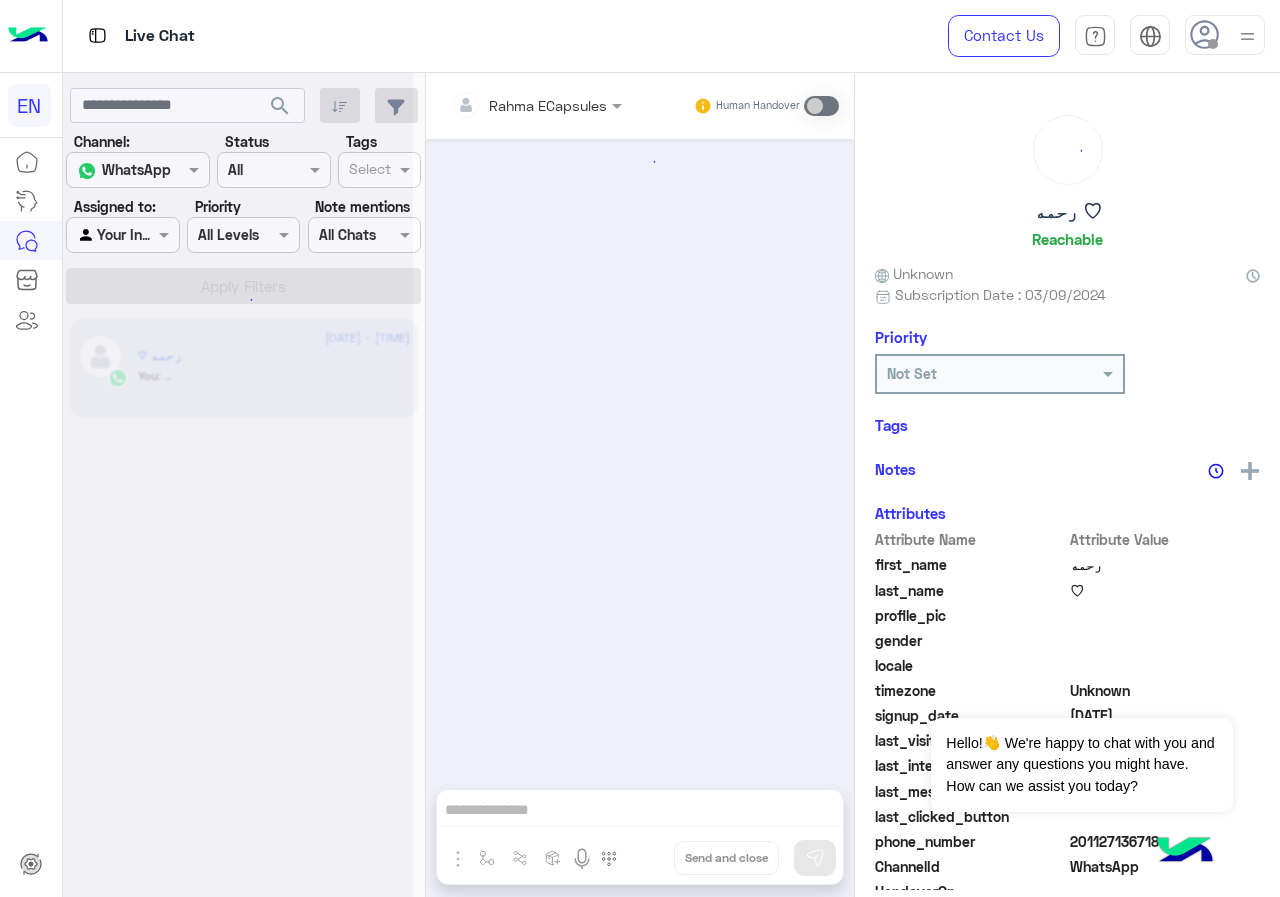 scroll, scrollTop: 741, scrollLeft: 0, axis: vertical 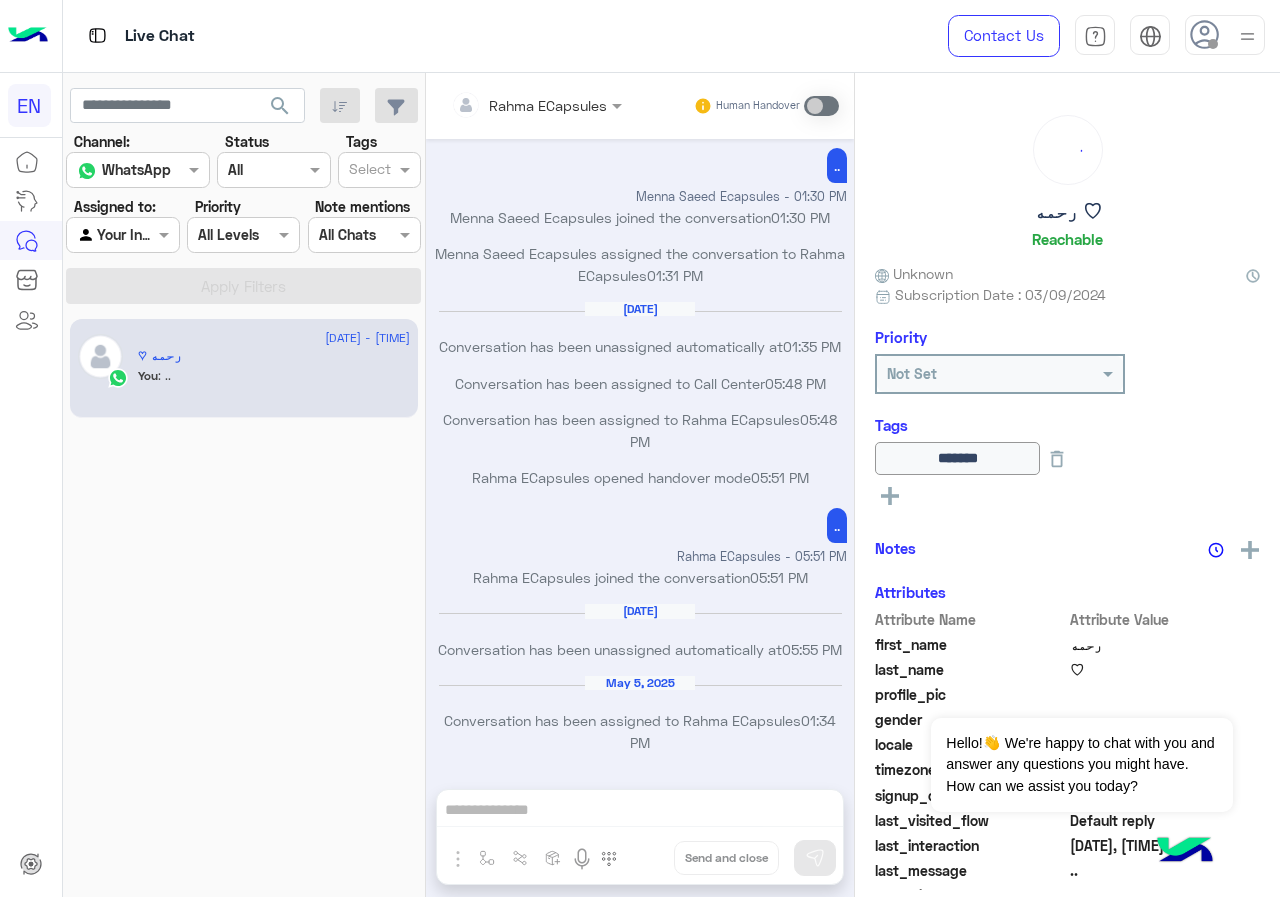 click on "Agent Filter Your Inbox" at bounding box center [122, 235] 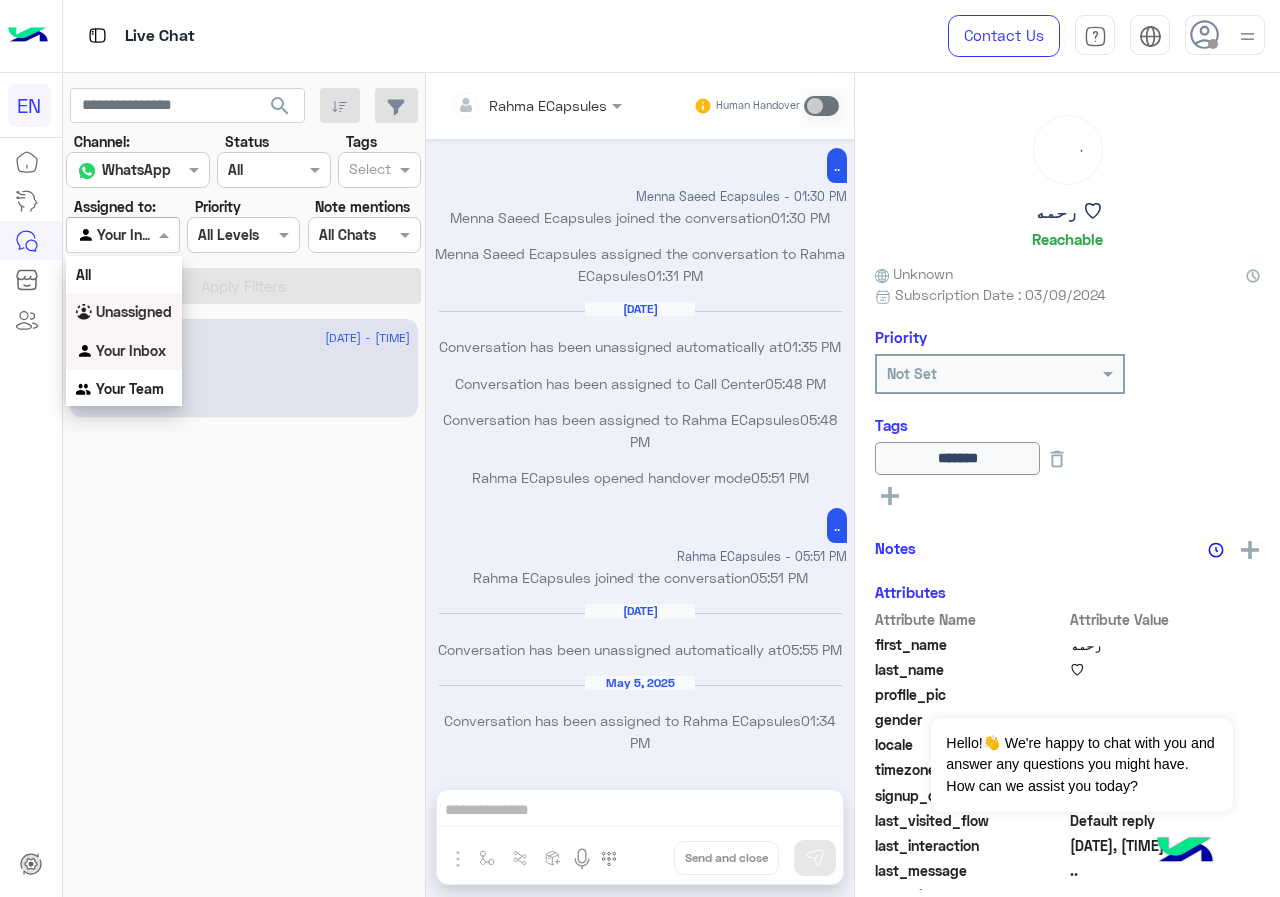 click on "Unassigned" at bounding box center [134, 311] 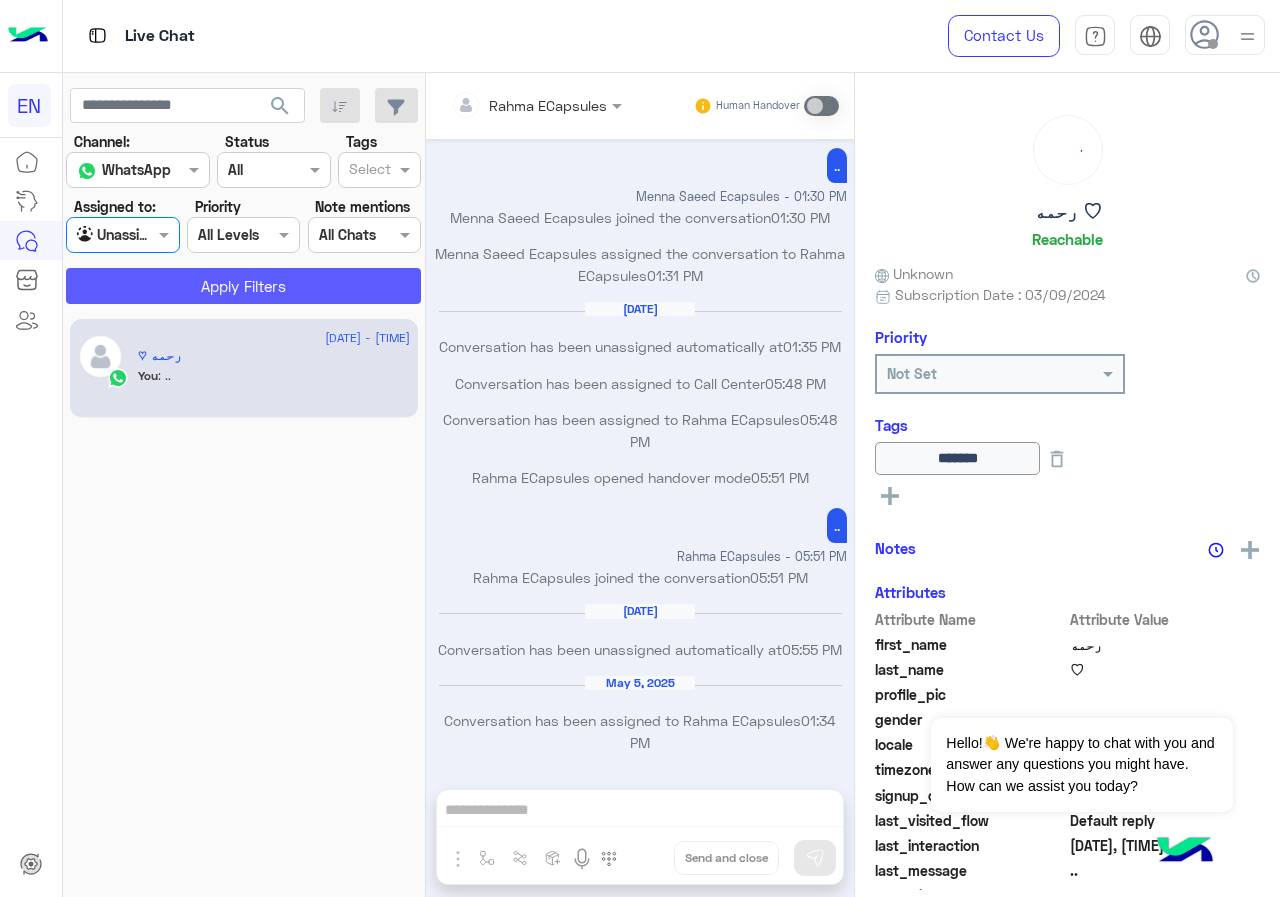 click on "Apply Filters" 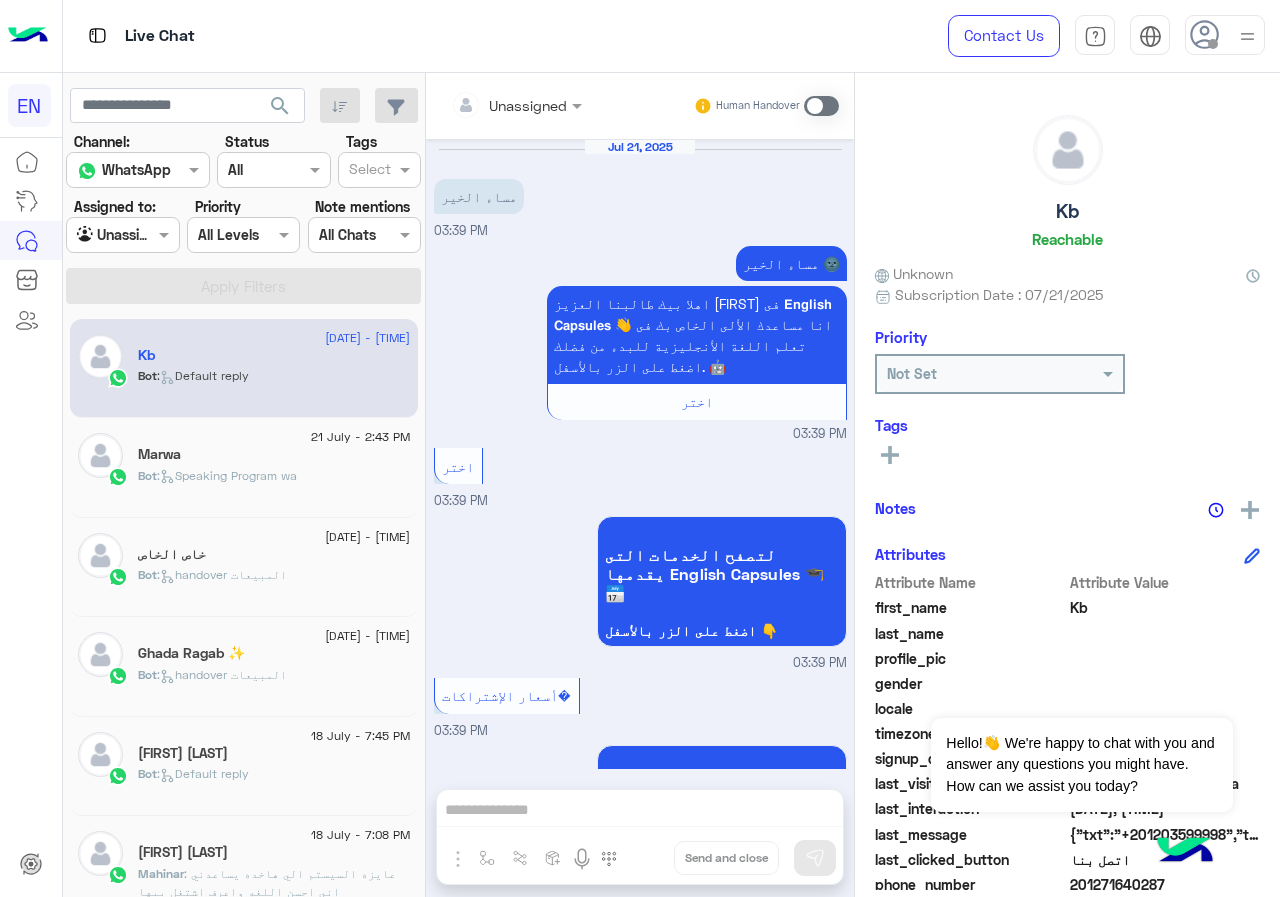 scroll, scrollTop: 1295, scrollLeft: 0, axis: vertical 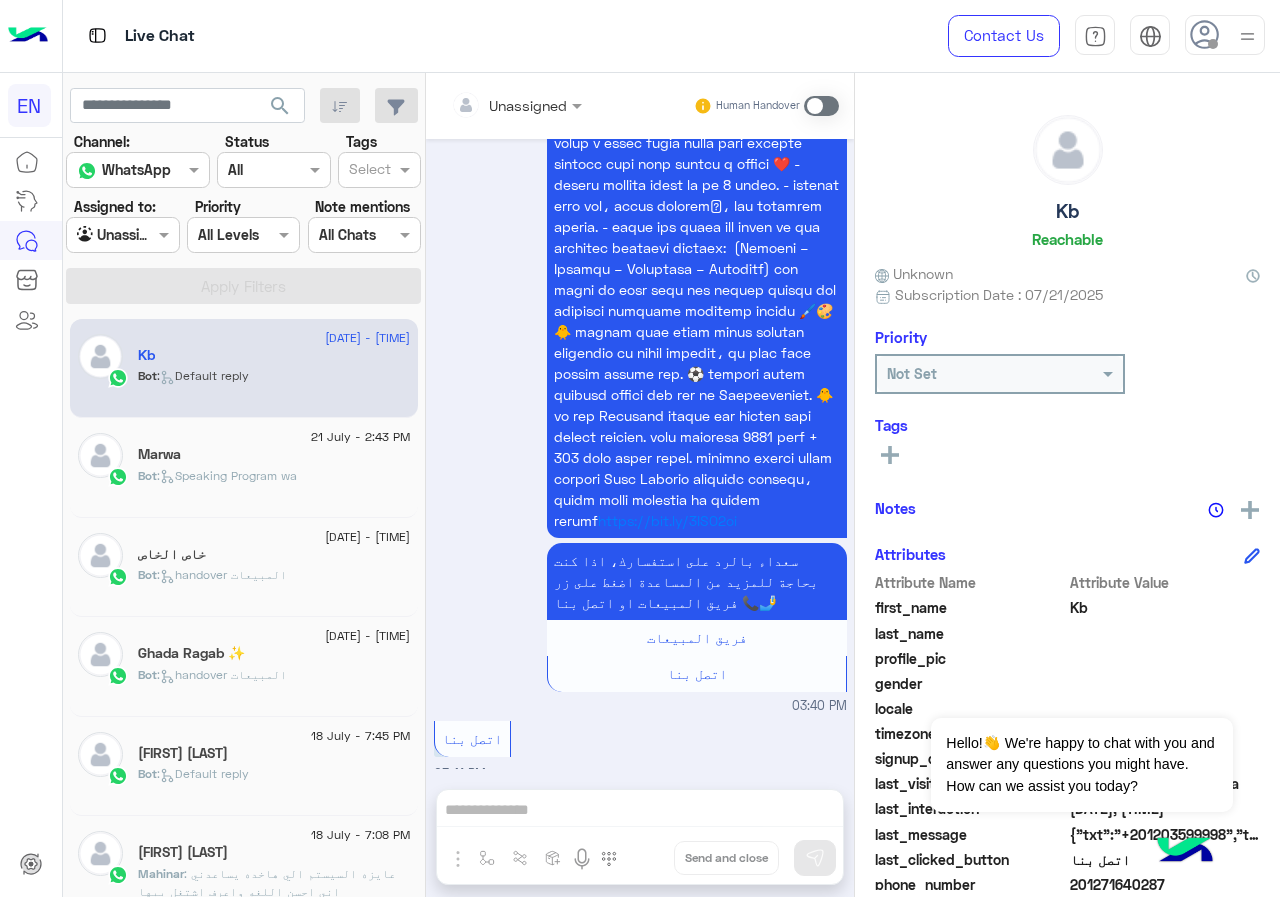 click at bounding box center [122, 234] 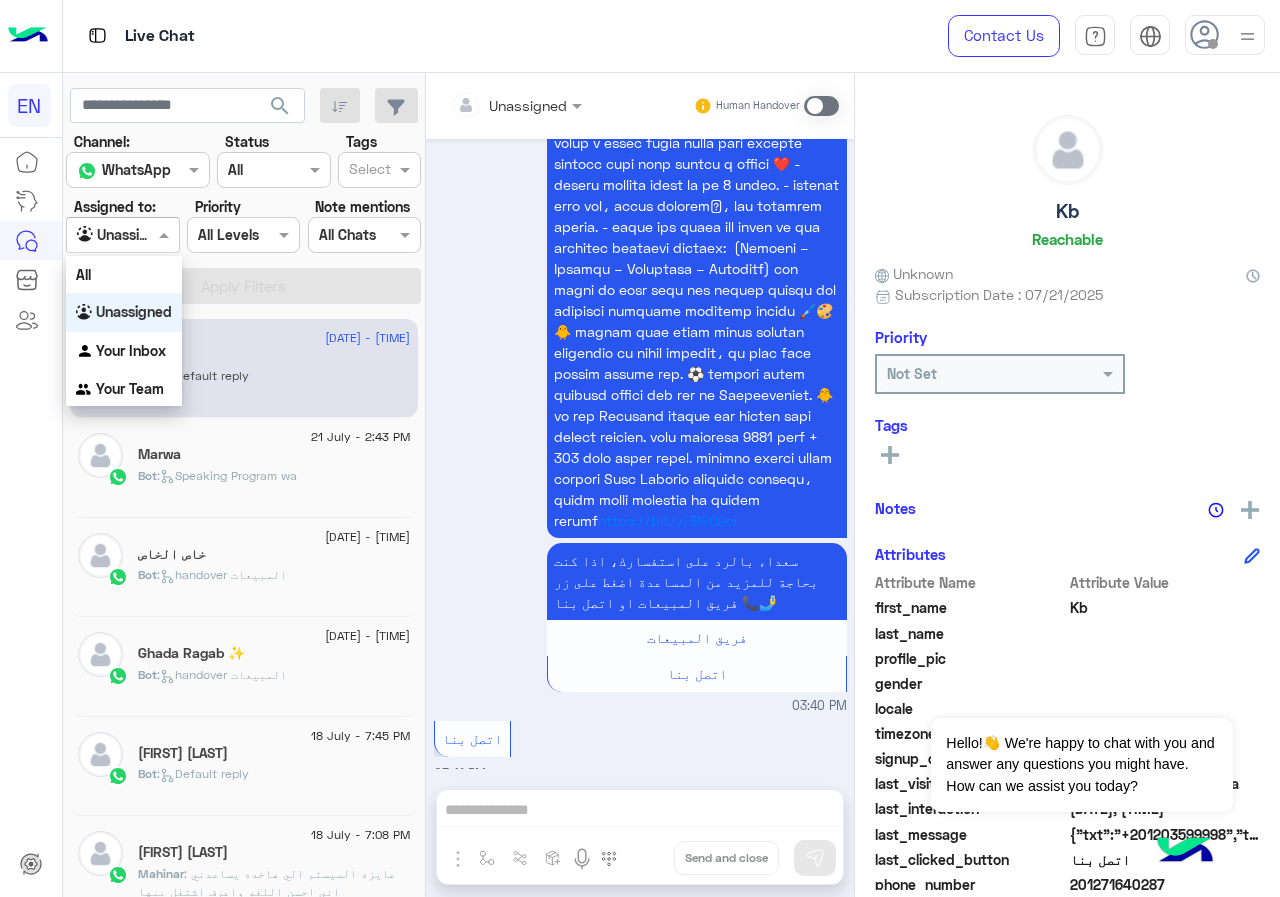 click at bounding box center (122, 234) 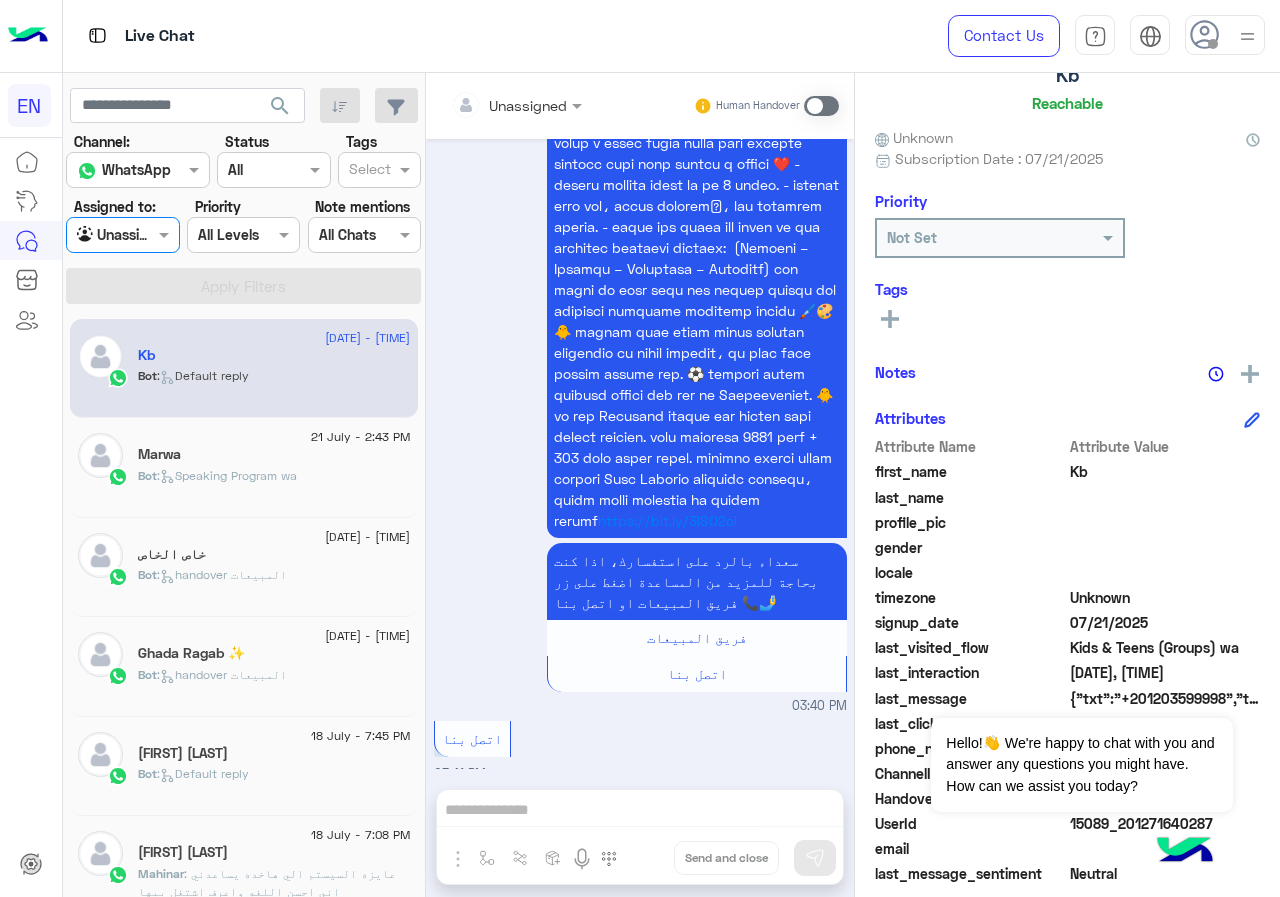 scroll, scrollTop: 180, scrollLeft: 0, axis: vertical 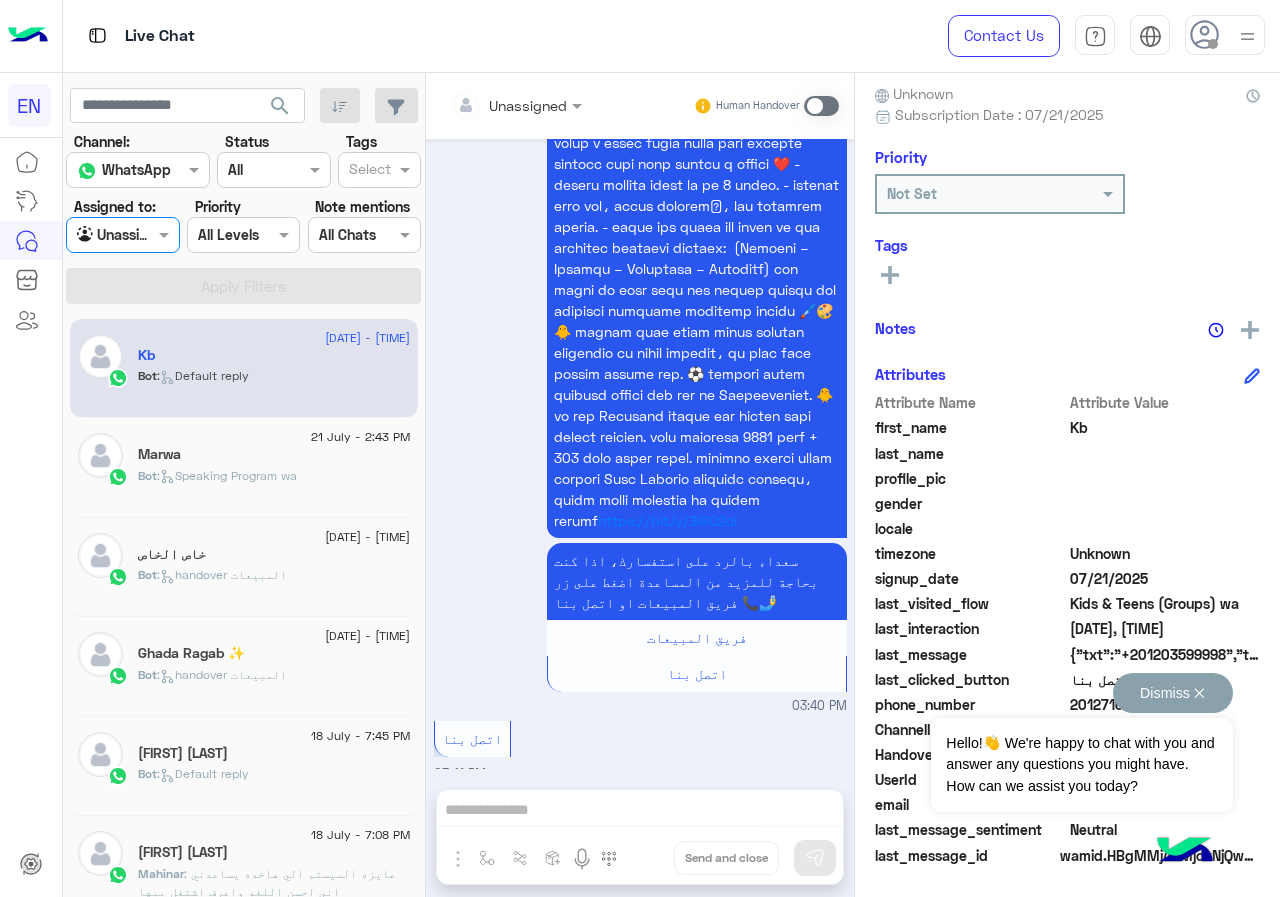 click on "Dismiss ✕" at bounding box center [1173, 693] 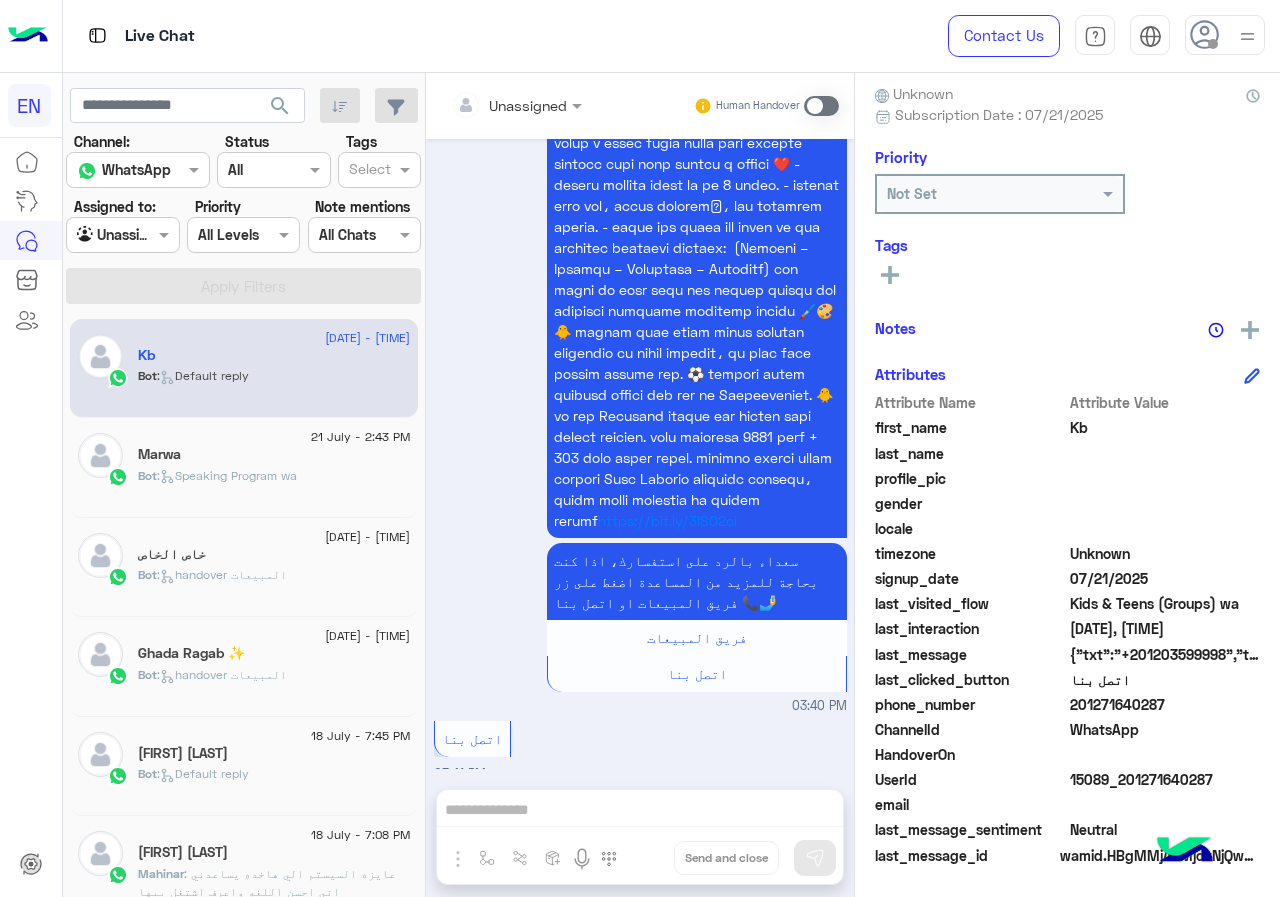 drag, startPoint x: 1076, startPoint y: 707, endPoint x: 1183, endPoint y: 707, distance: 107 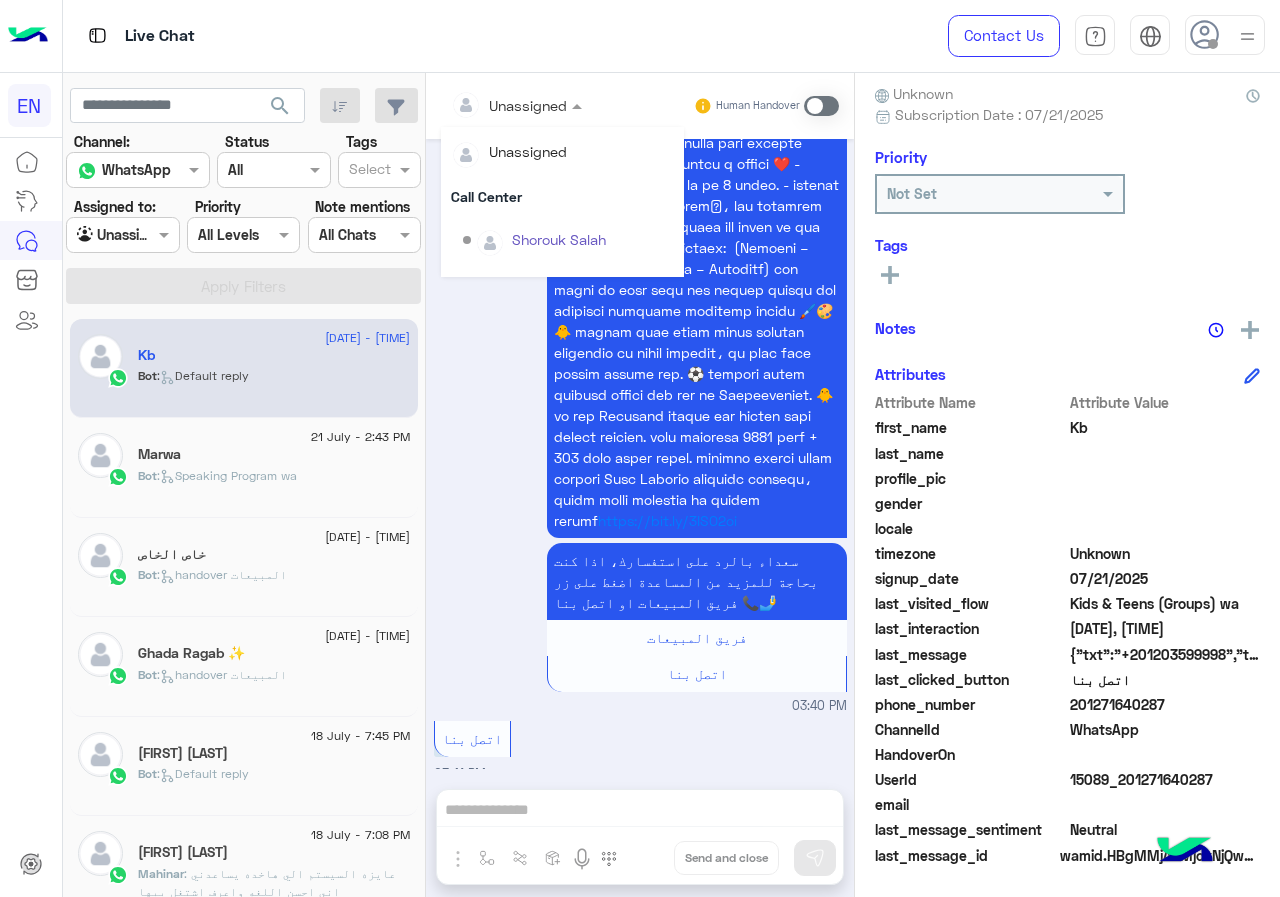 scroll, scrollTop: 332, scrollLeft: 0, axis: vertical 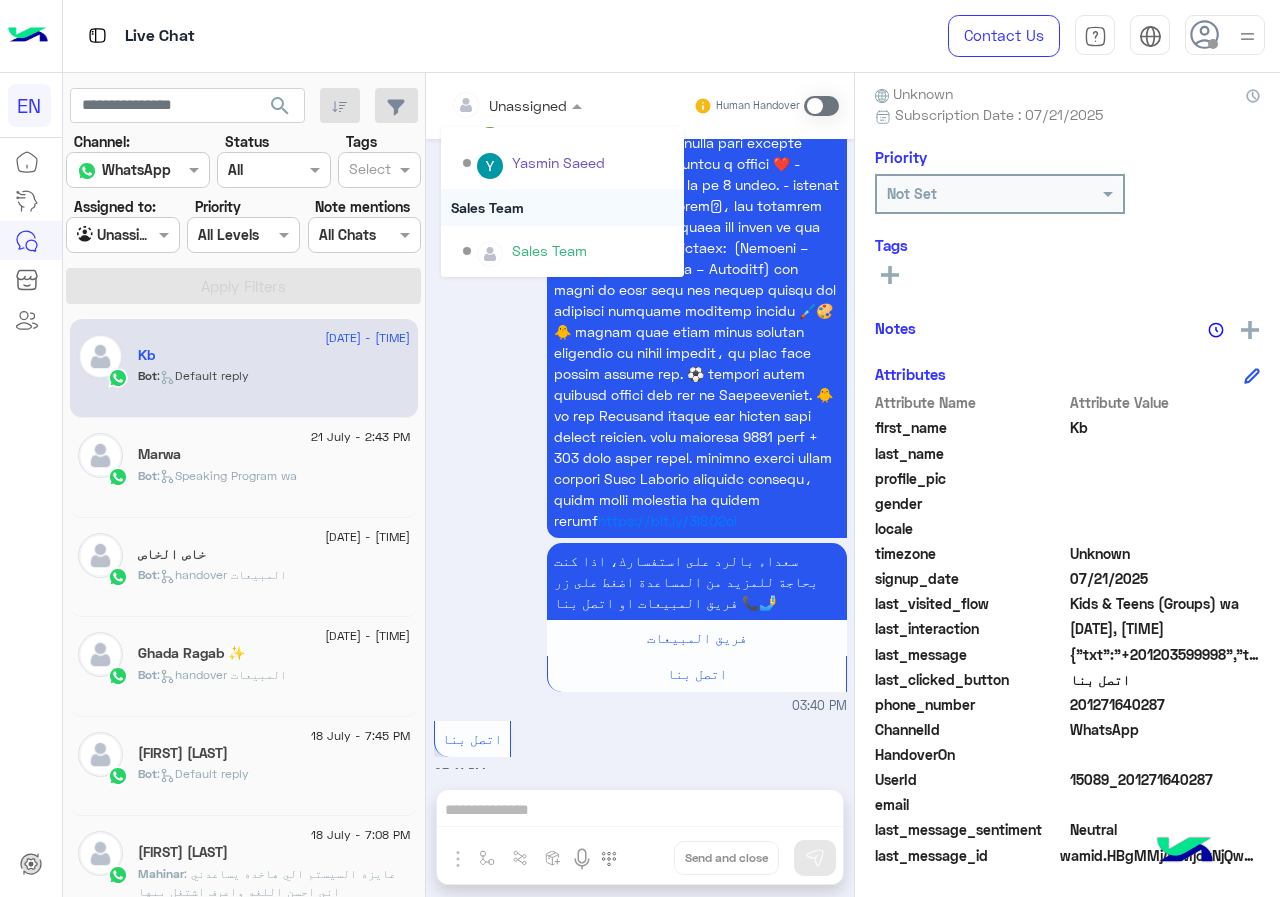 click on "Sales Team" at bounding box center (562, 207) 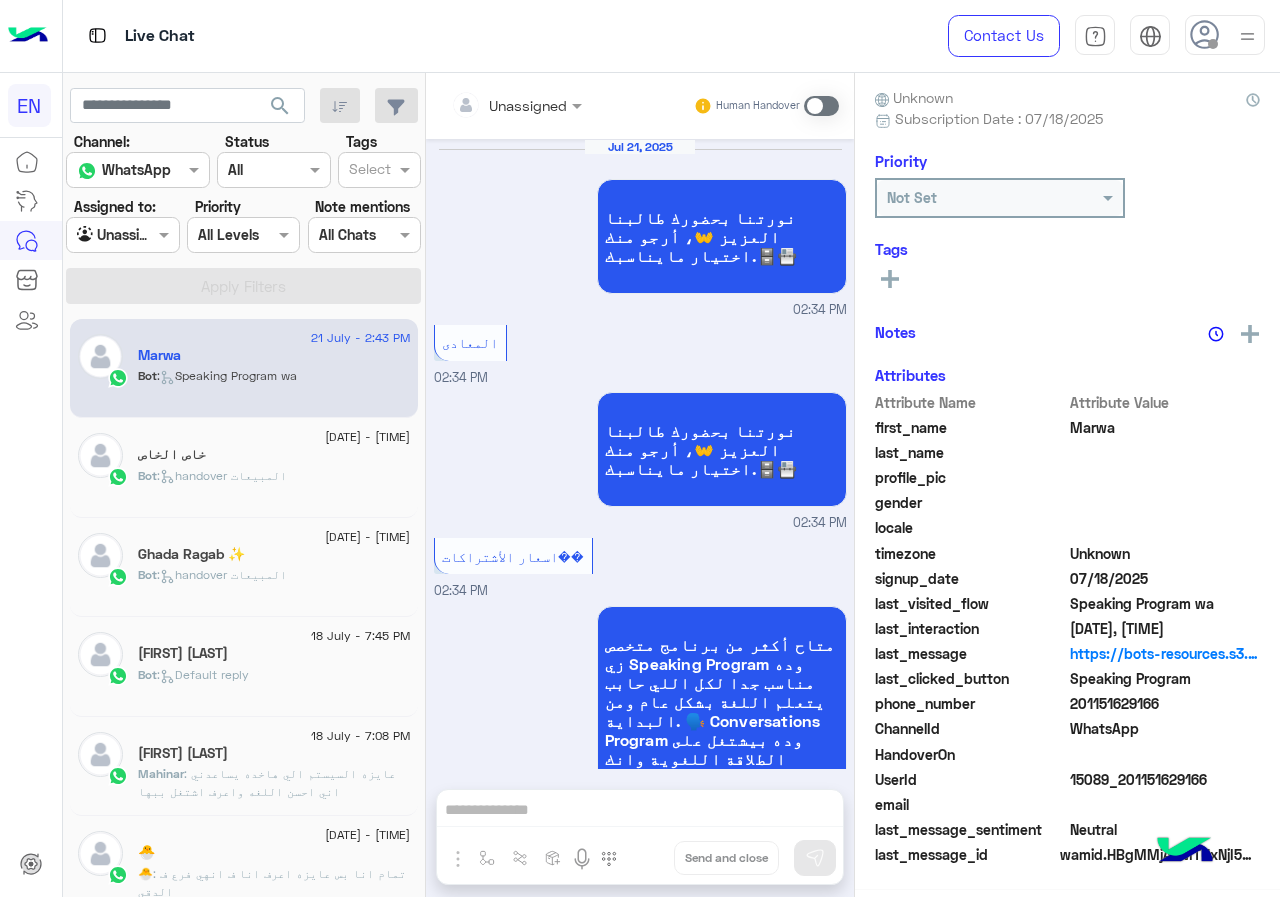 scroll, scrollTop: 3427, scrollLeft: 0, axis: vertical 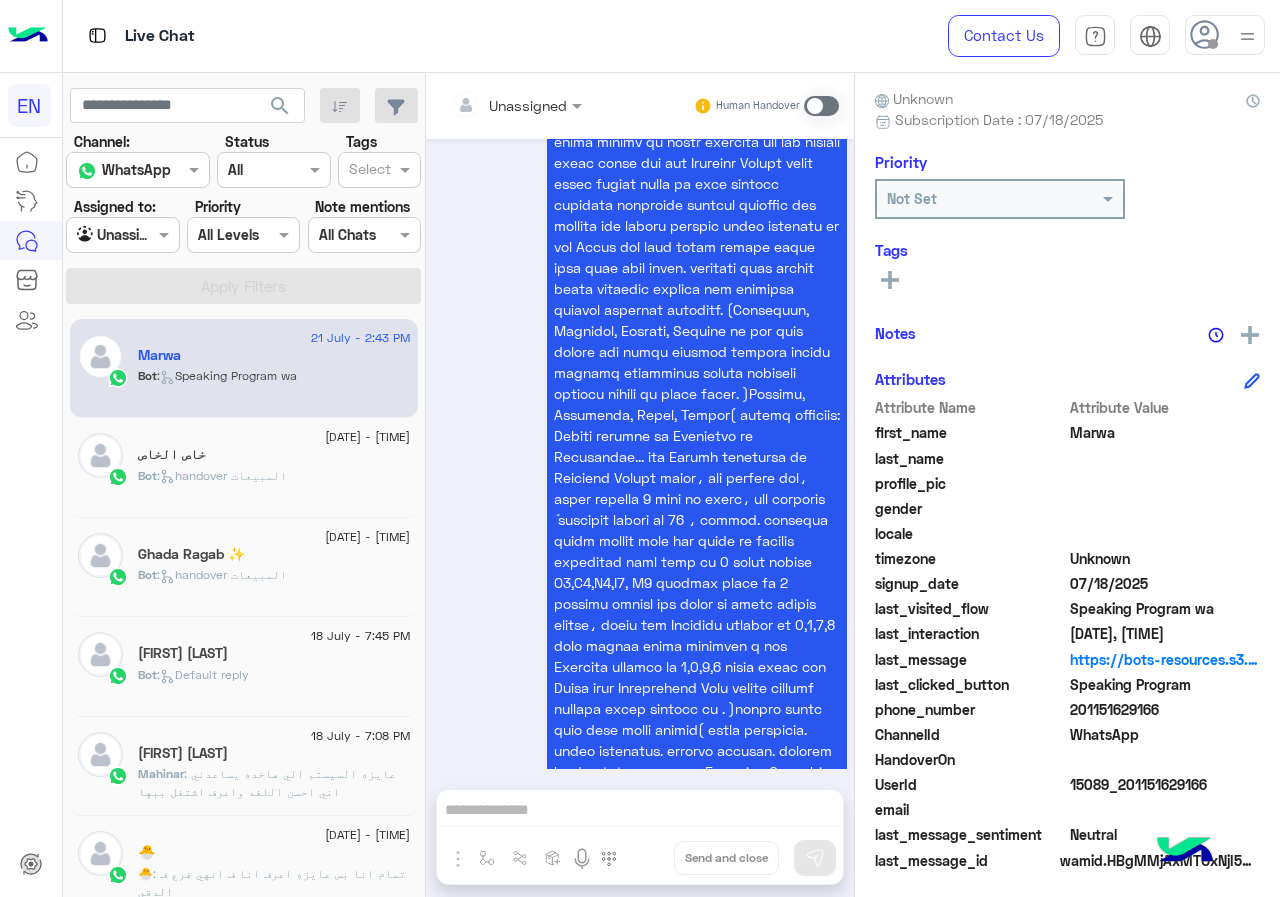 drag, startPoint x: 1078, startPoint y: 706, endPoint x: 1167, endPoint y: 706, distance: 89 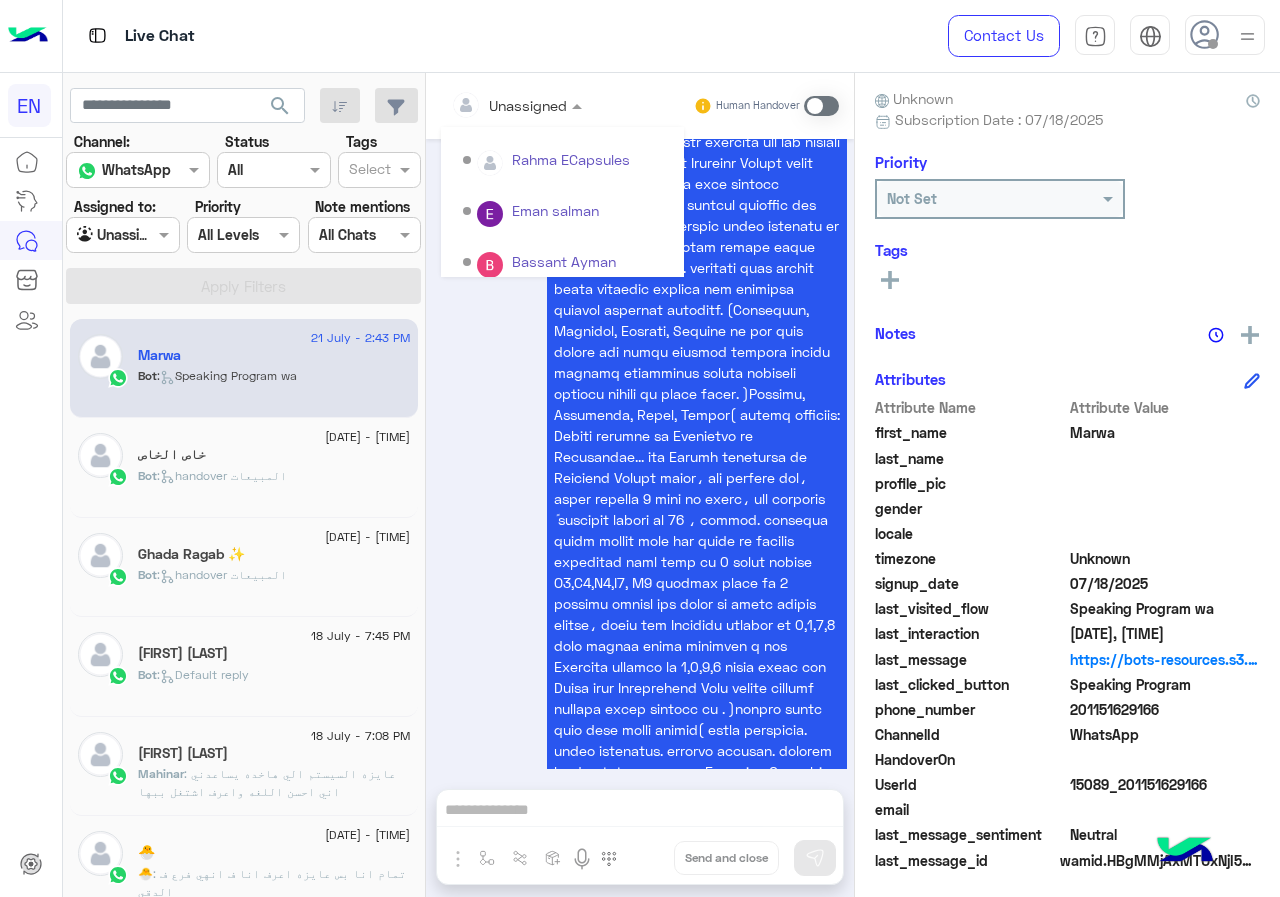 scroll, scrollTop: 332, scrollLeft: 0, axis: vertical 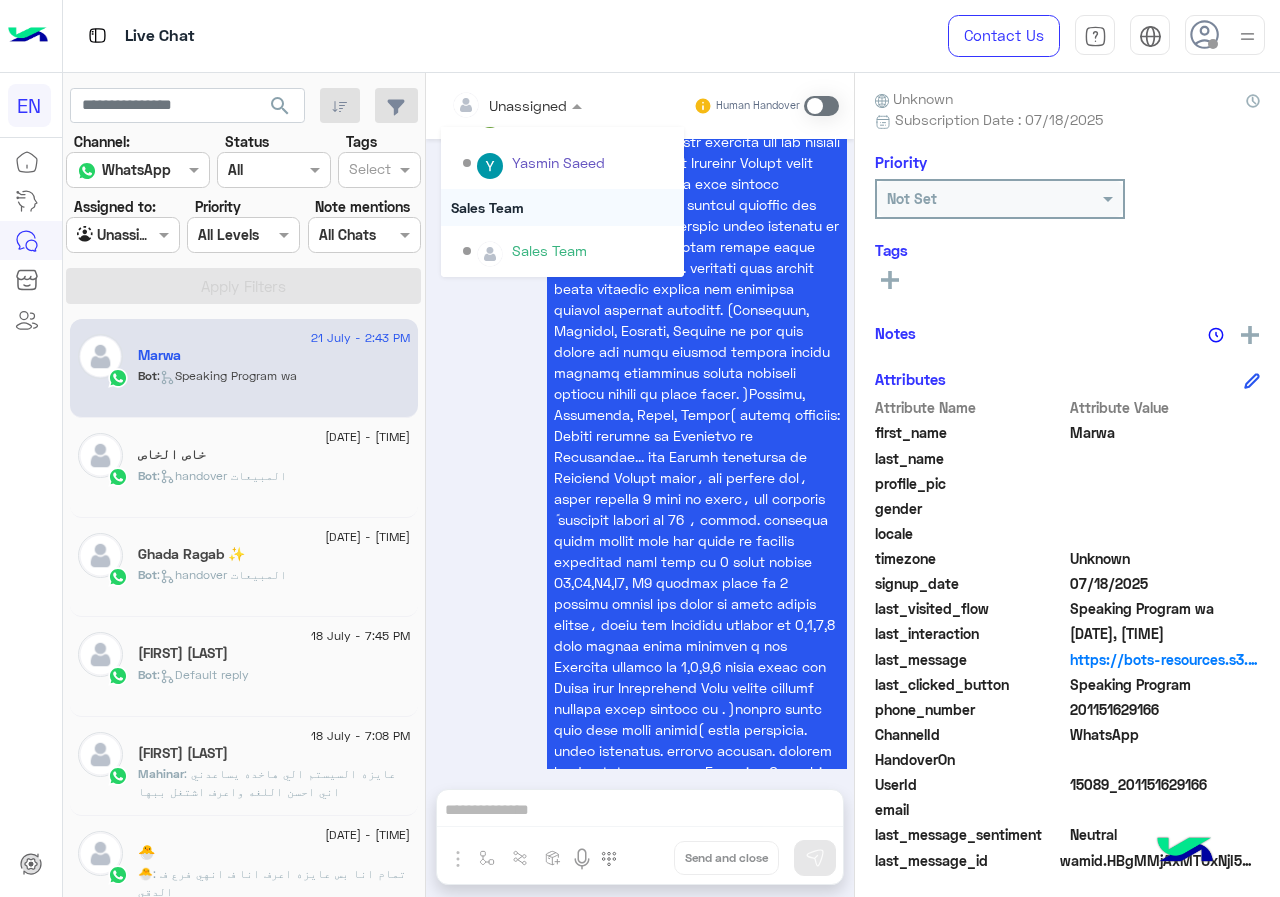 click on "Sales Team" at bounding box center (562, 207) 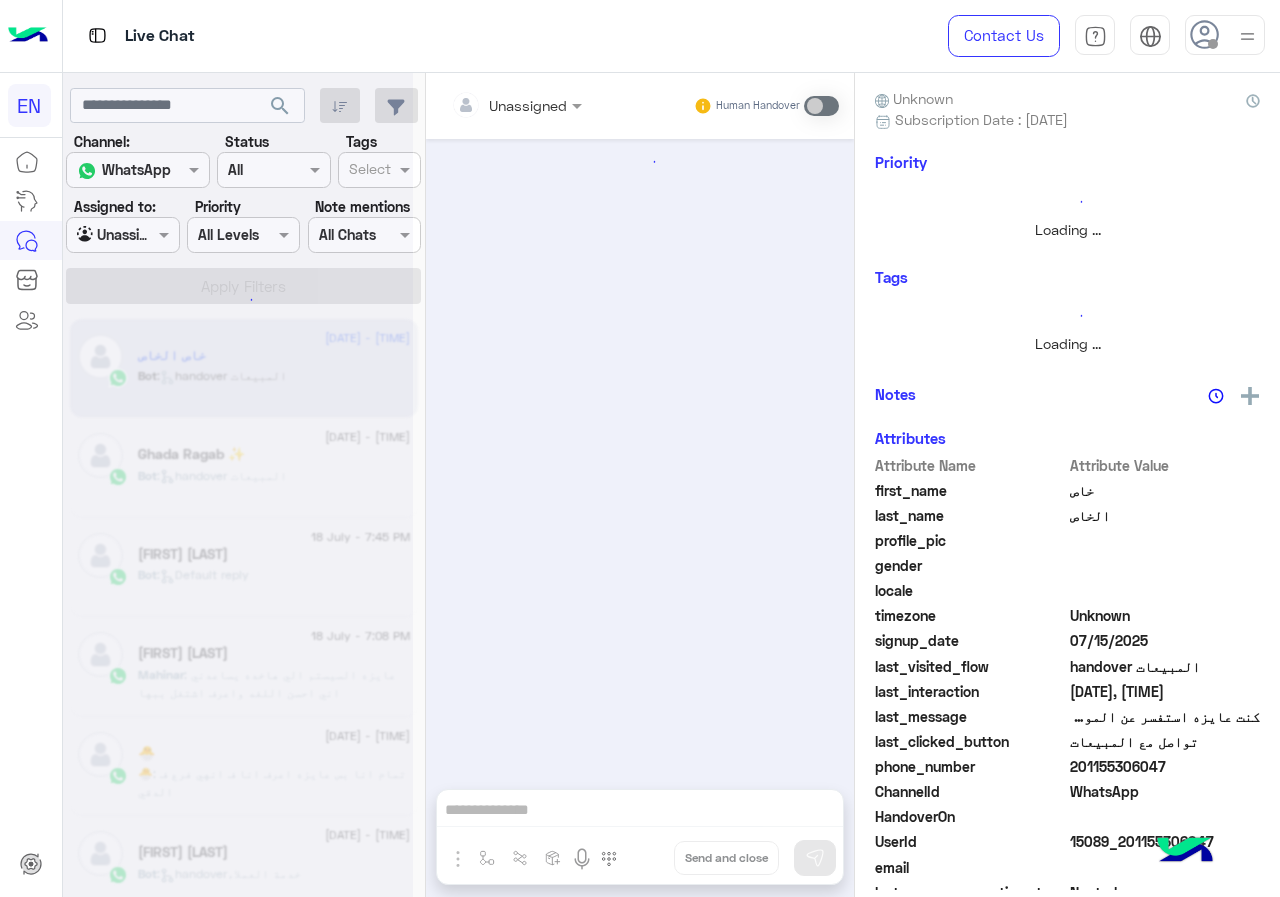 scroll, scrollTop: 0, scrollLeft: 0, axis: both 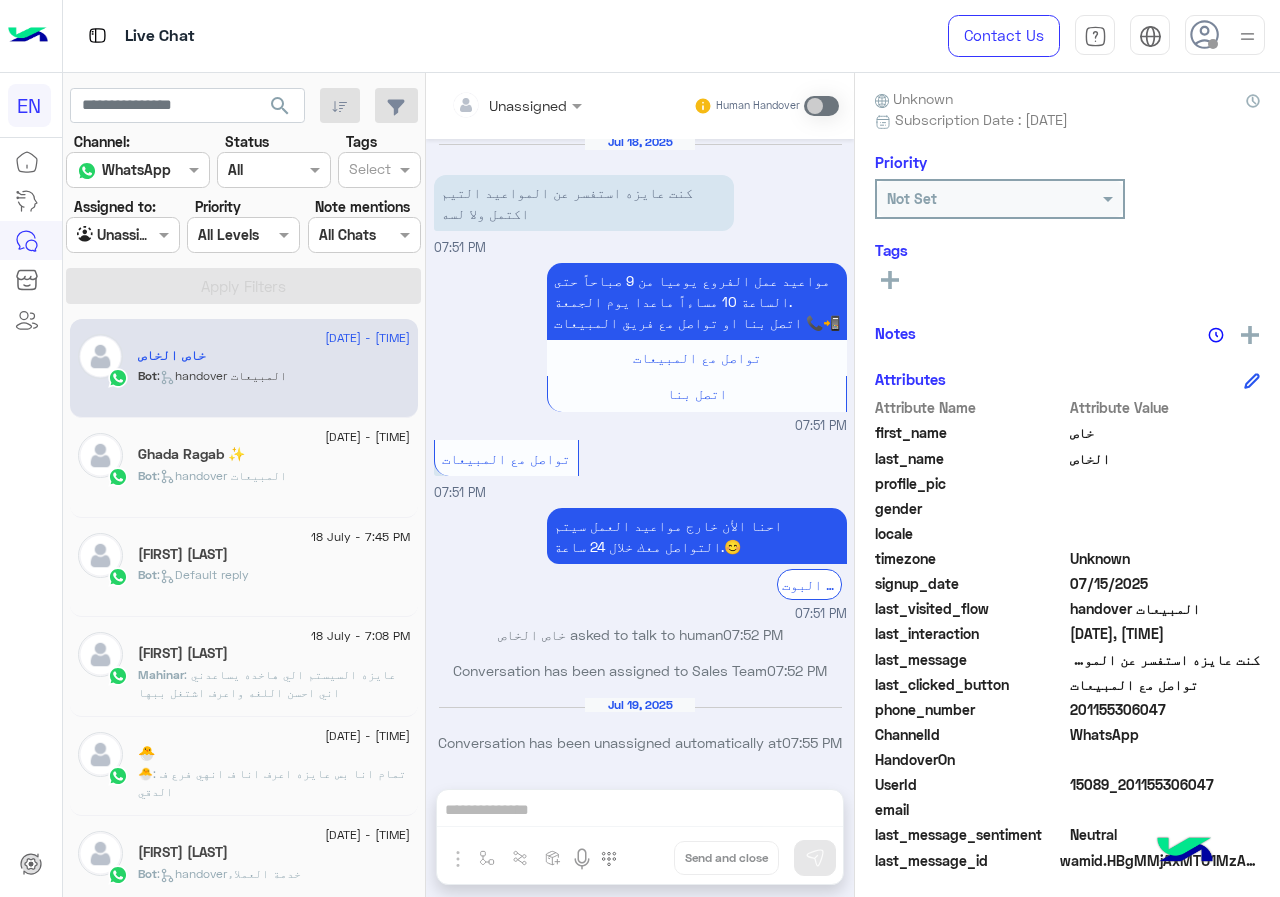 click at bounding box center [100, 235] 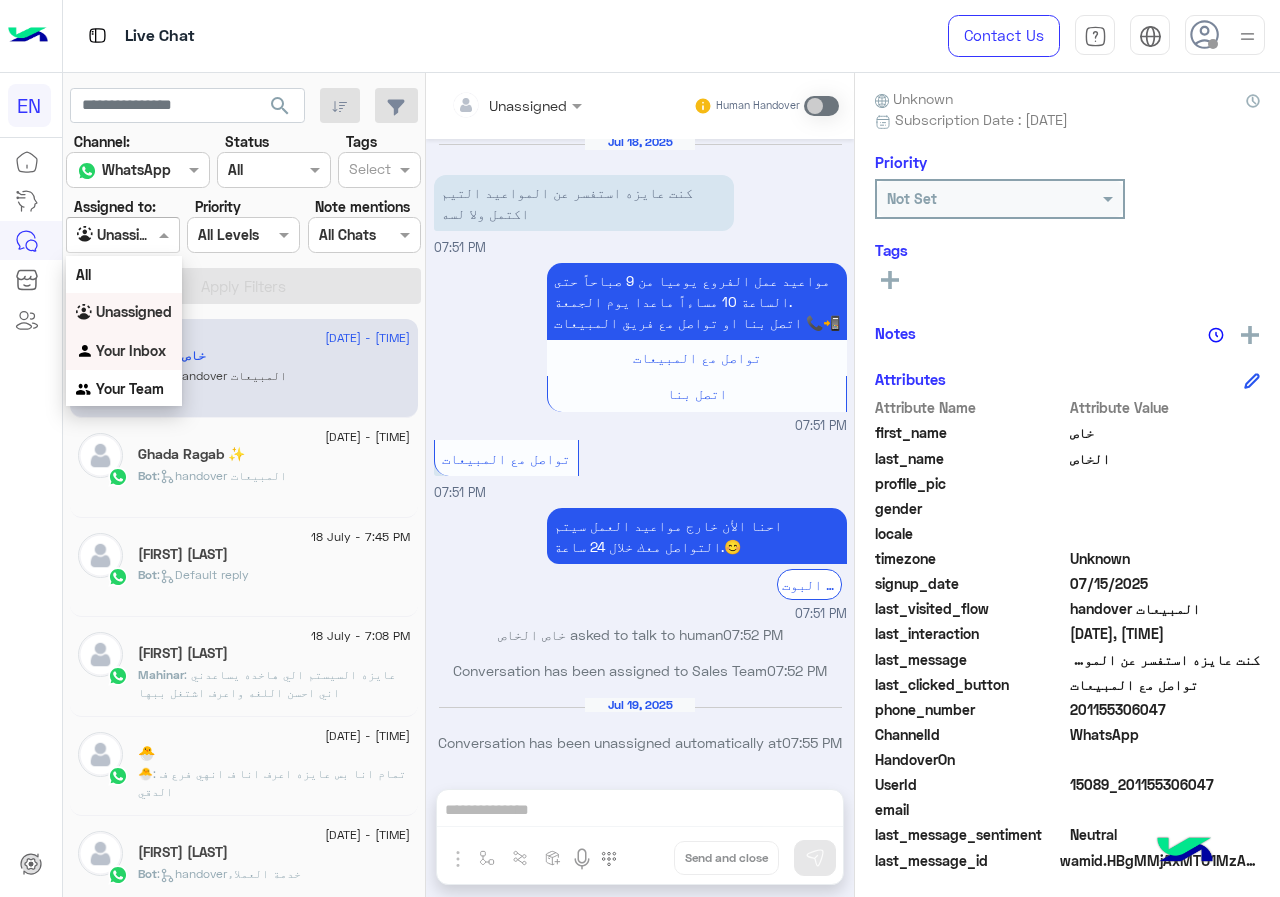click on "Your Inbox" at bounding box center [124, 351] 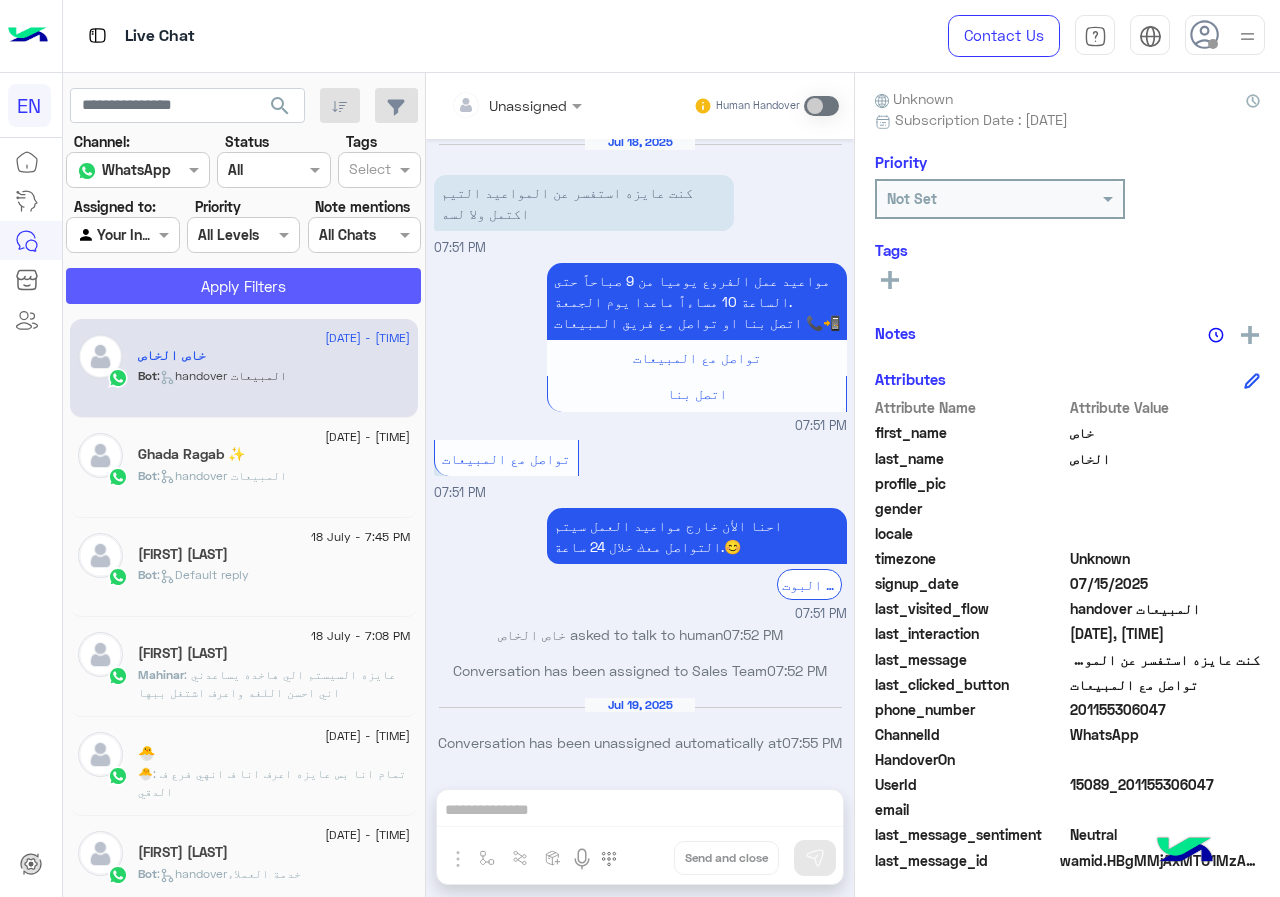 click on "Apply Filters" 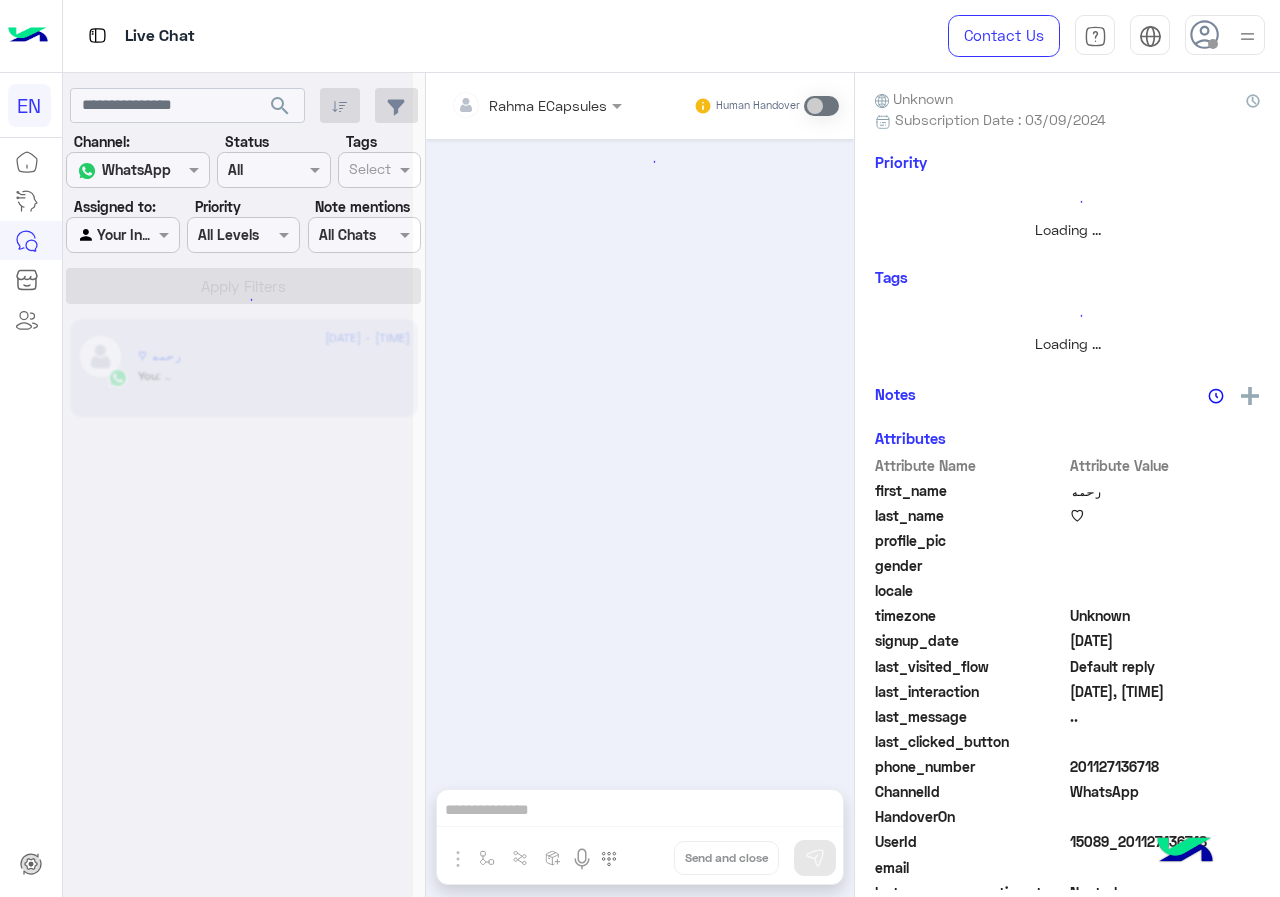scroll, scrollTop: 741, scrollLeft: 0, axis: vertical 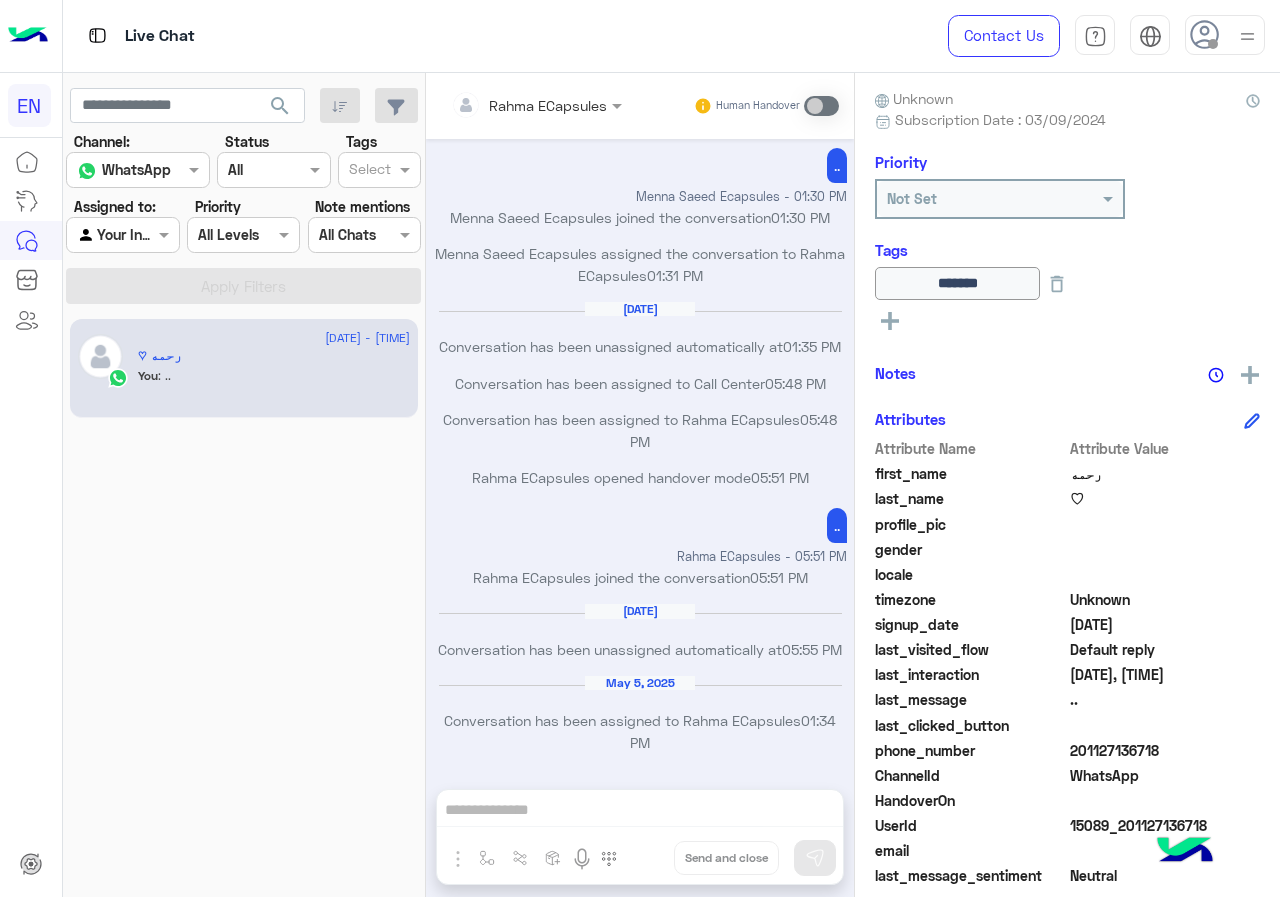 click at bounding box center [122, 234] 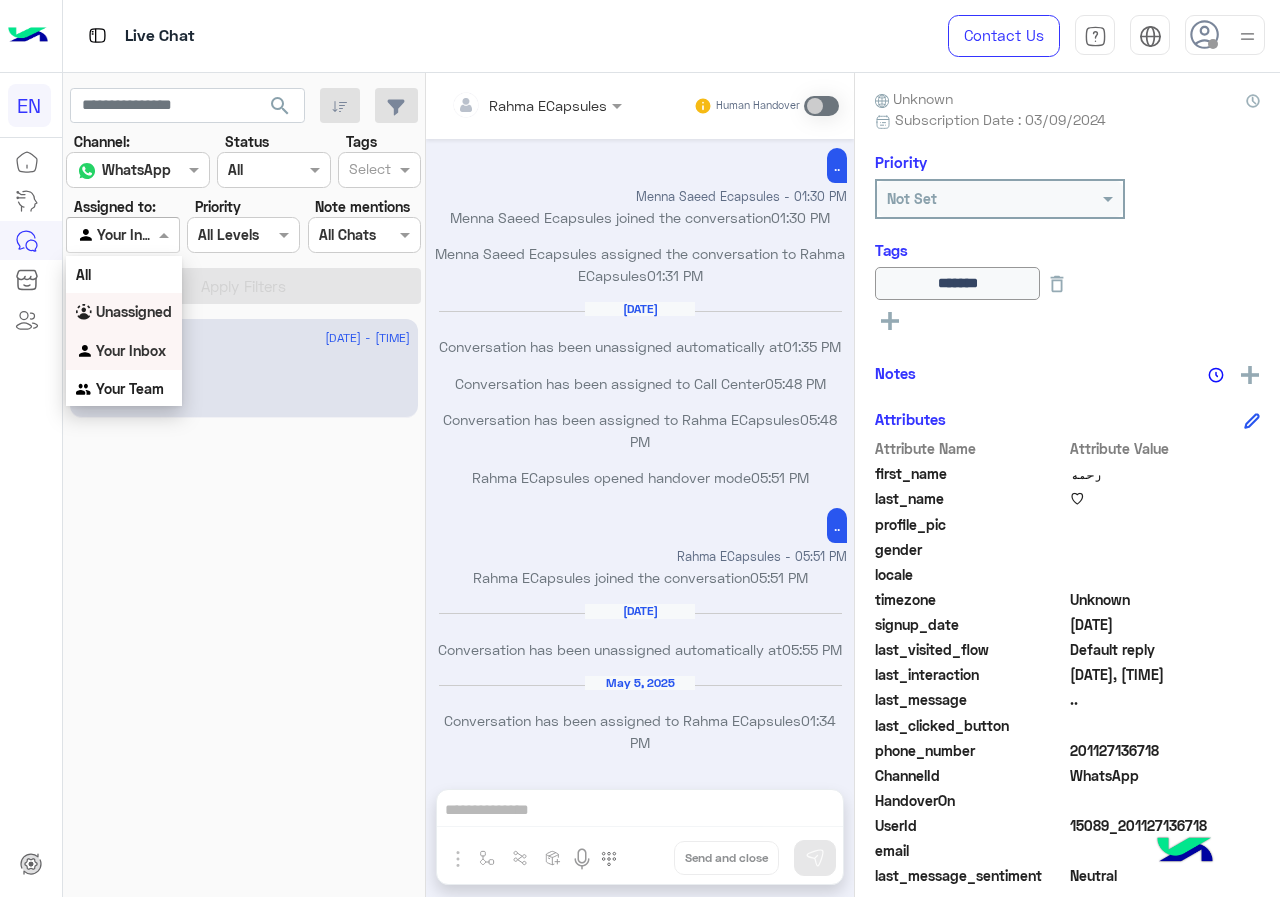 click on "Unassigned" at bounding box center (124, 312) 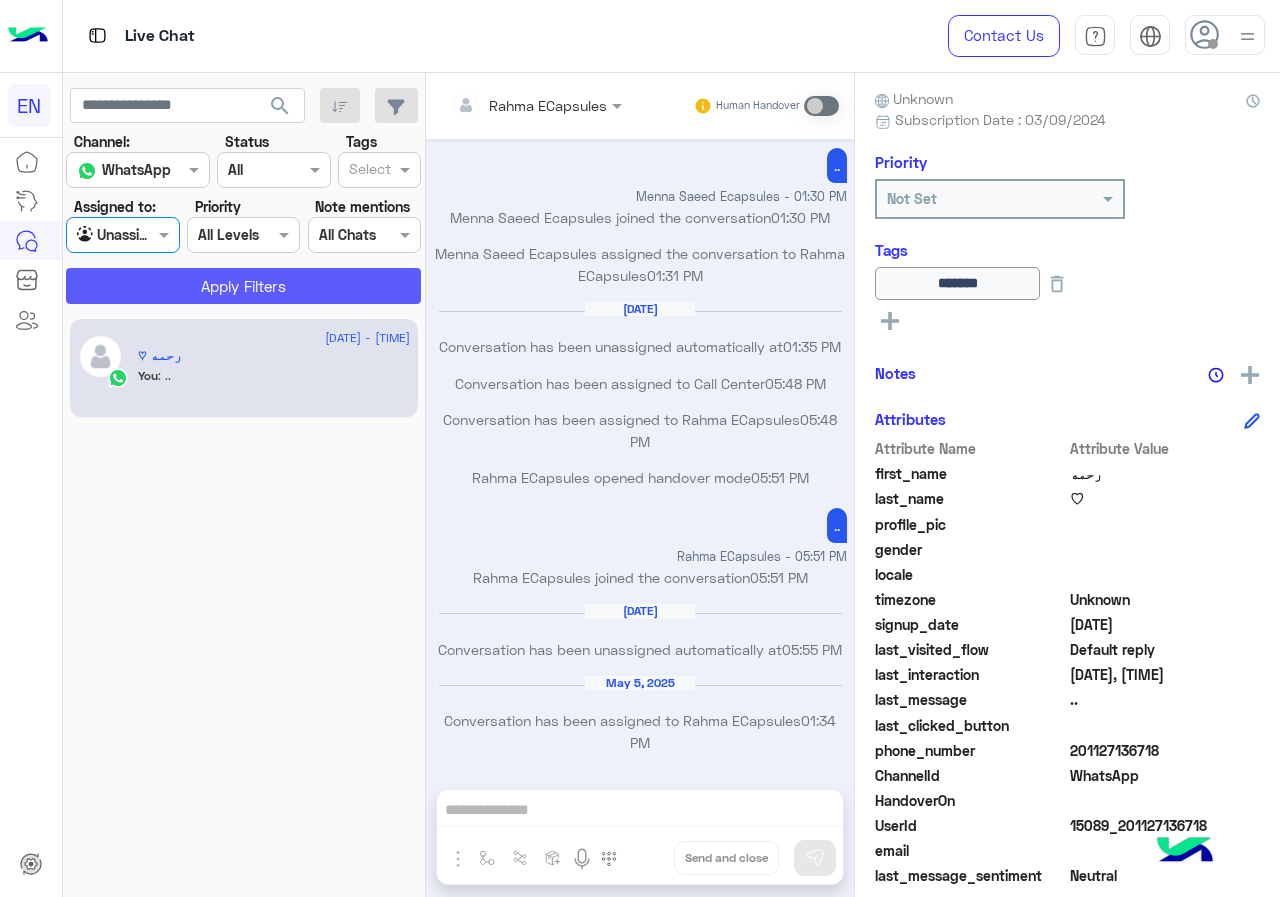 click on "Apply Filters" 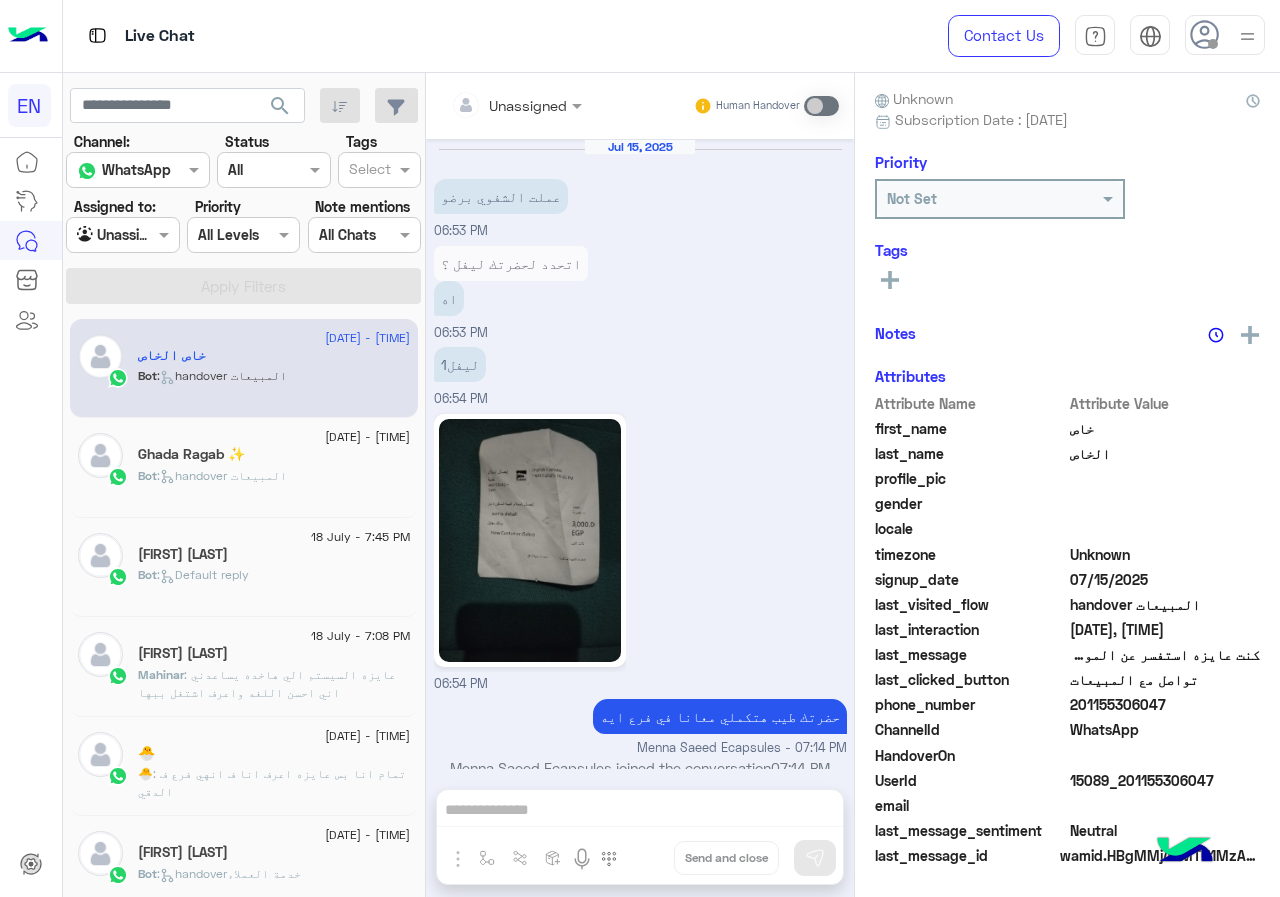 scroll, scrollTop: 1194, scrollLeft: 0, axis: vertical 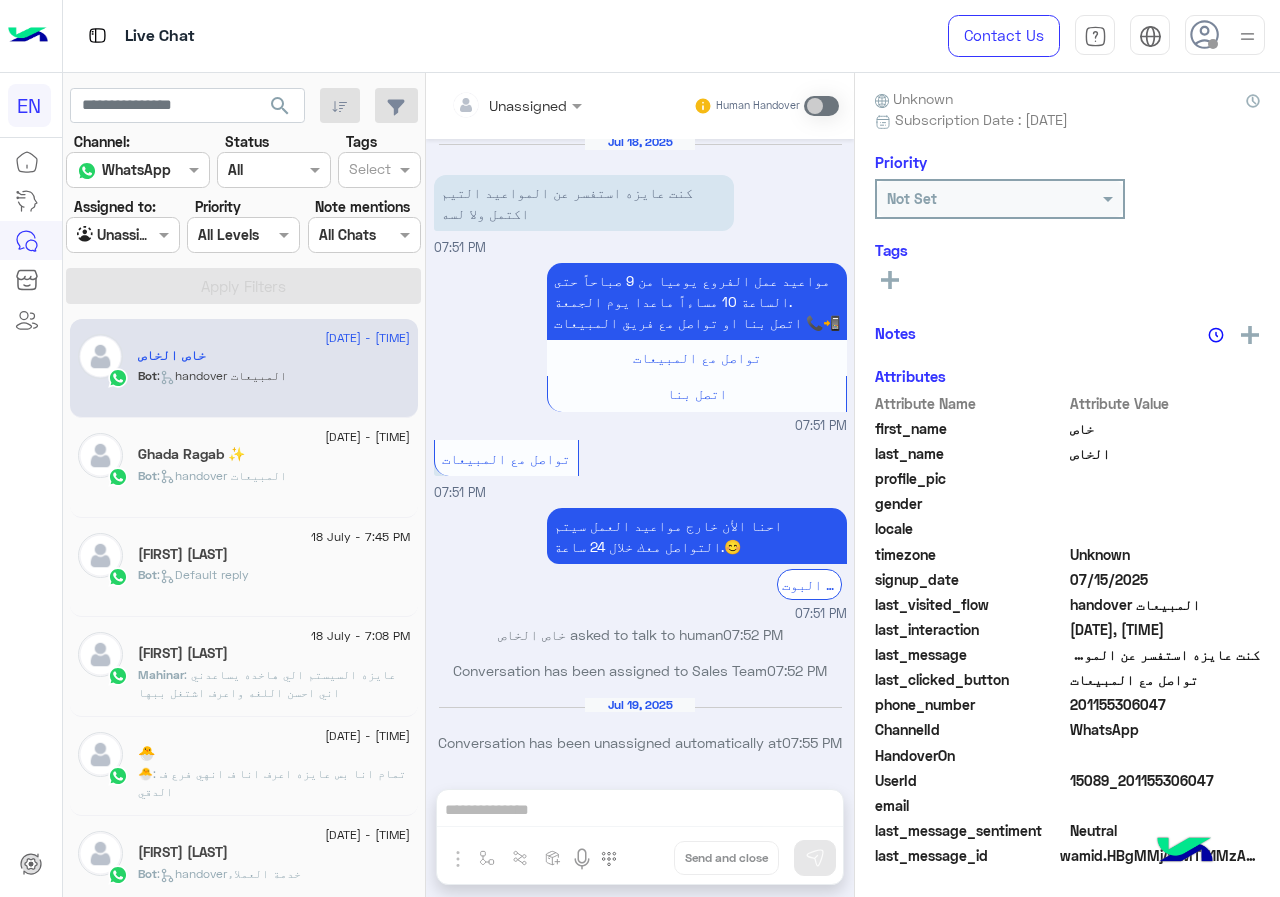 click on "Agent Filter Unassigned" at bounding box center (122, 235) 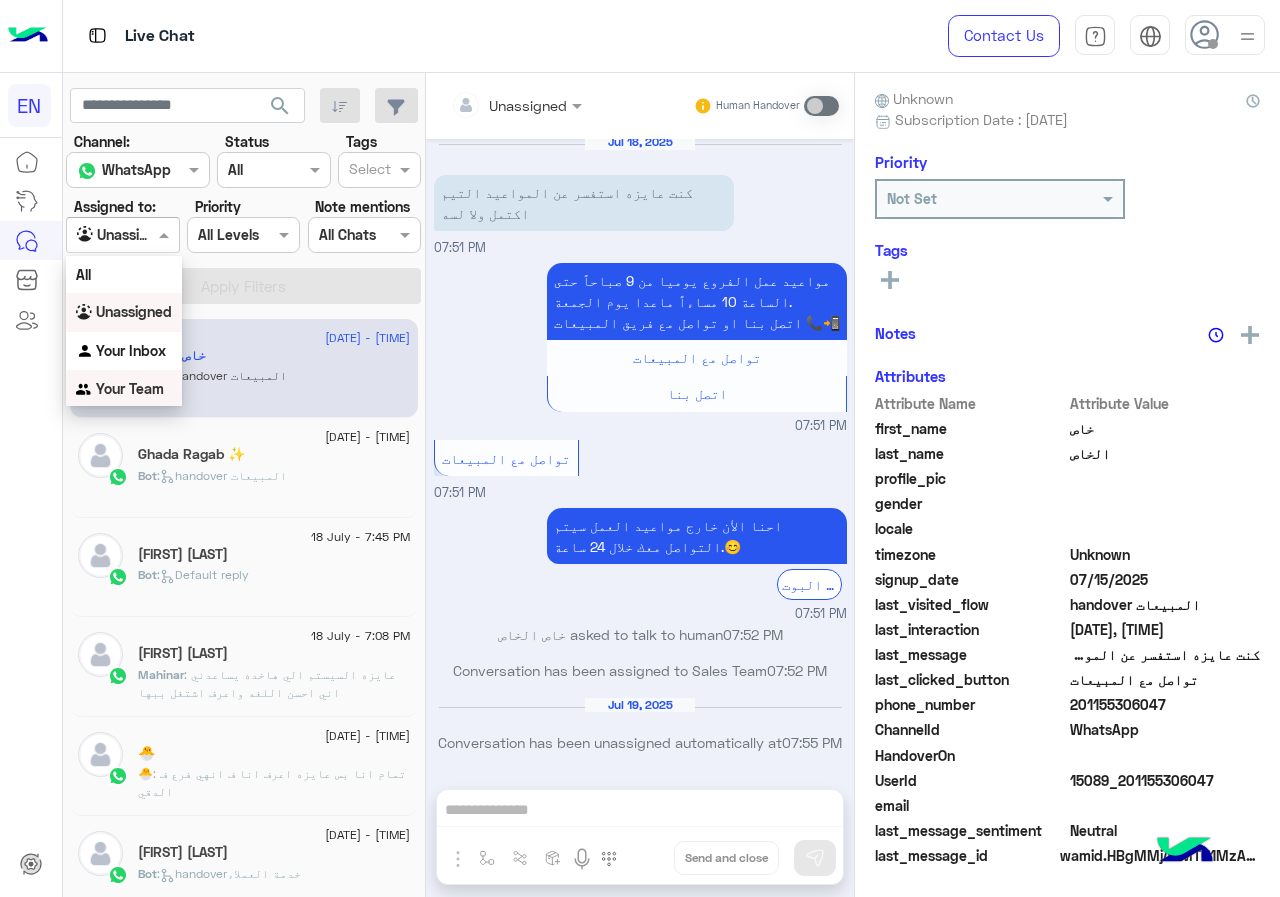 click on "Your Team" at bounding box center [124, 389] 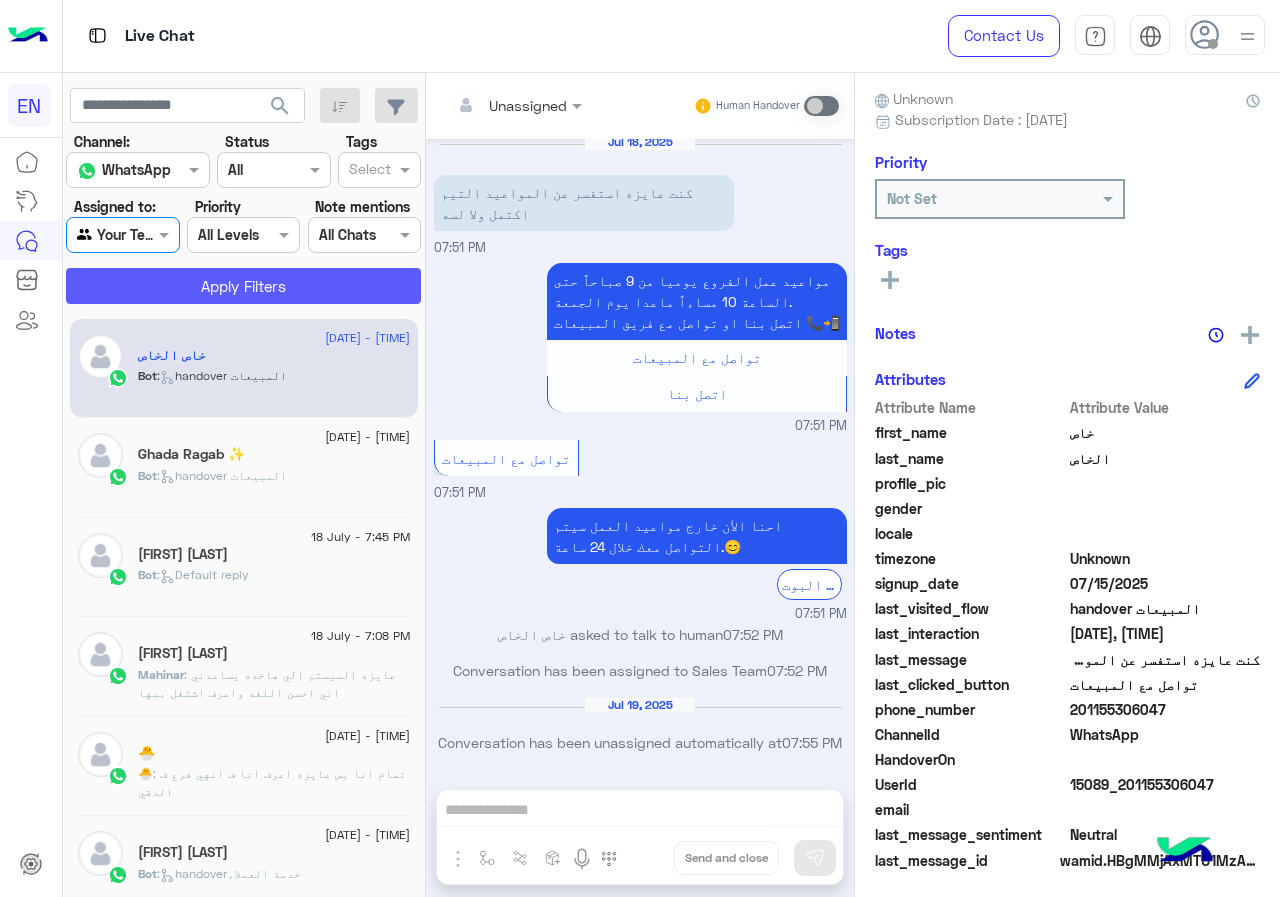 click on "Apply Filters" 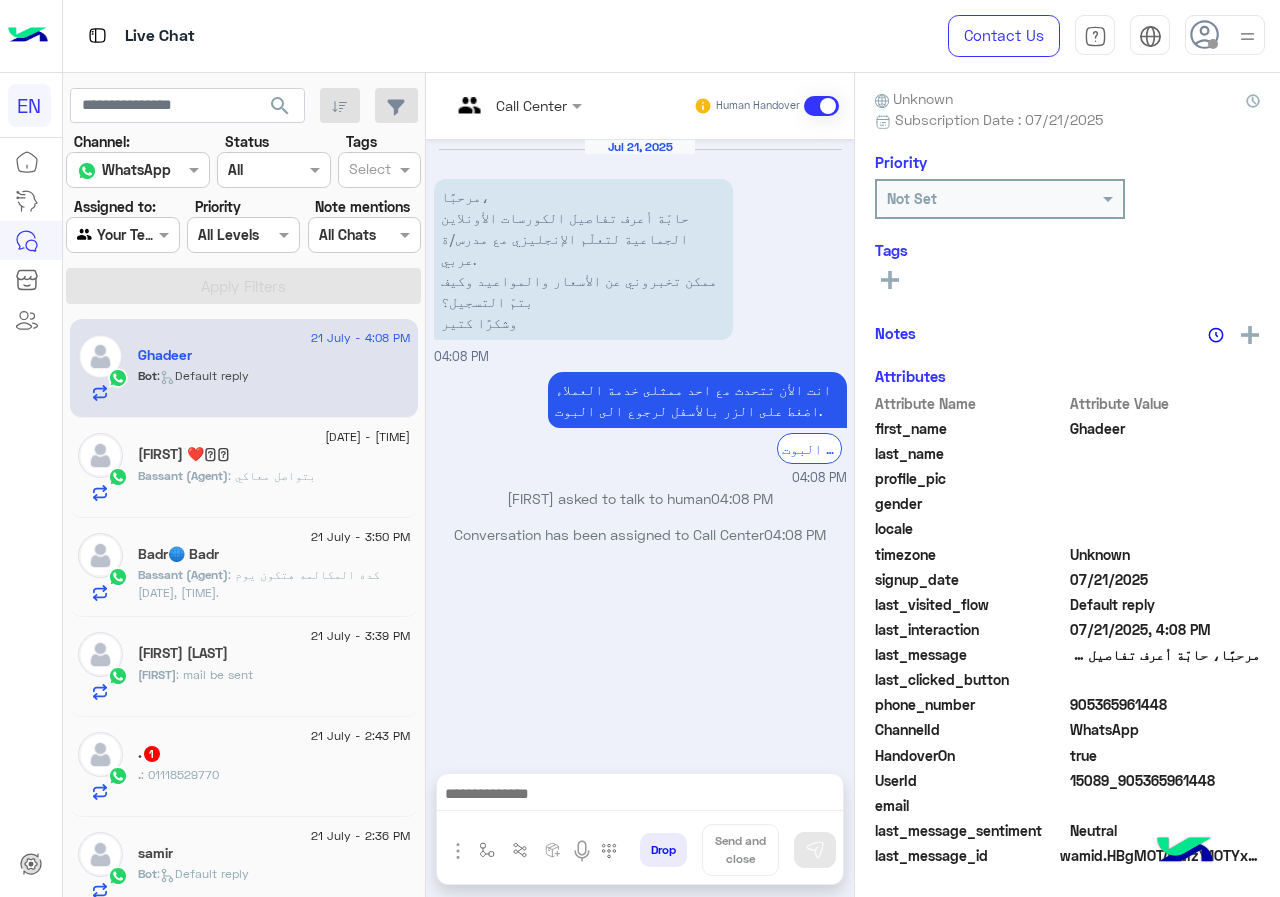 scroll, scrollTop: 0, scrollLeft: 0, axis: both 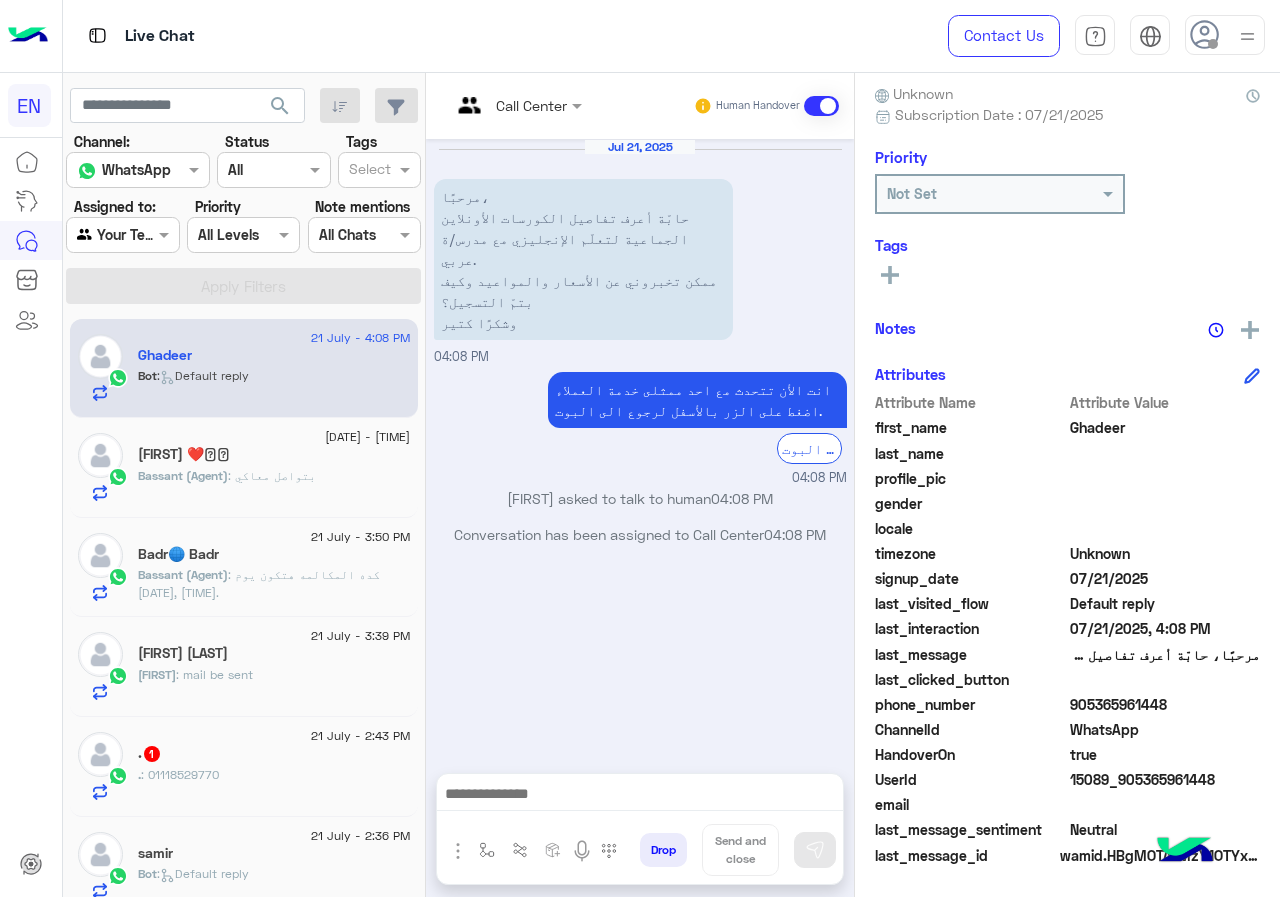 click on "905365961448" 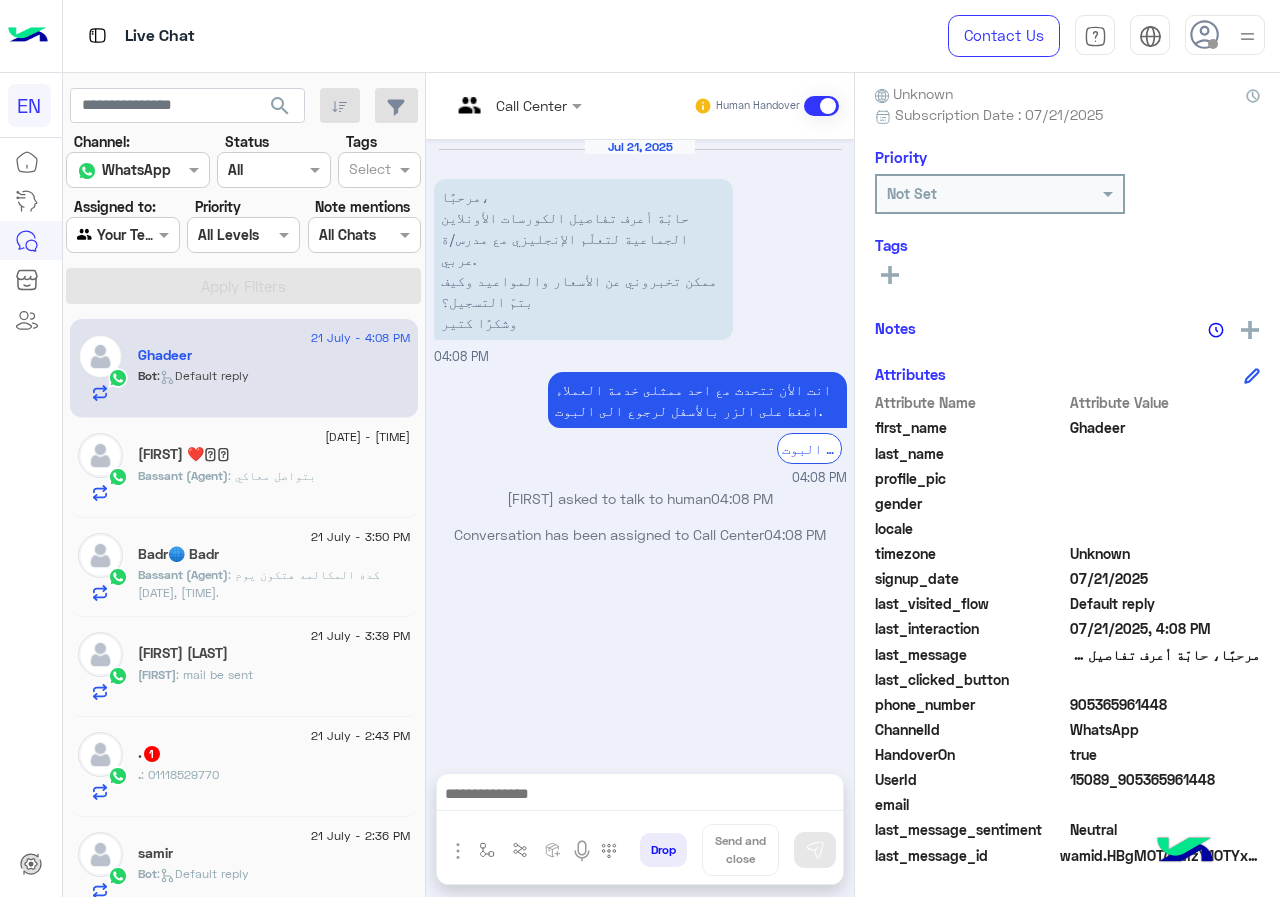 click on "Call Center" at bounding box center [509, 106] 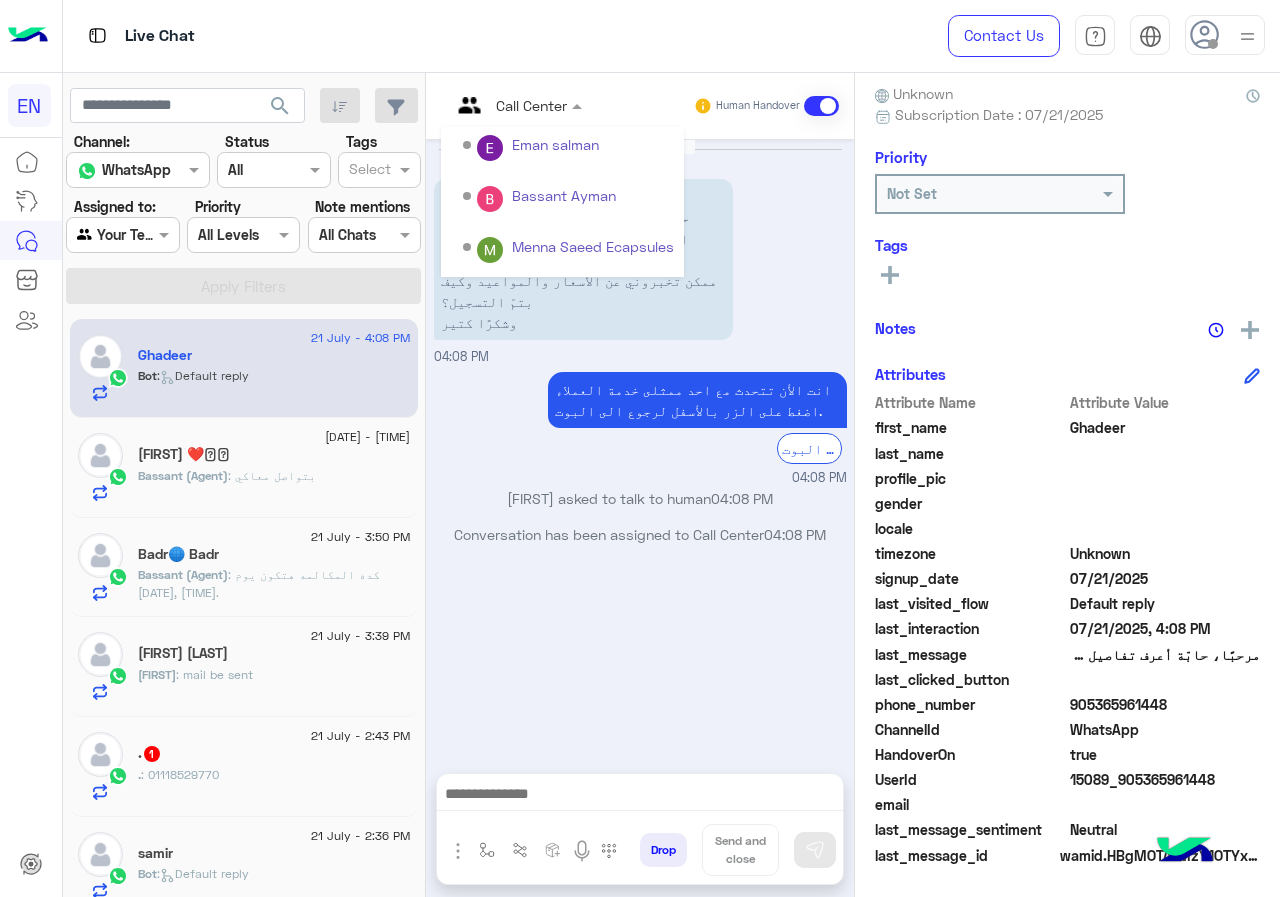 scroll, scrollTop: 332, scrollLeft: 0, axis: vertical 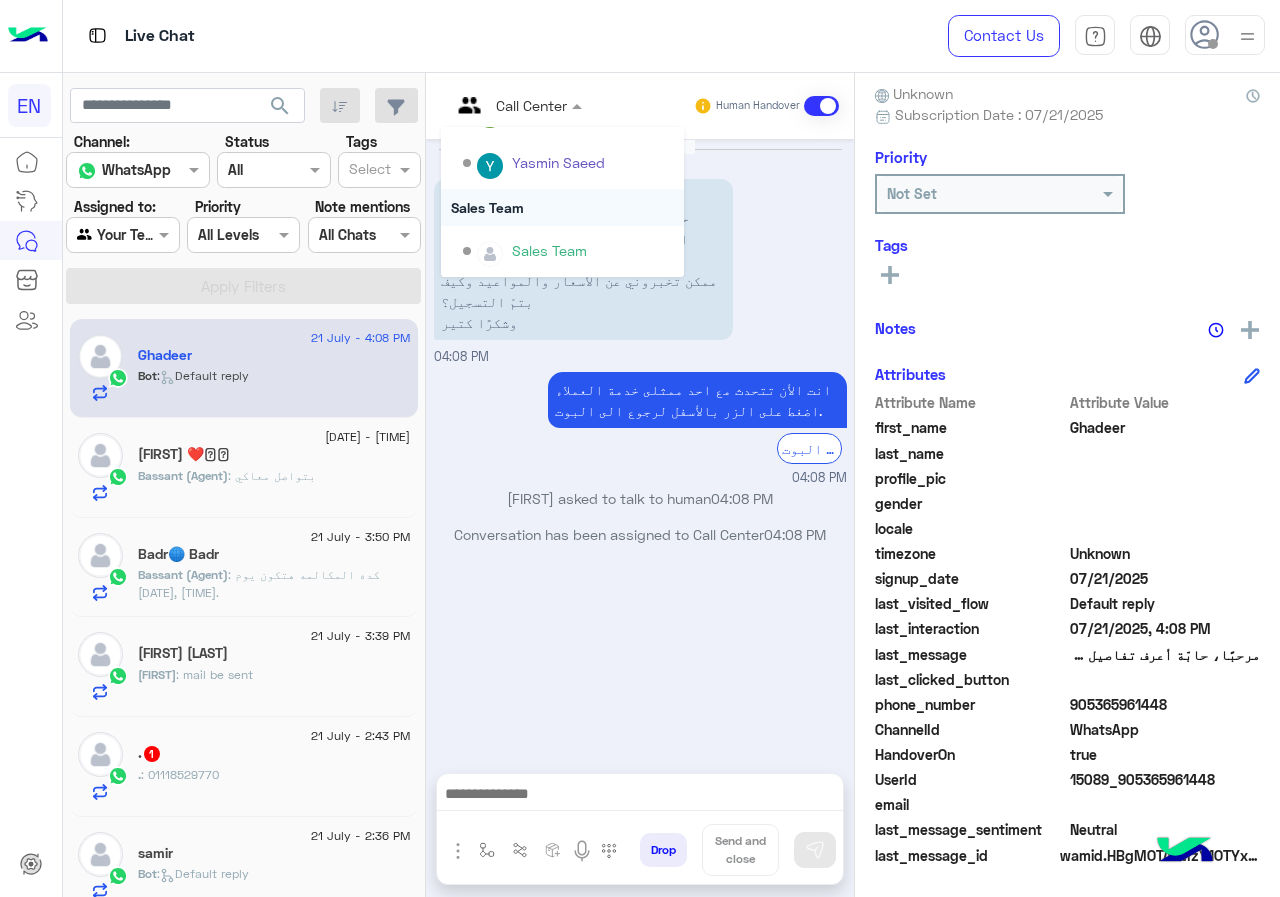 click on "Sales Team" at bounding box center [562, 207] 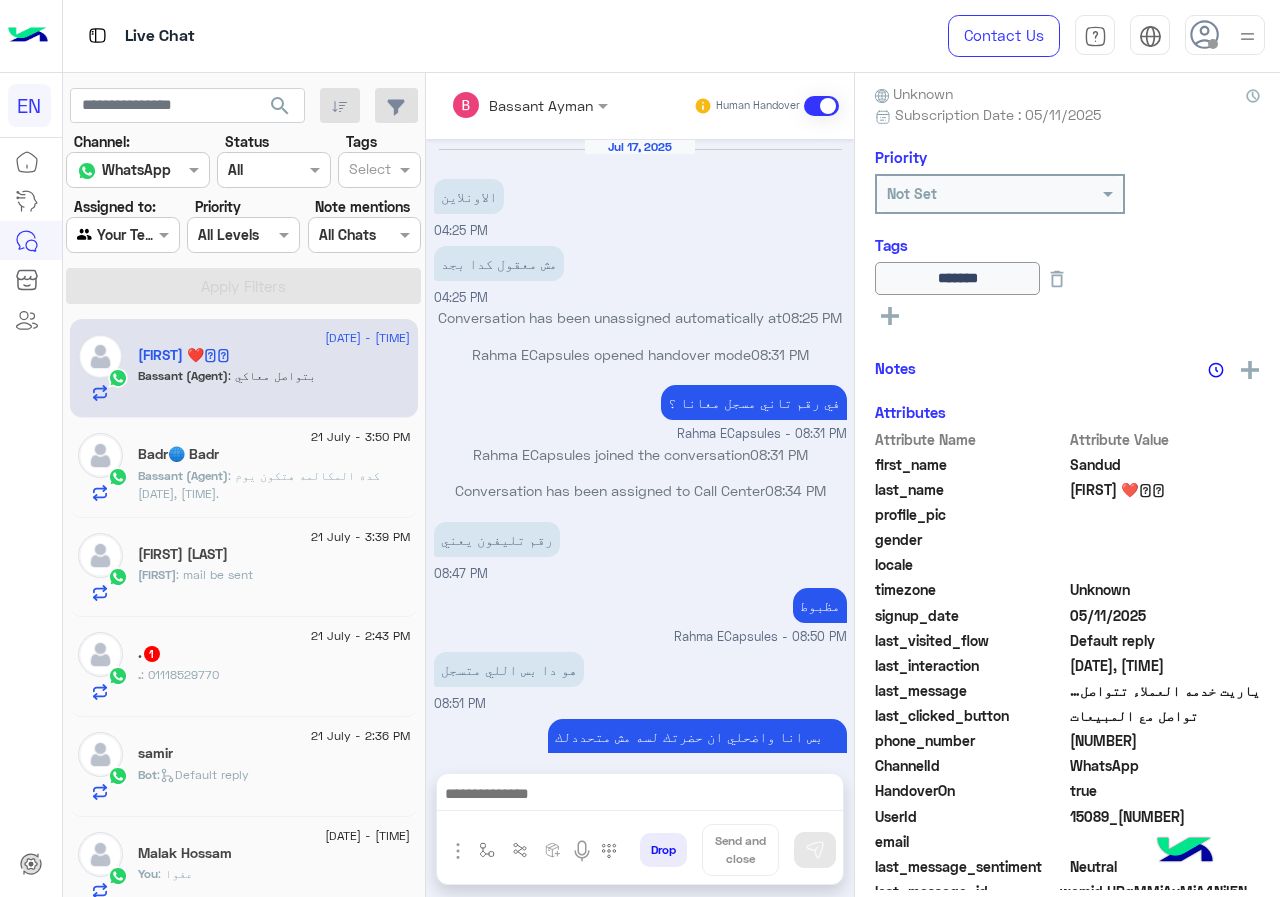 scroll, scrollTop: 768, scrollLeft: 0, axis: vertical 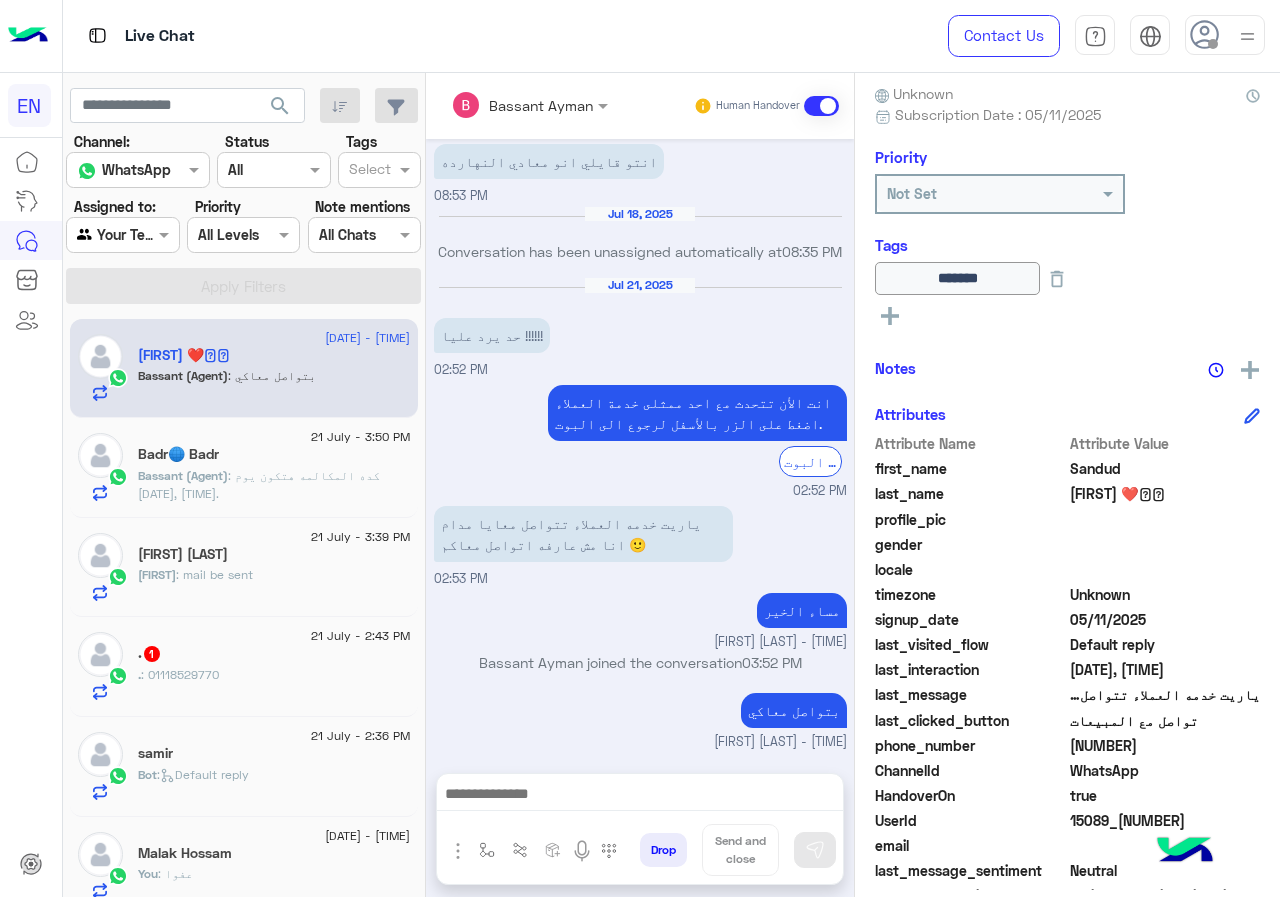 click on "[FIRST] : mail be sent" 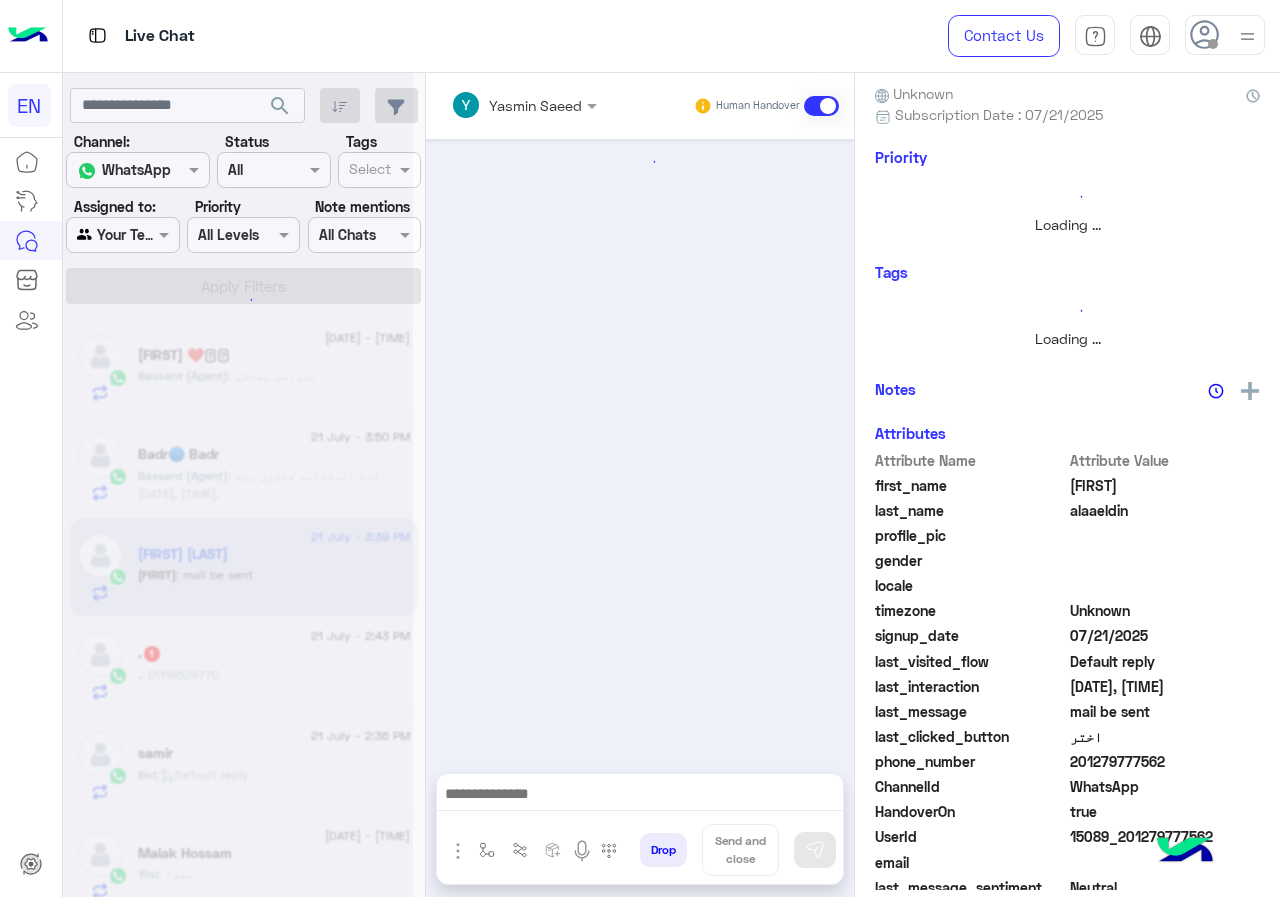 scroll, scrollTop: 0, scrollLeft: 0, axis: both 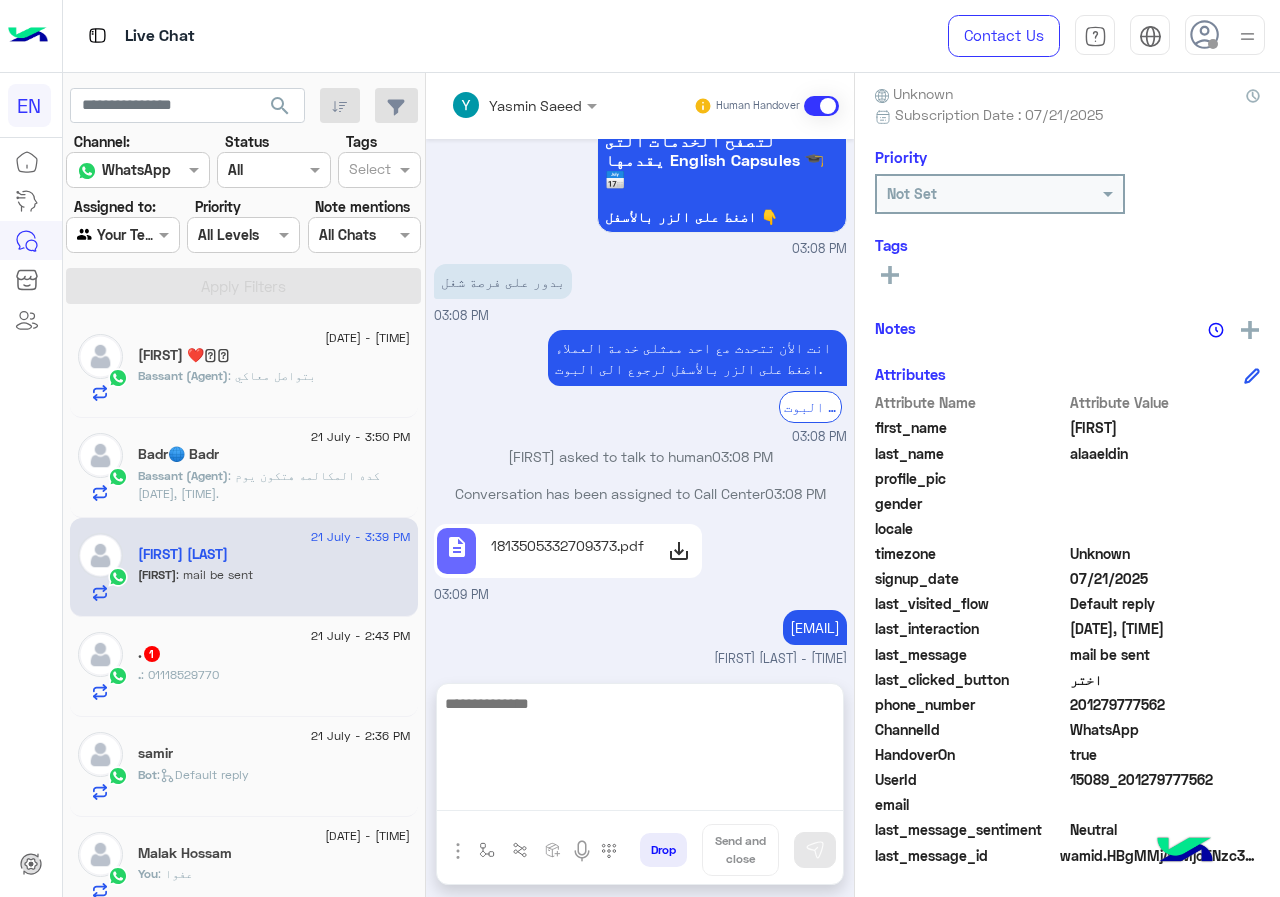 click at bounding box center [640, 751] 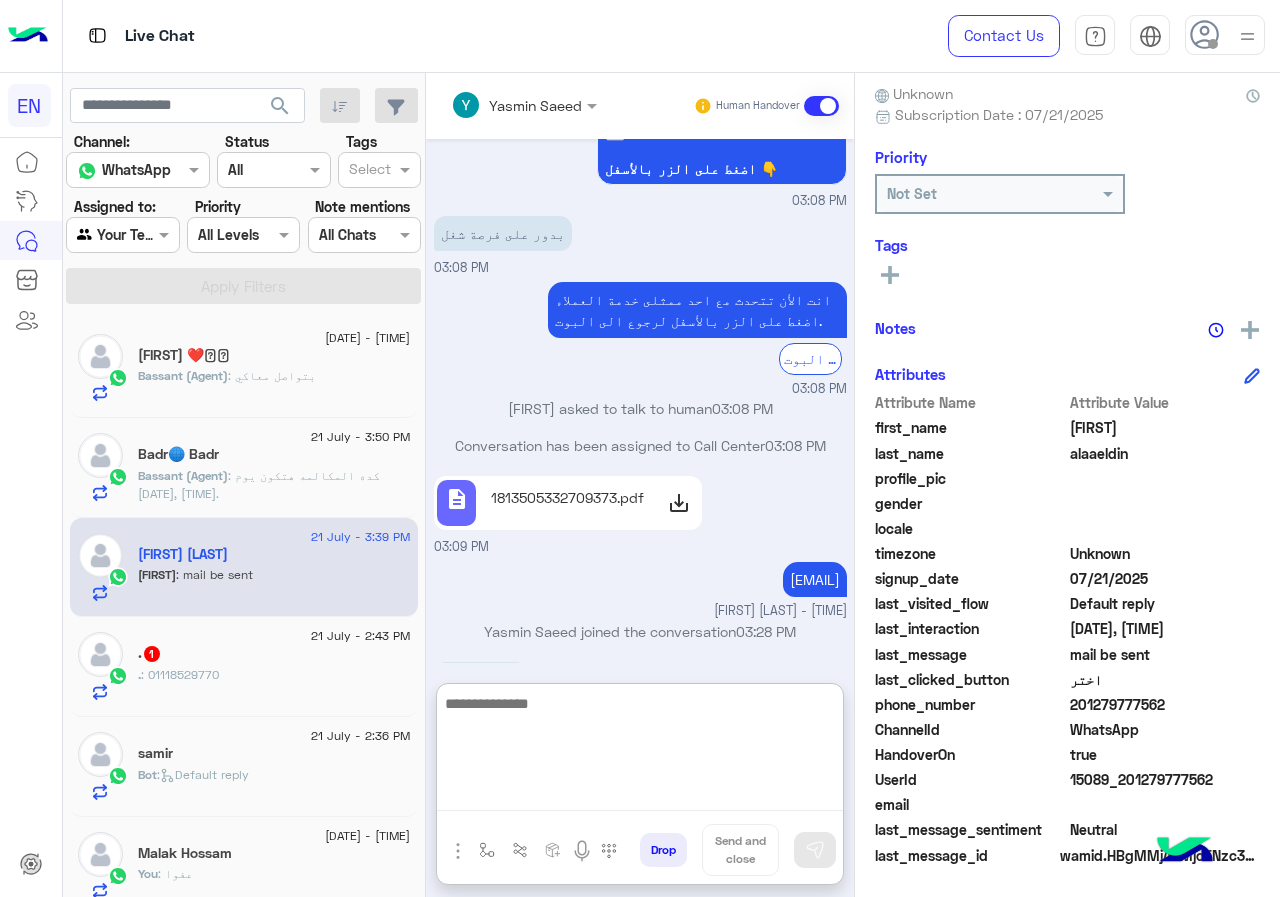 scroll, scrollTop: 504, scrollLeft: 0, axis: vertical 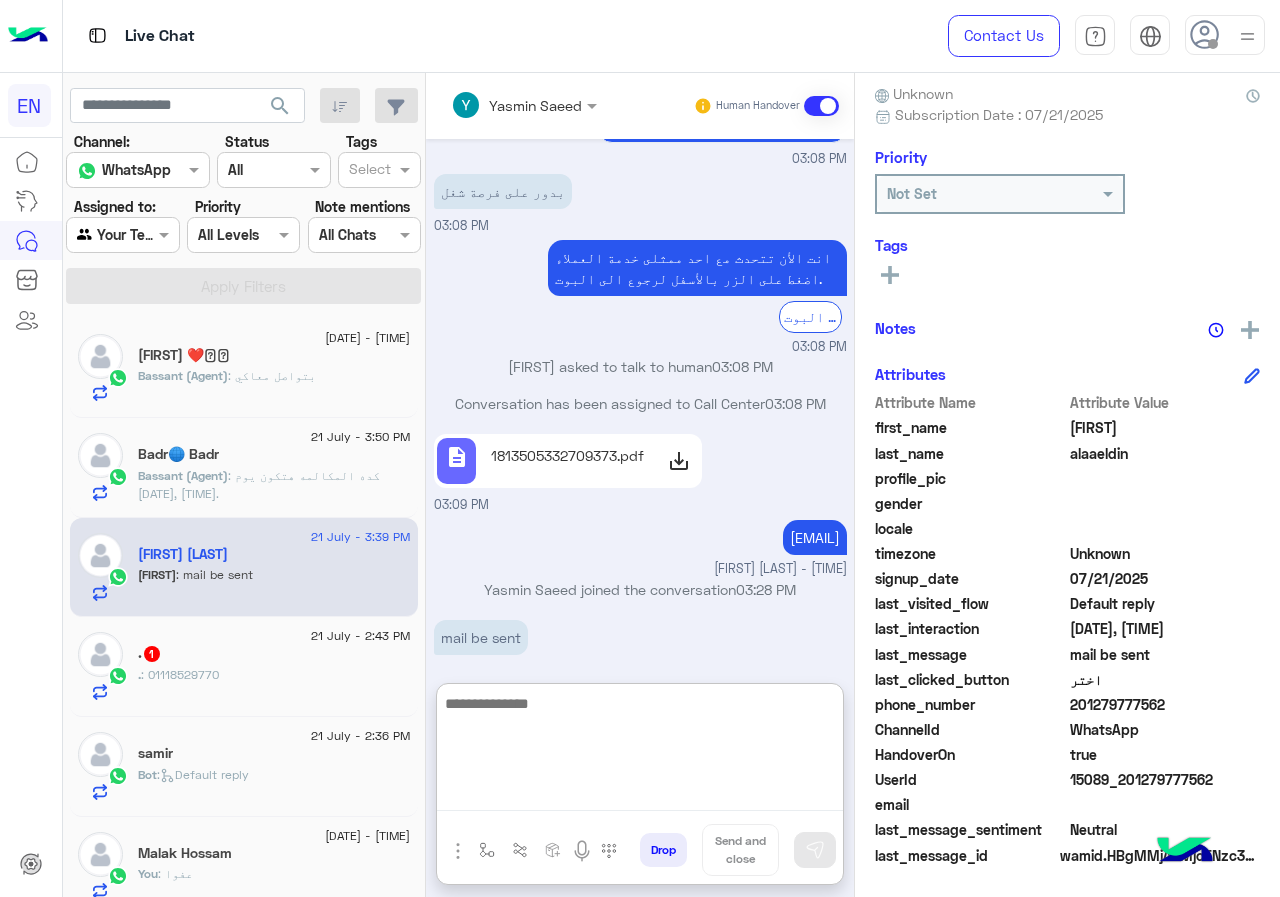 click at bounding box center [640, 751] 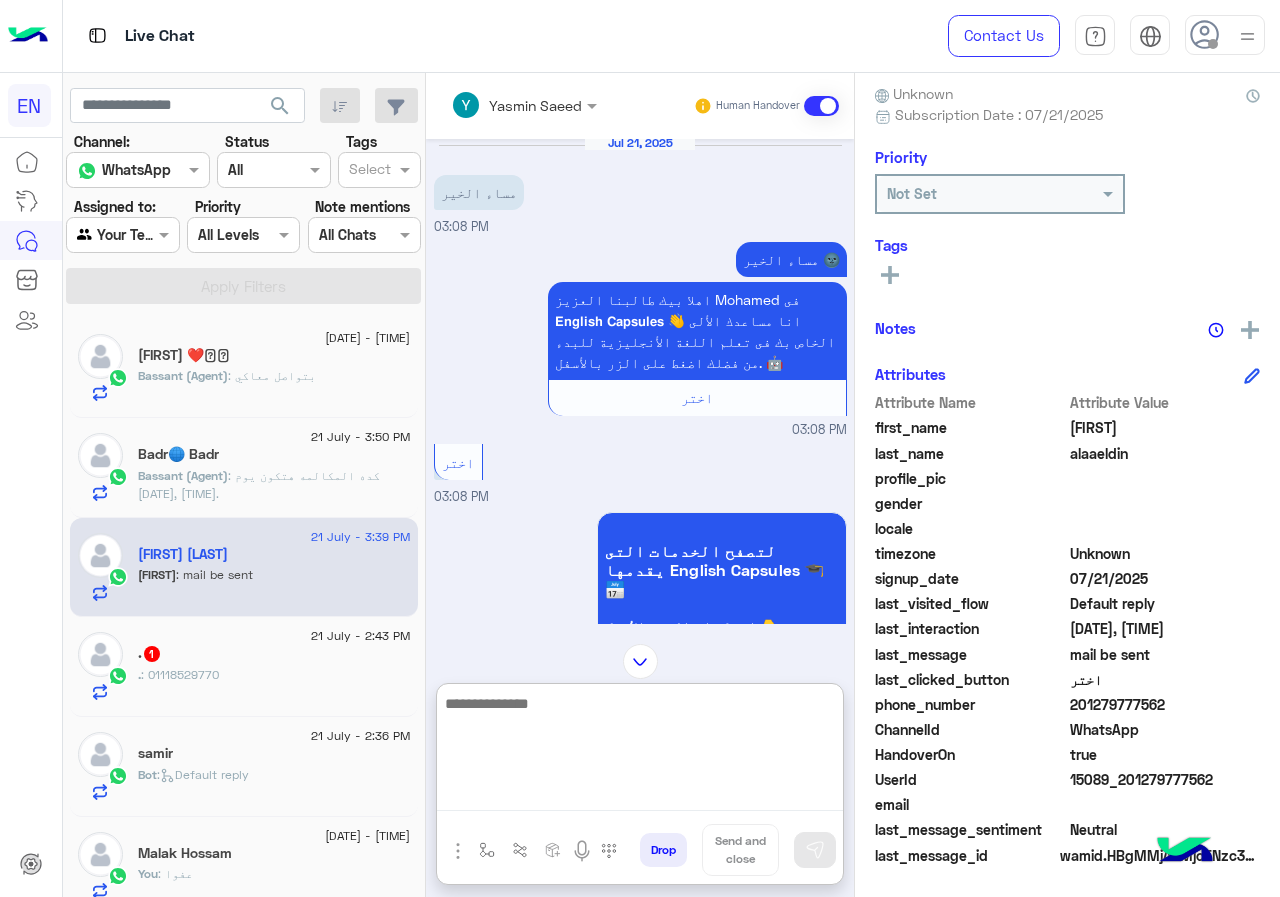 scroll, scrollTop: 504, scrollLeft: 0, axis: vertical 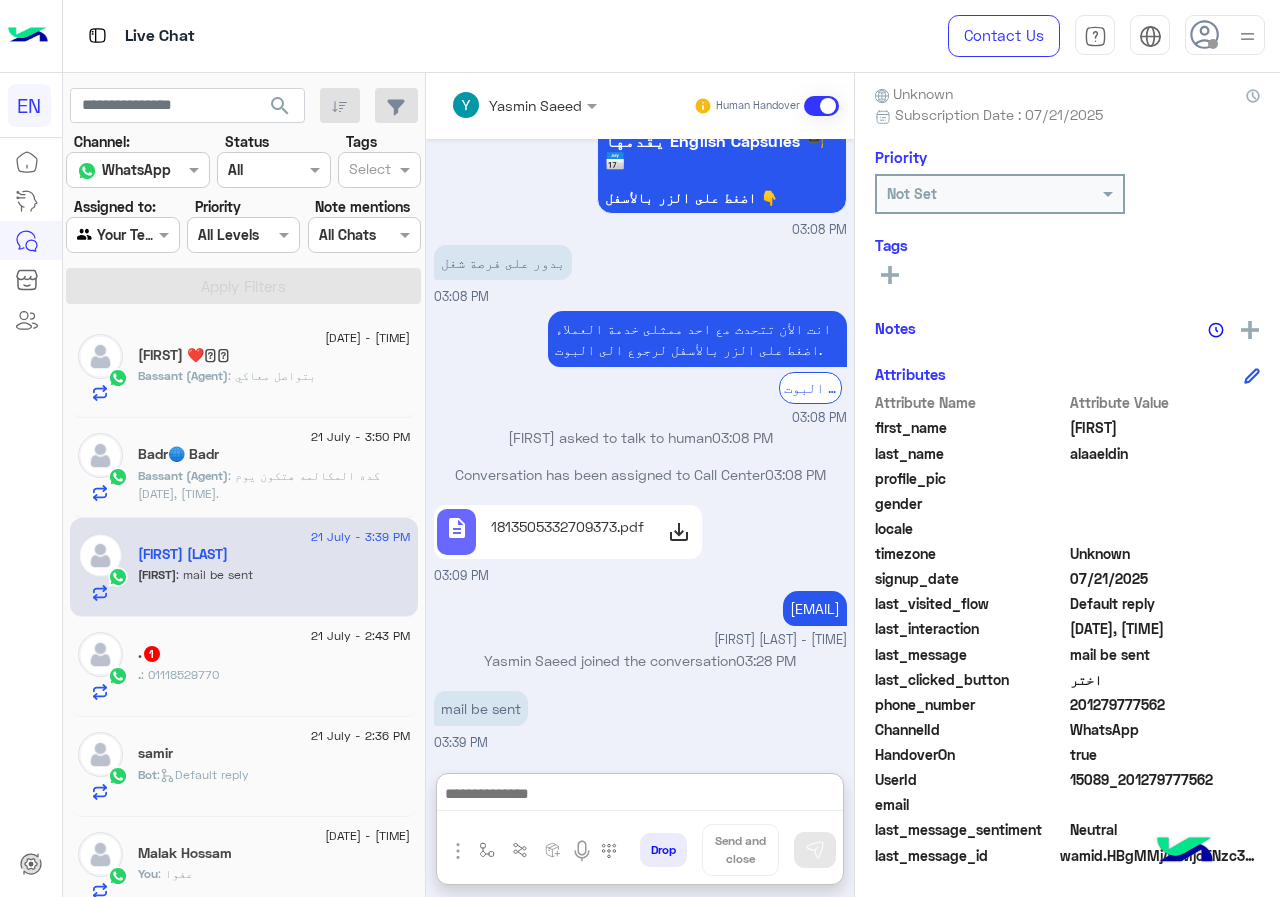 click 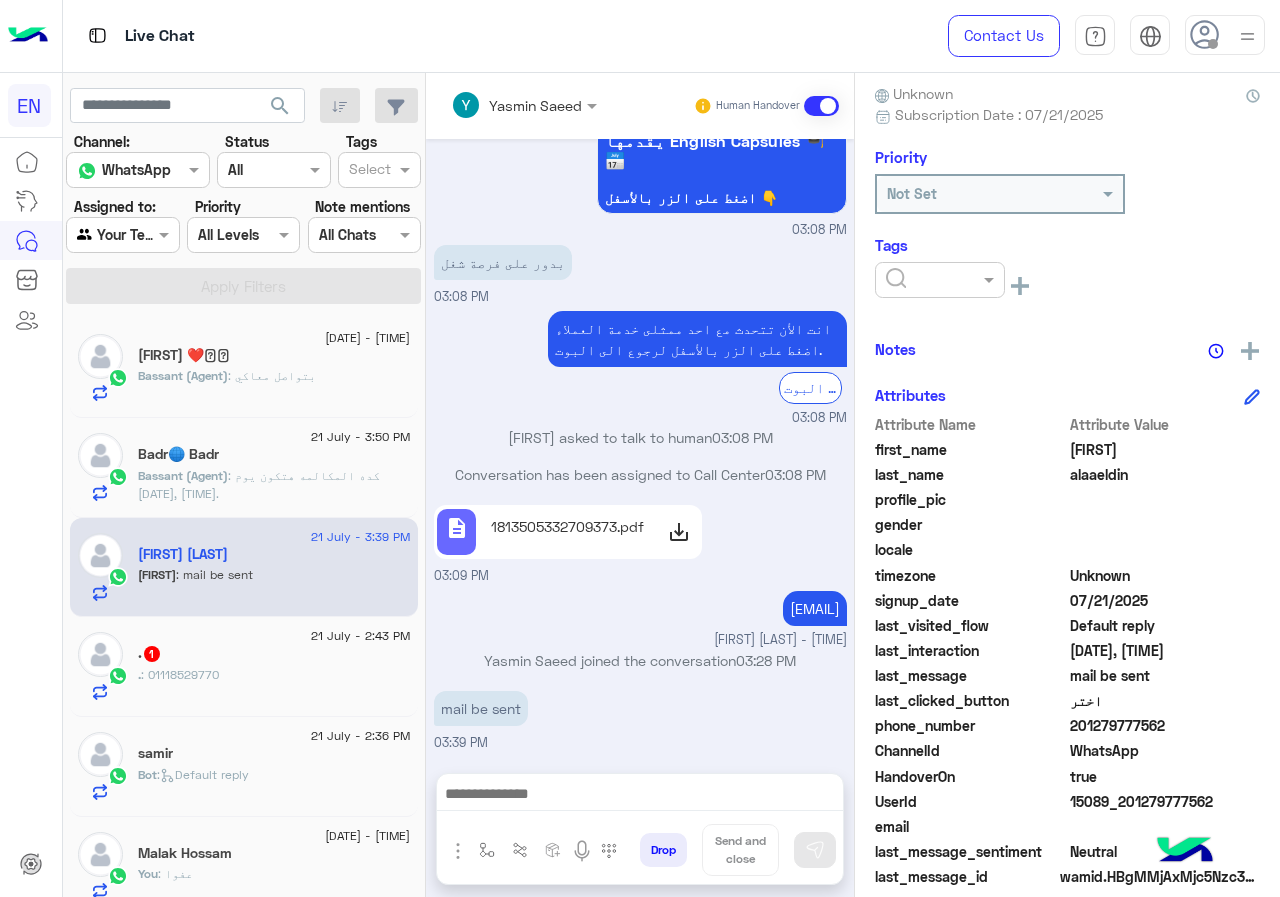 scroll, scrollTop: 414, scrollLeft: 0, axis: vertical 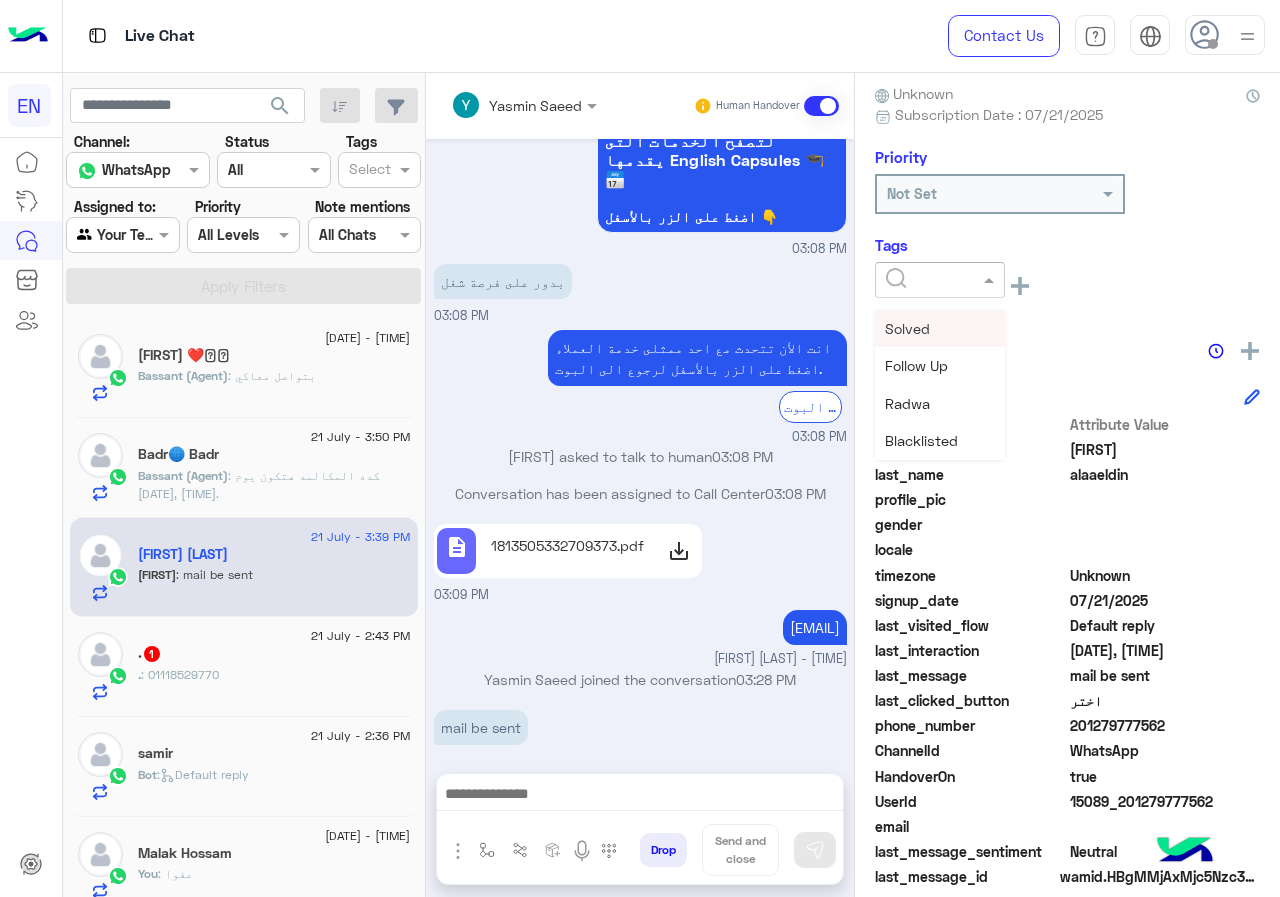 click 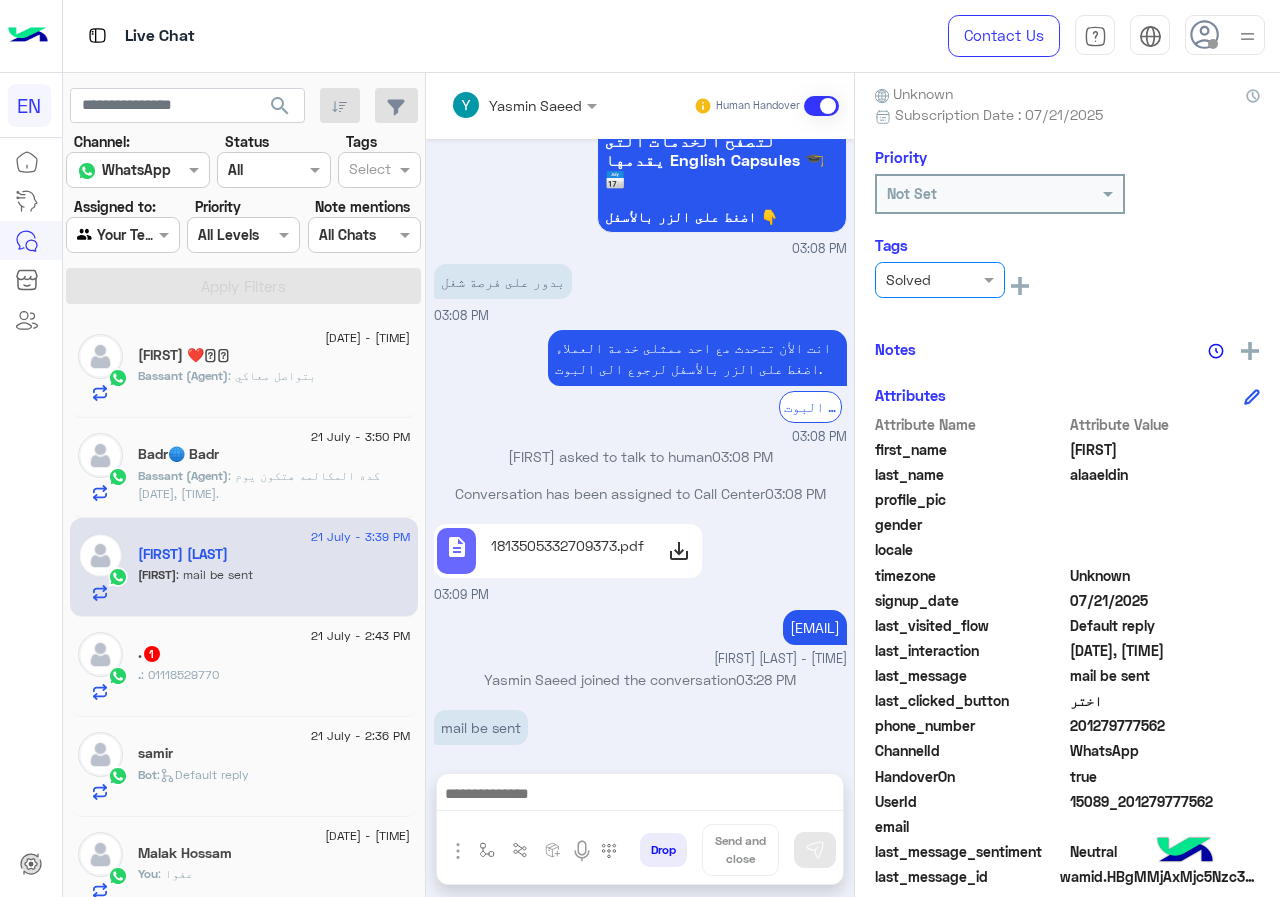click on "Notes" 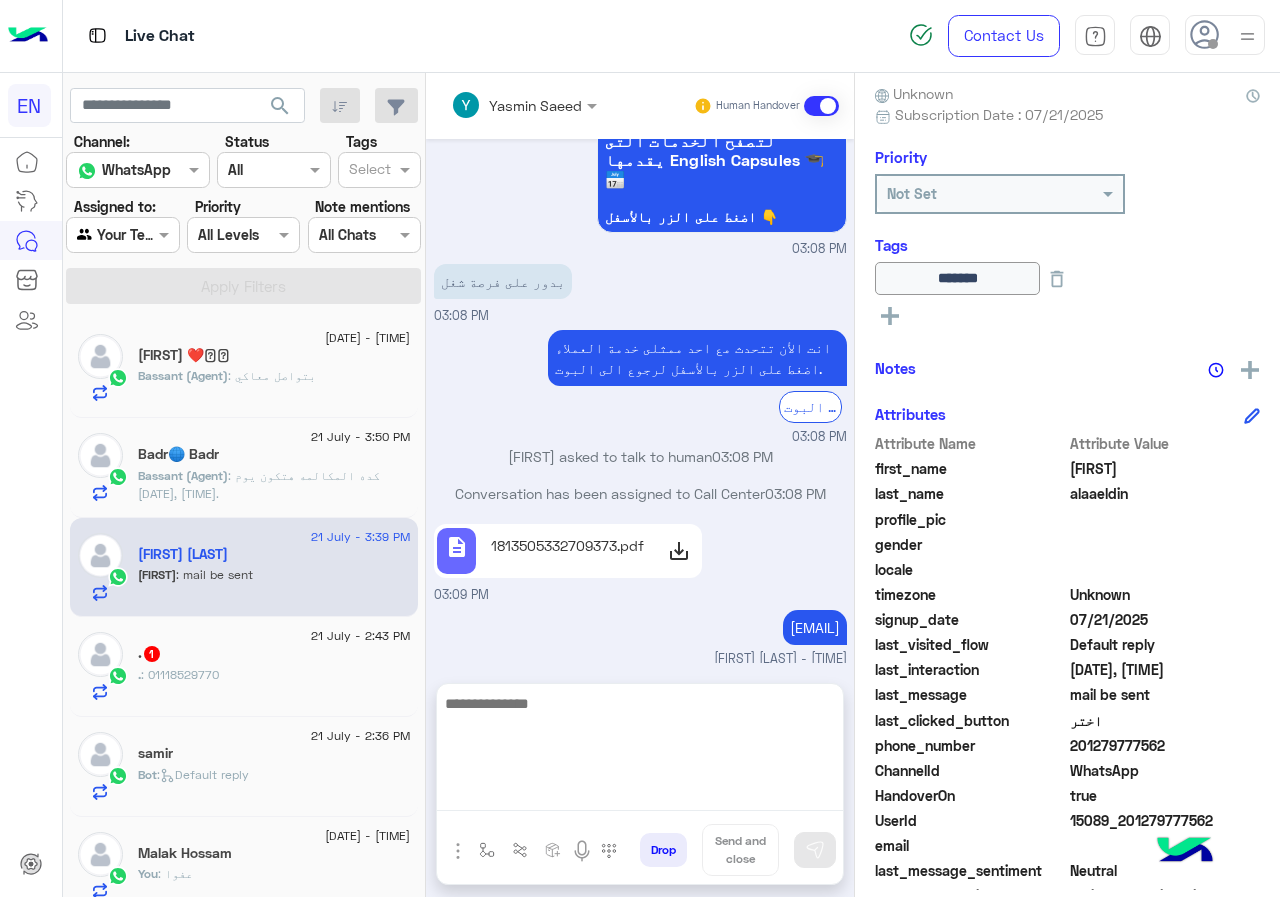 click at bounding box center (640, 751) 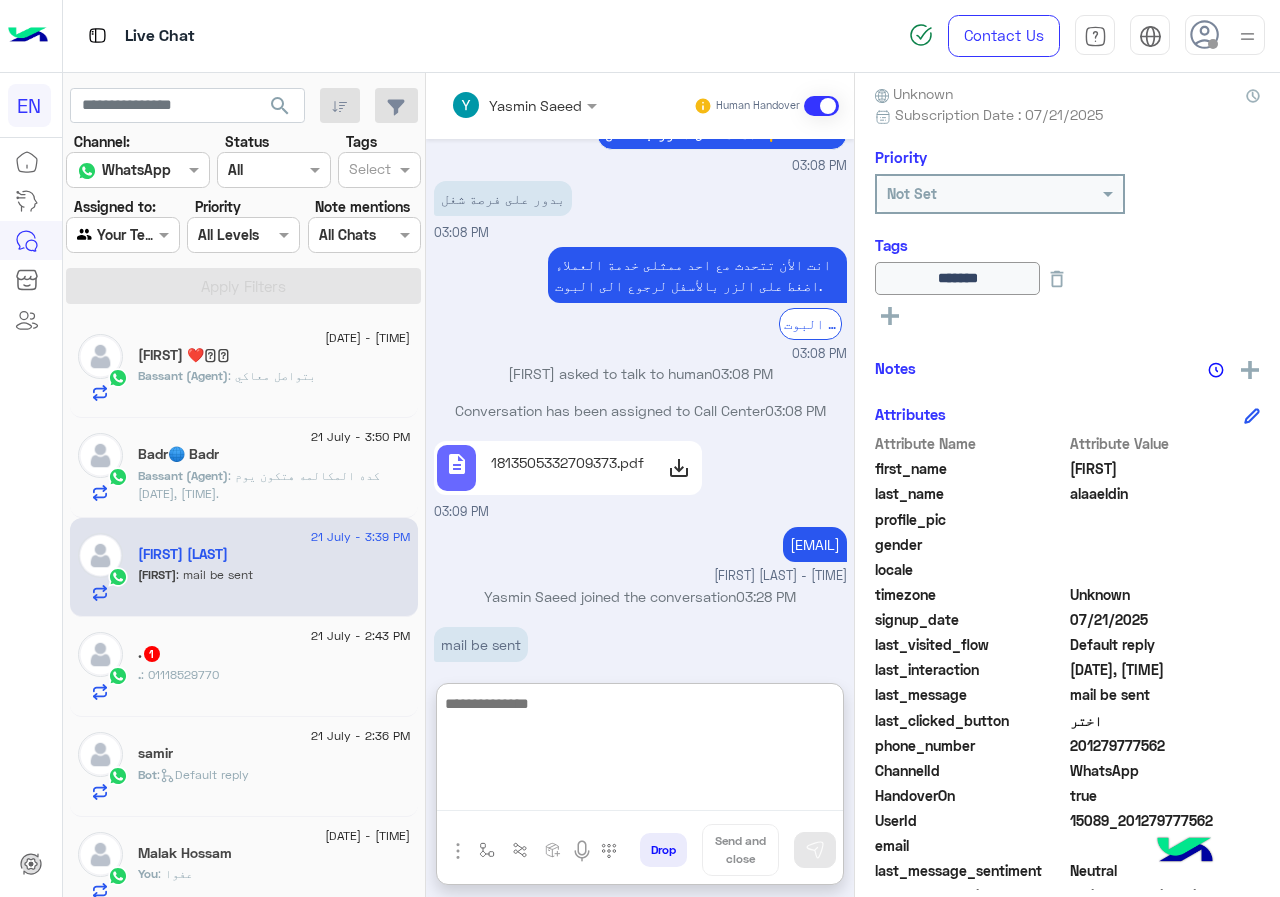 scroll, scrollTop: 504, scrollLeft: 0, axis: vertical 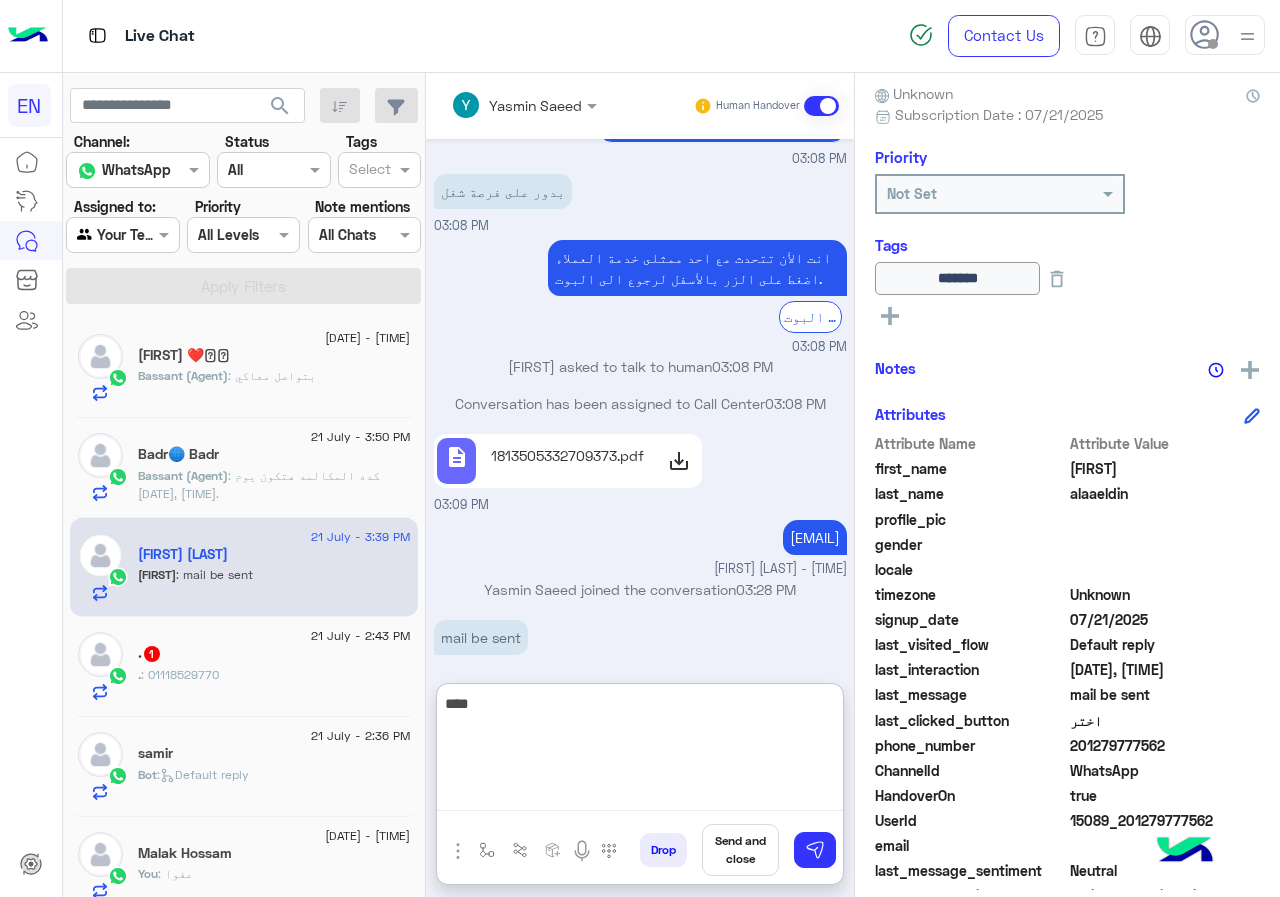 type on "****" 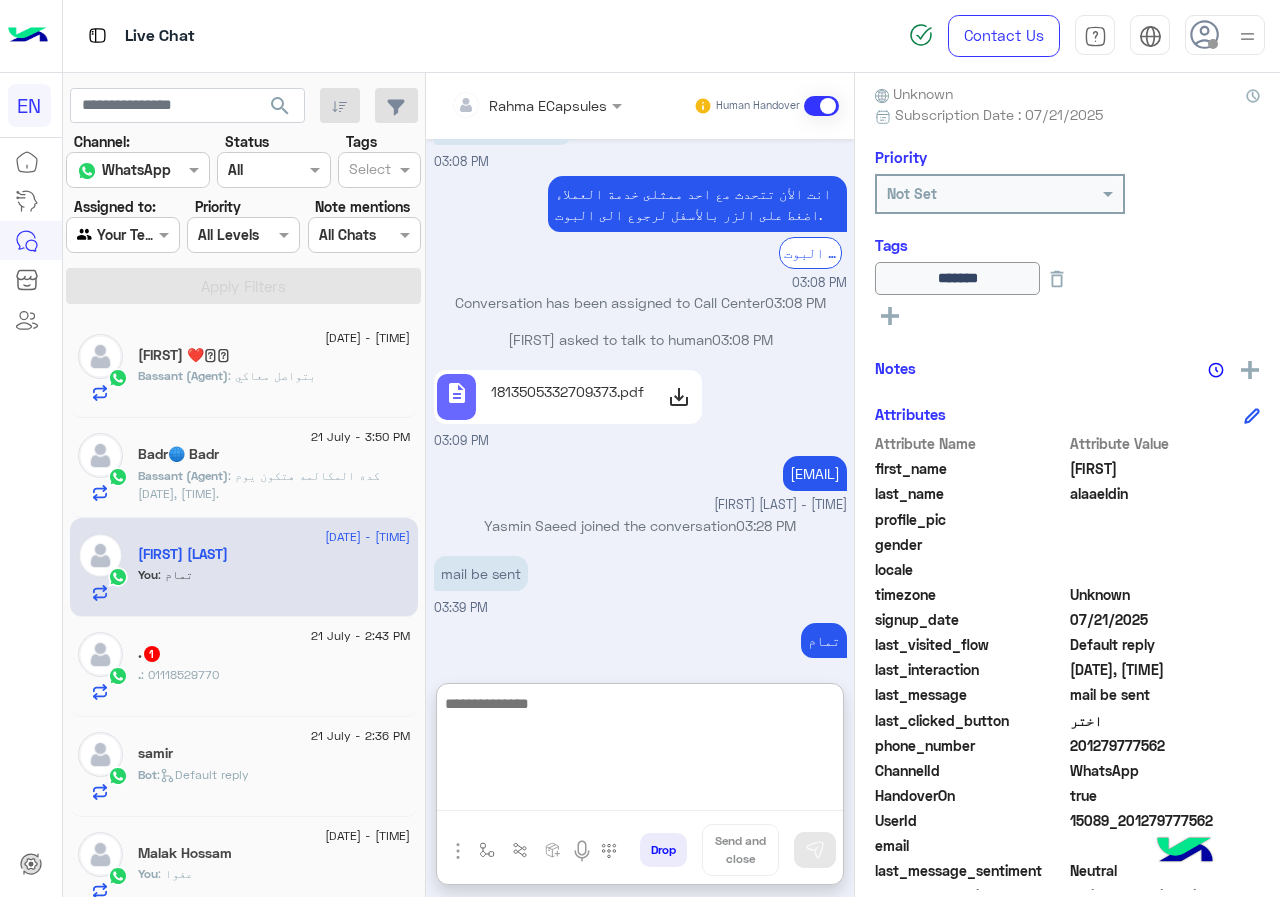 scroll, scrollTop: 604, scrollLeft: 0, axis: vertical 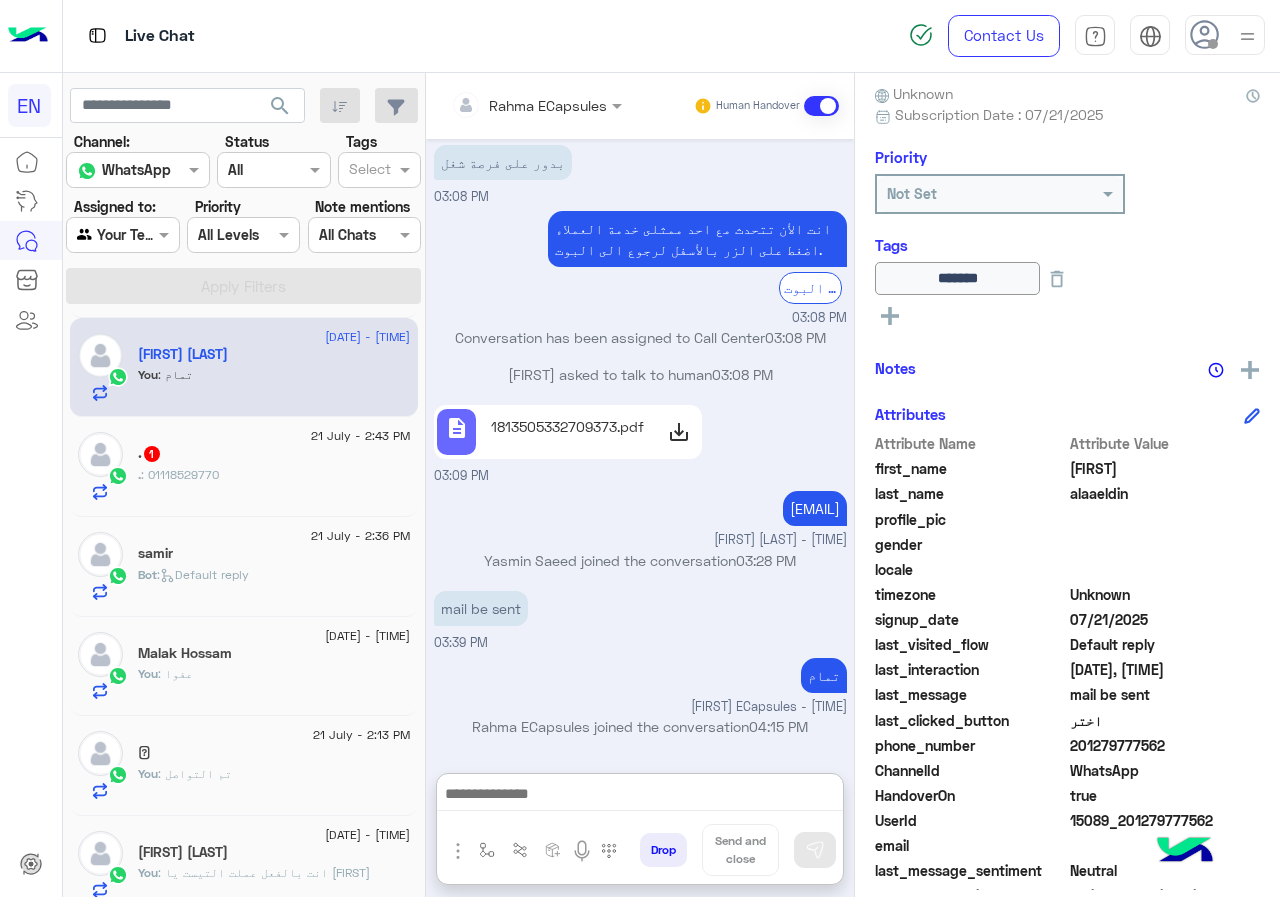 click on ".   1" 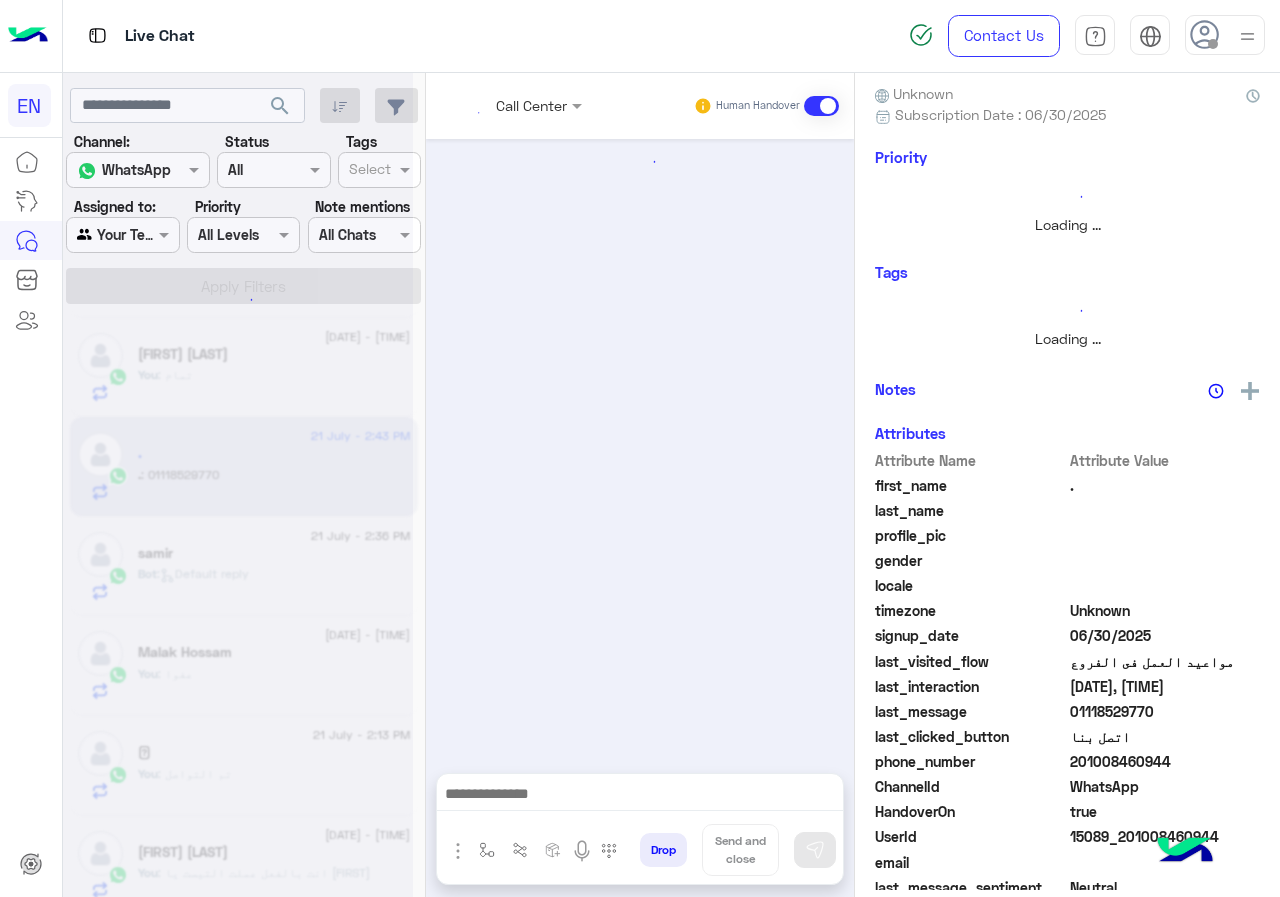 scroll, scrollTop: 0, scrollLeft: 0, axis: both 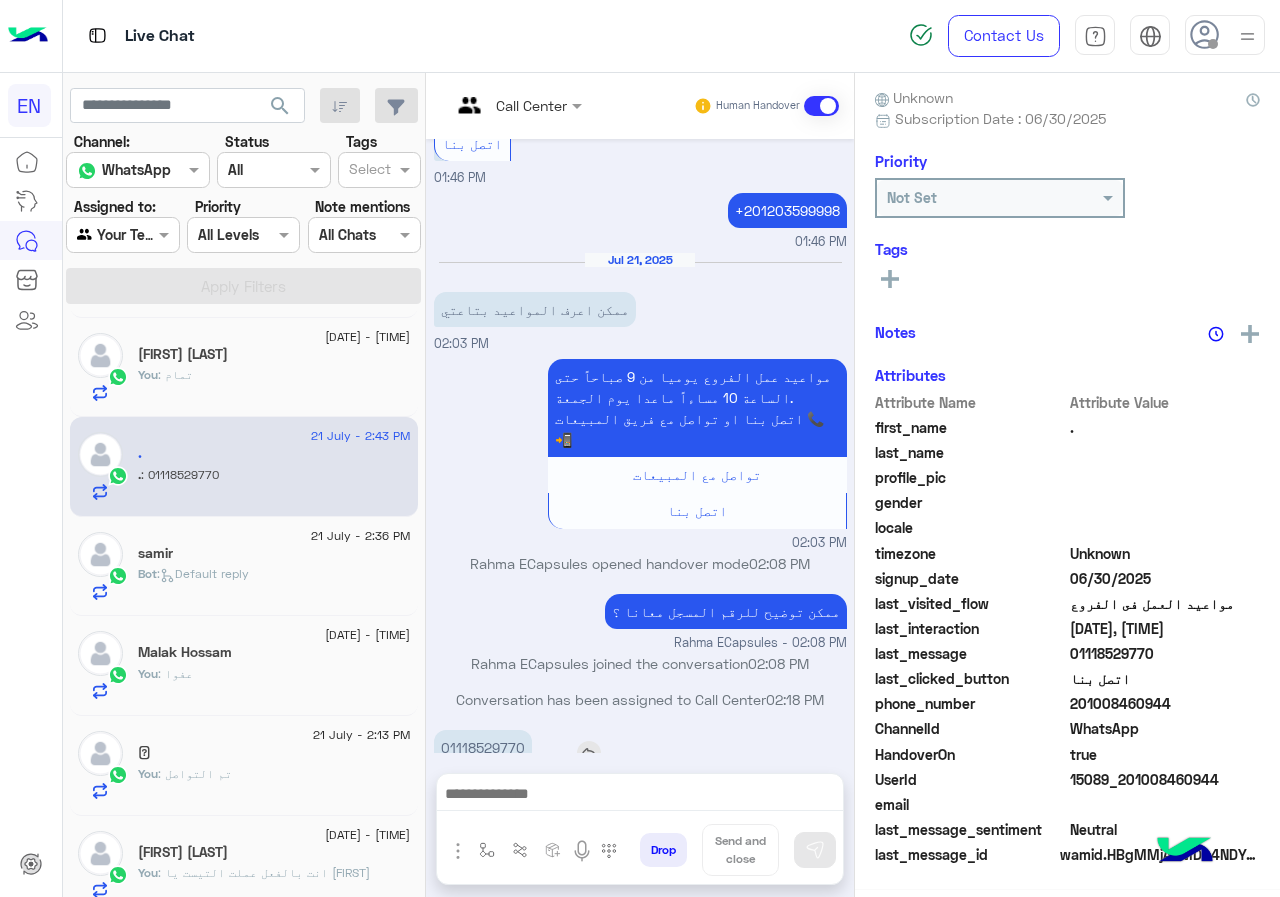 click on "01118529770" at bounding box center (483, 747) 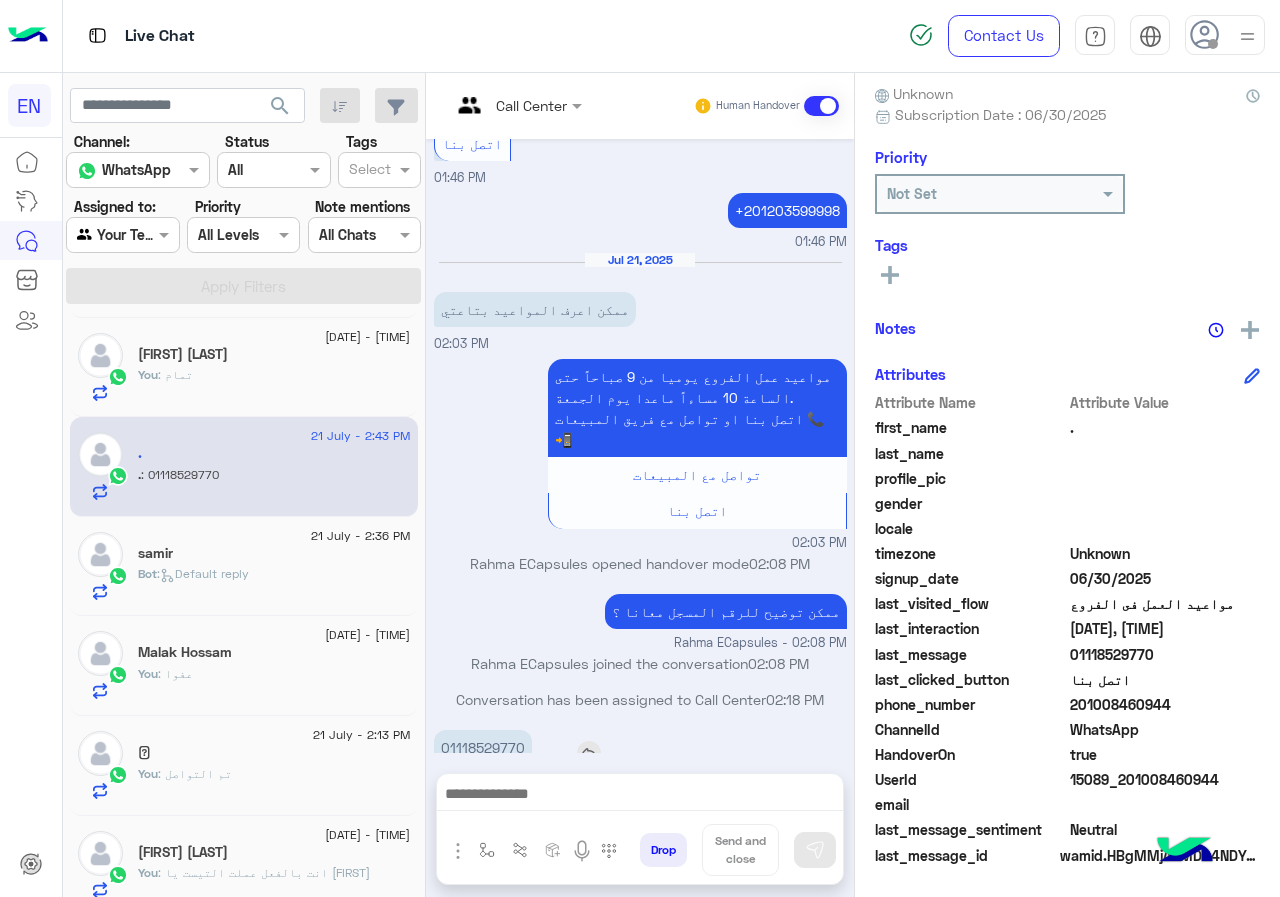 click on "01118529770" at bounding box center (483, 747) 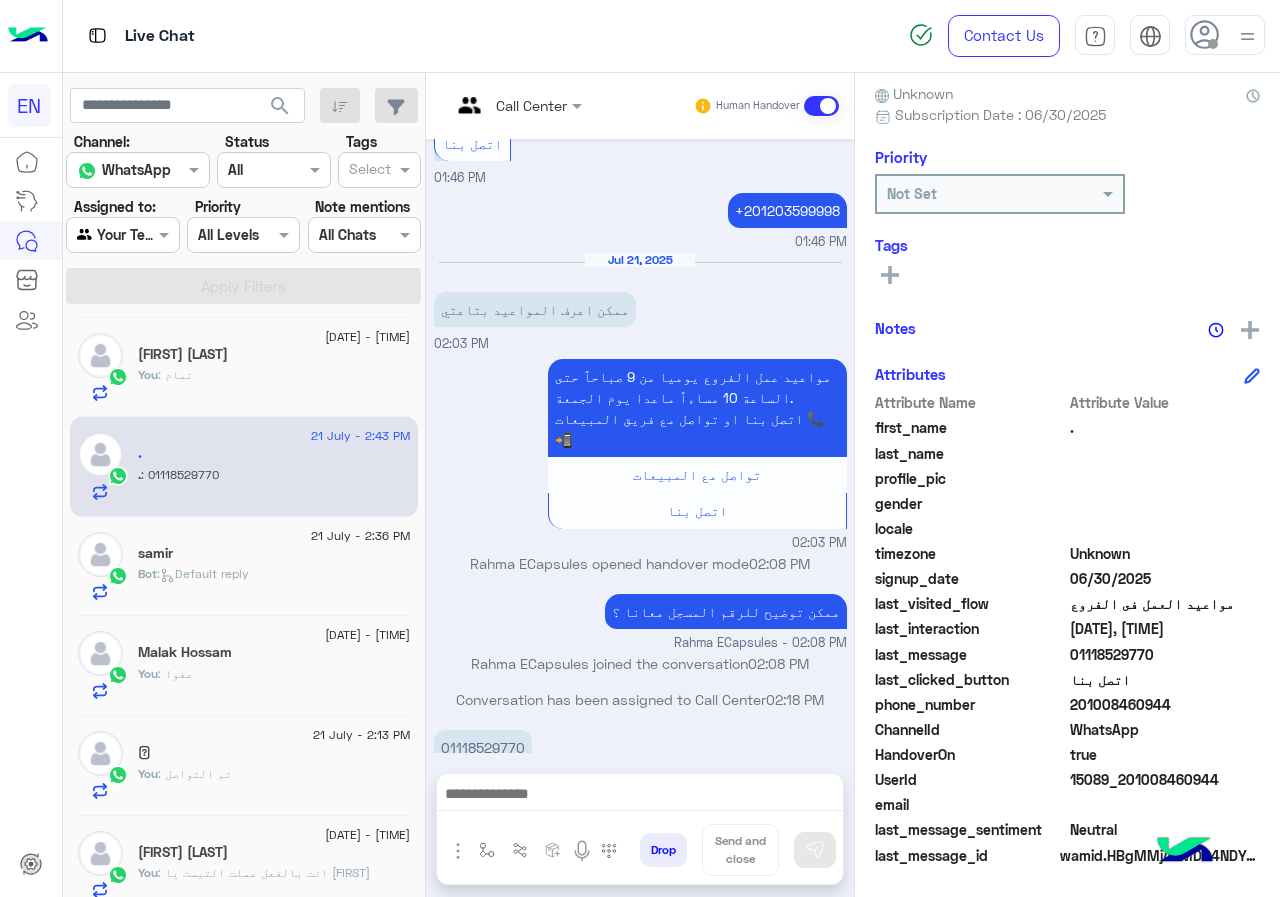drag, startPoint x: 1115, startPoint y: 699, endPoint x: 1185, endPoint y: 699, distance: 70 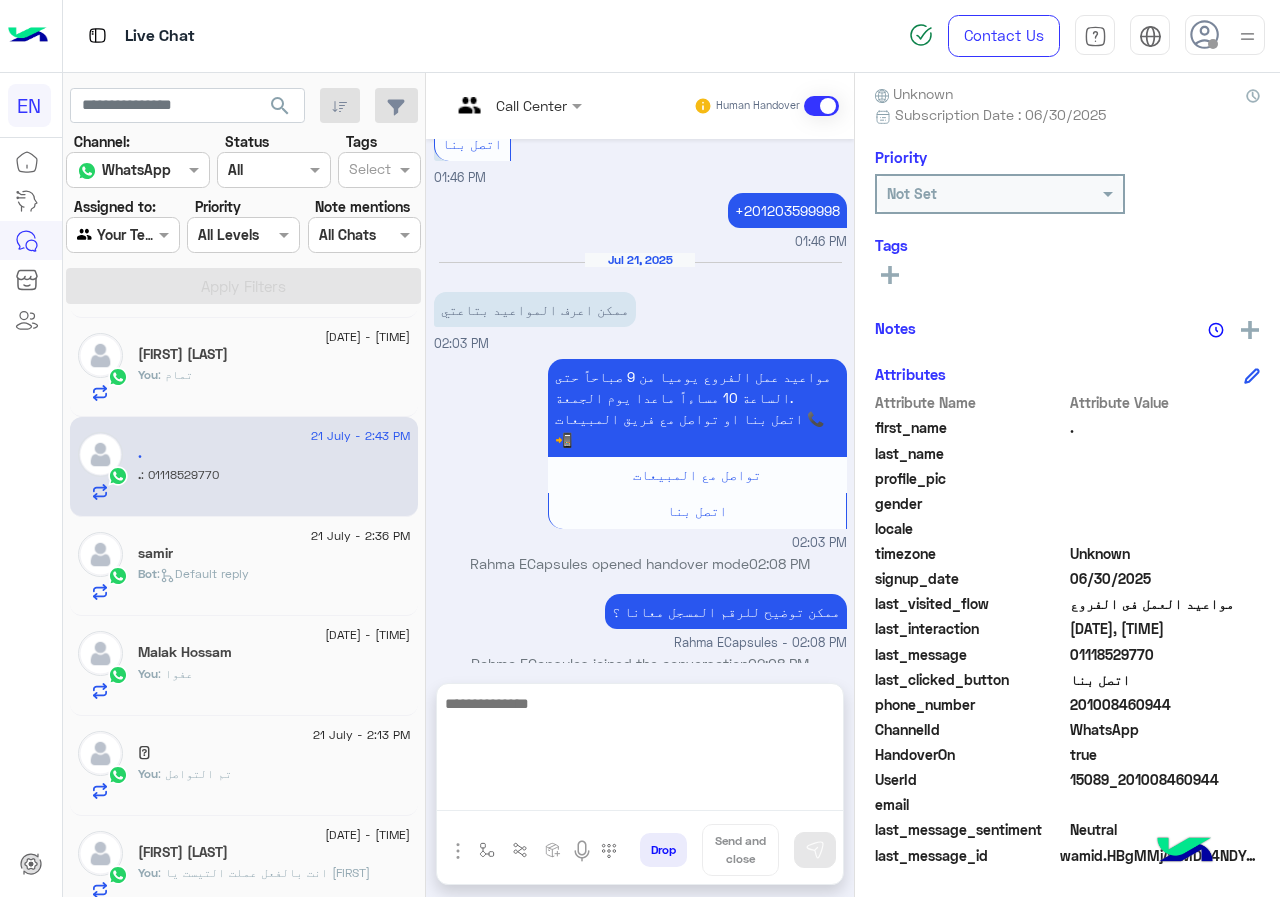 click at bounding box center (640, 751) 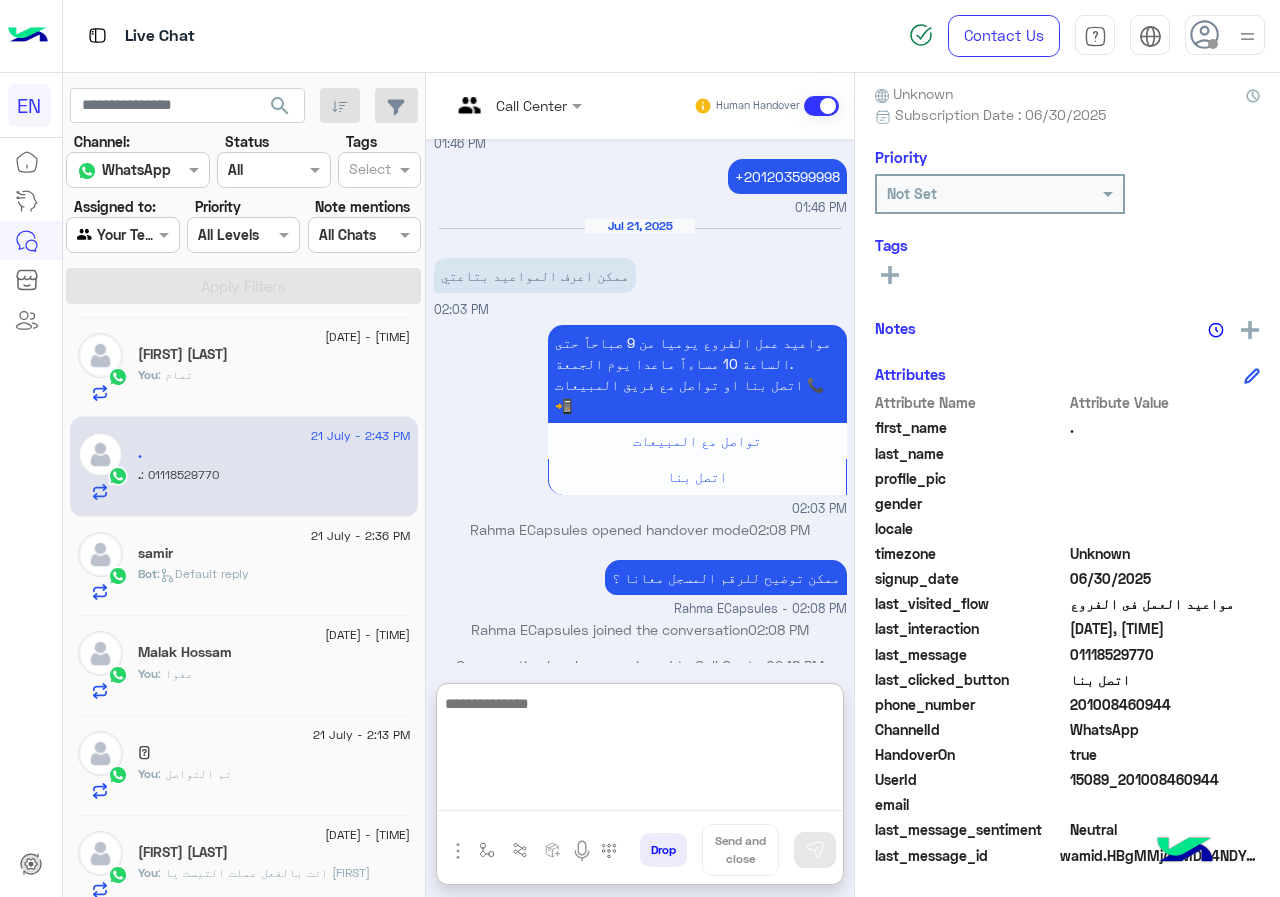 scroll, scrollTop: 1541, scrollLeft: 0, axis: vertical 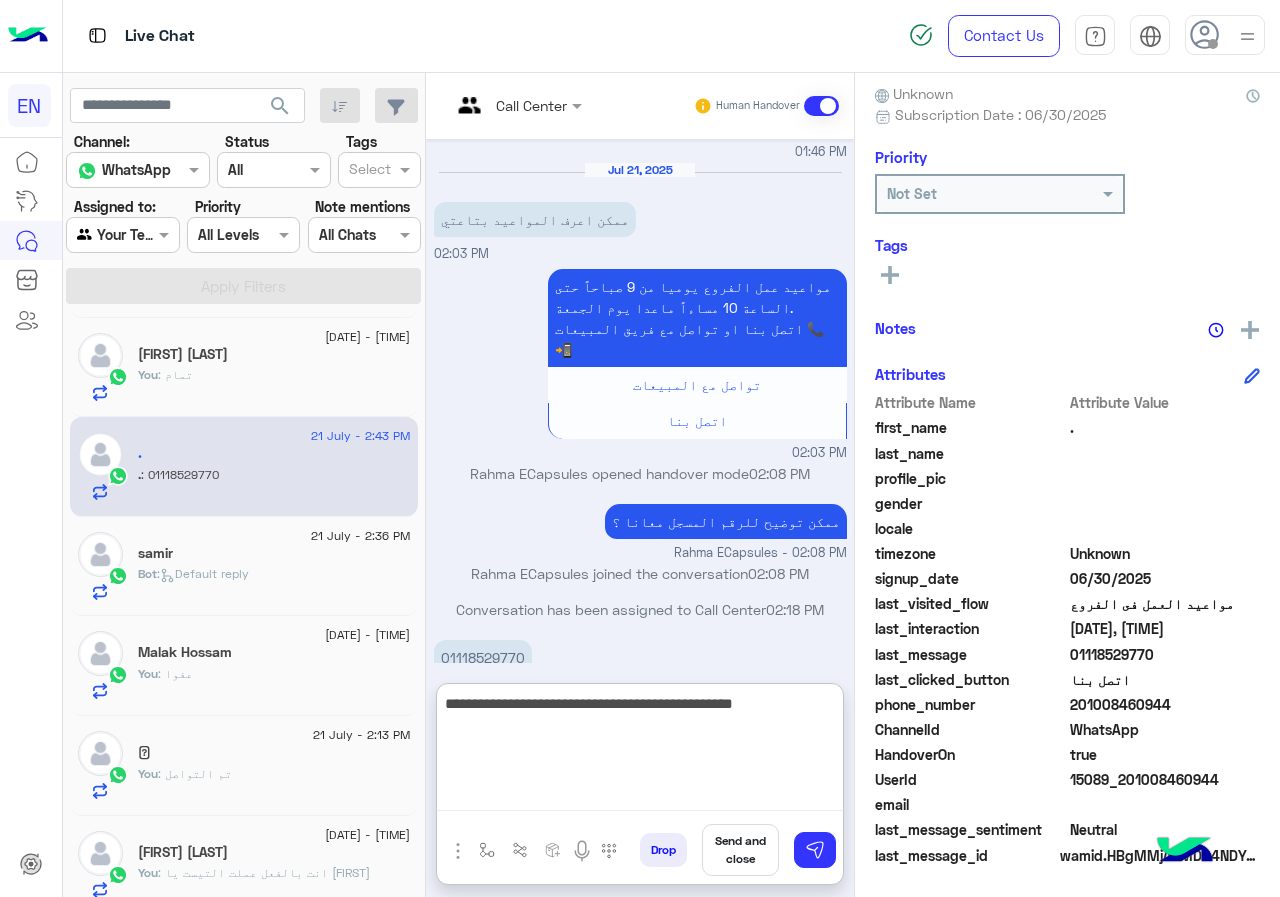 type on "**********" 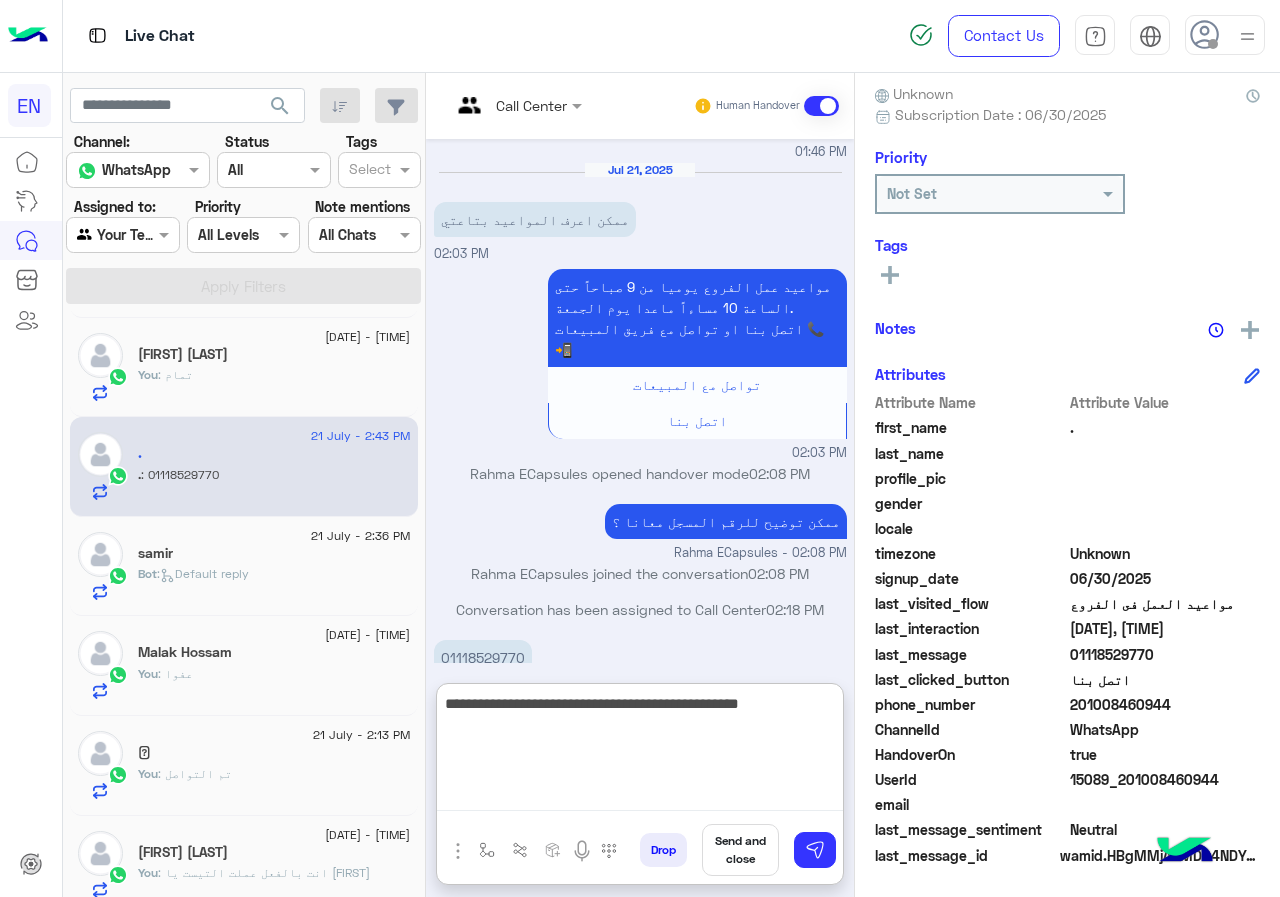 type 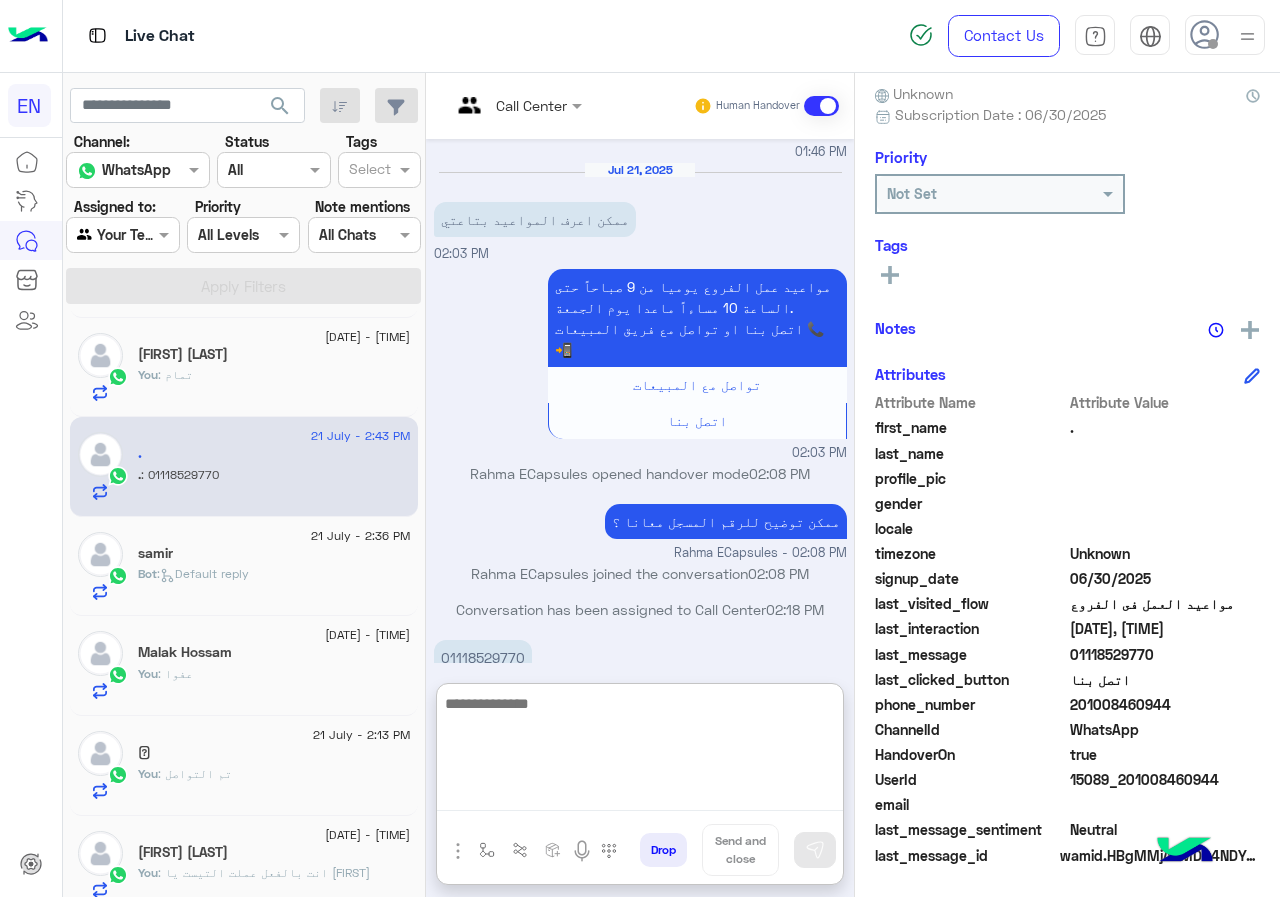 scroll, scrollTop: 1626, scrollLeft: 0, axis: vertical 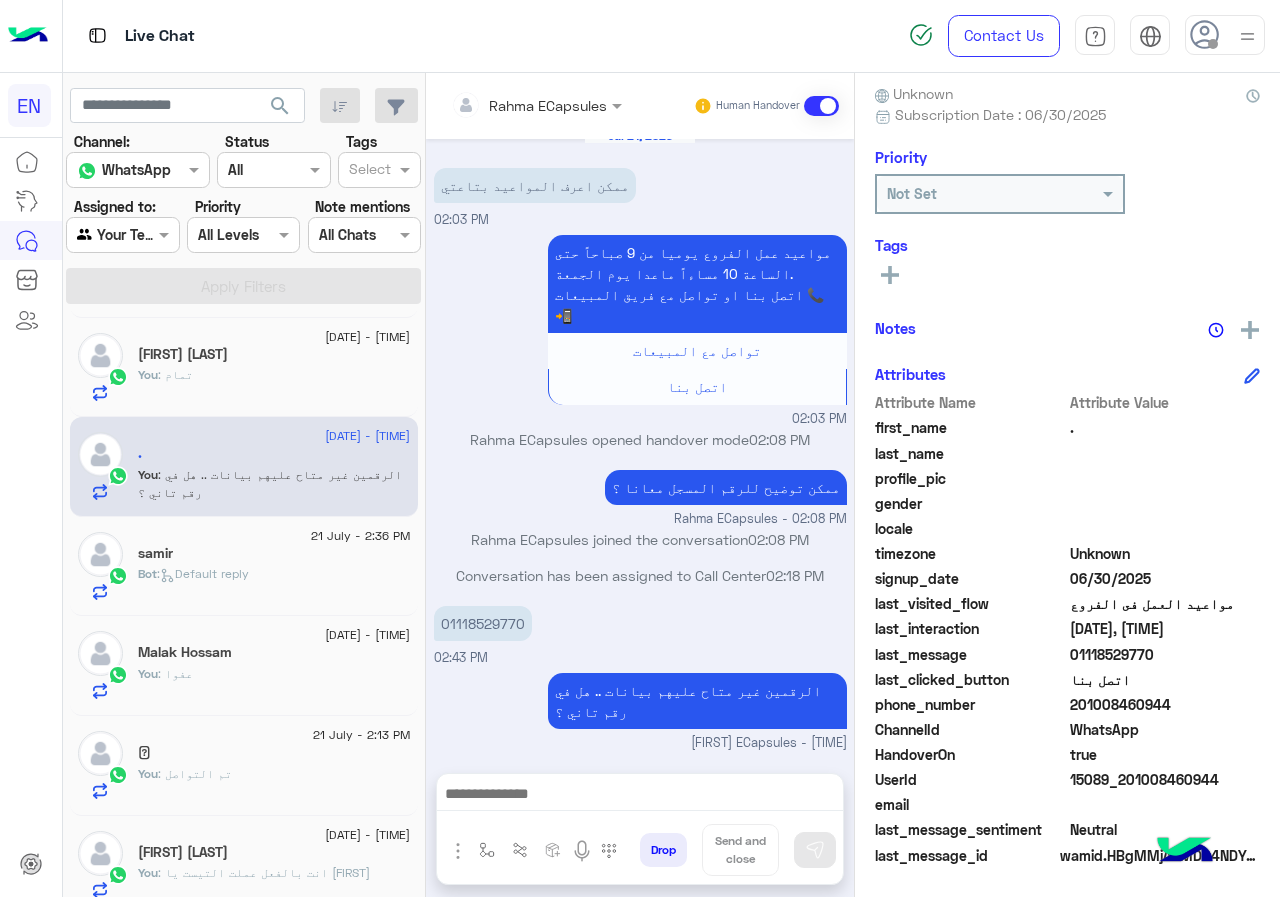 click on "Bot :   Default reply" 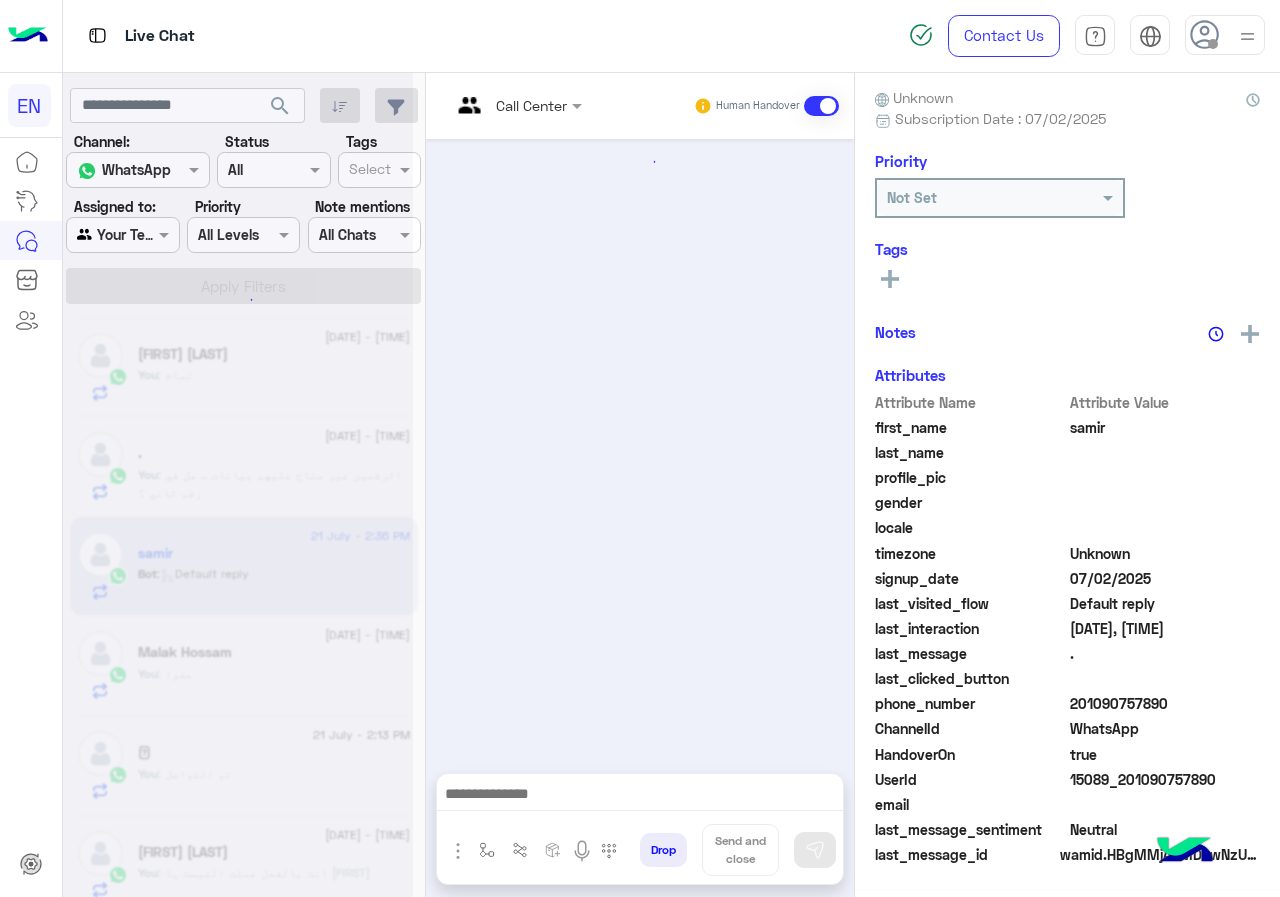 scroll, scrollTop: 176, scrollLeft: 0, axis: vertical 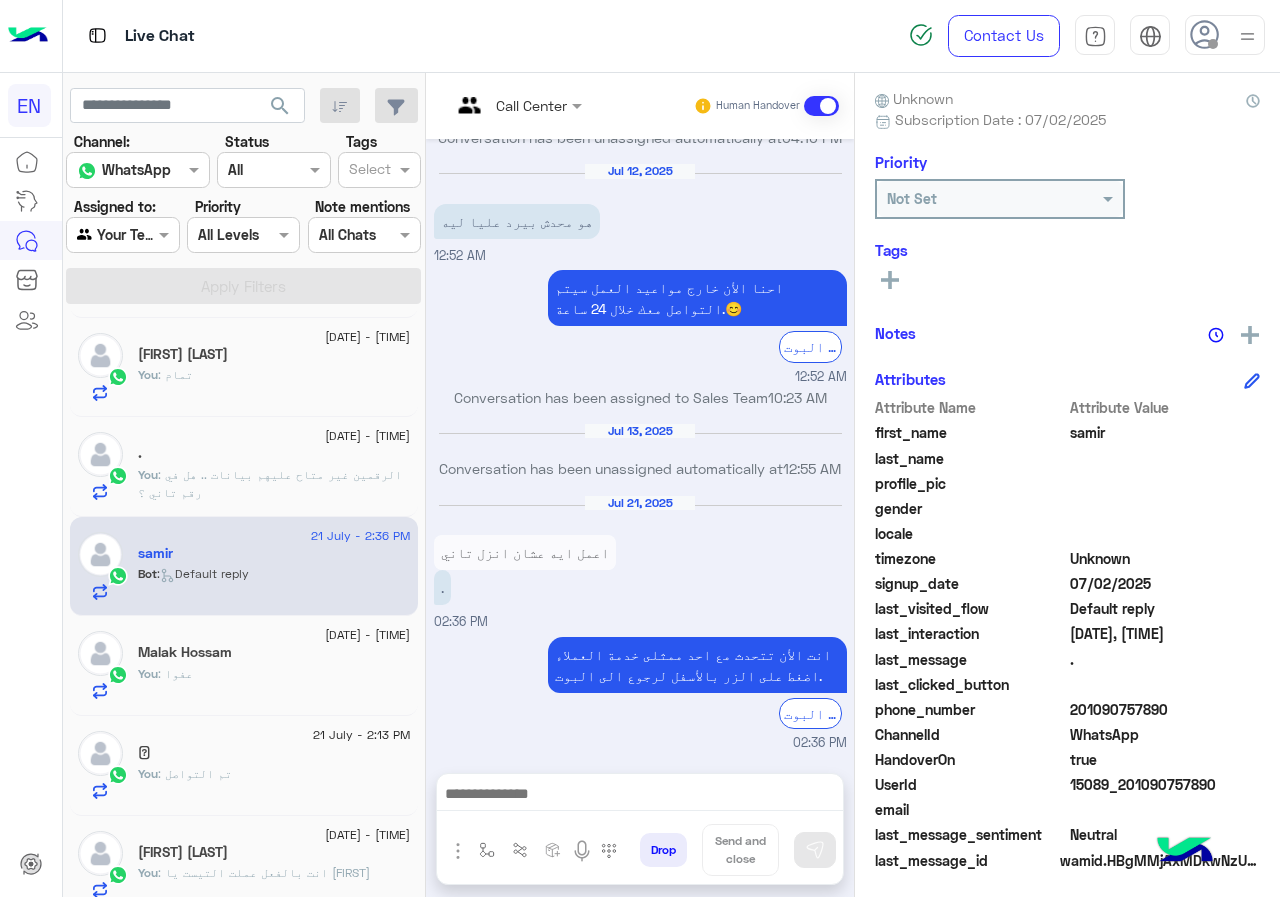 drag, startPoint x: 1072, startPoint y: 704, endPoint x: 1192, endPoint y: 704, distance: 120 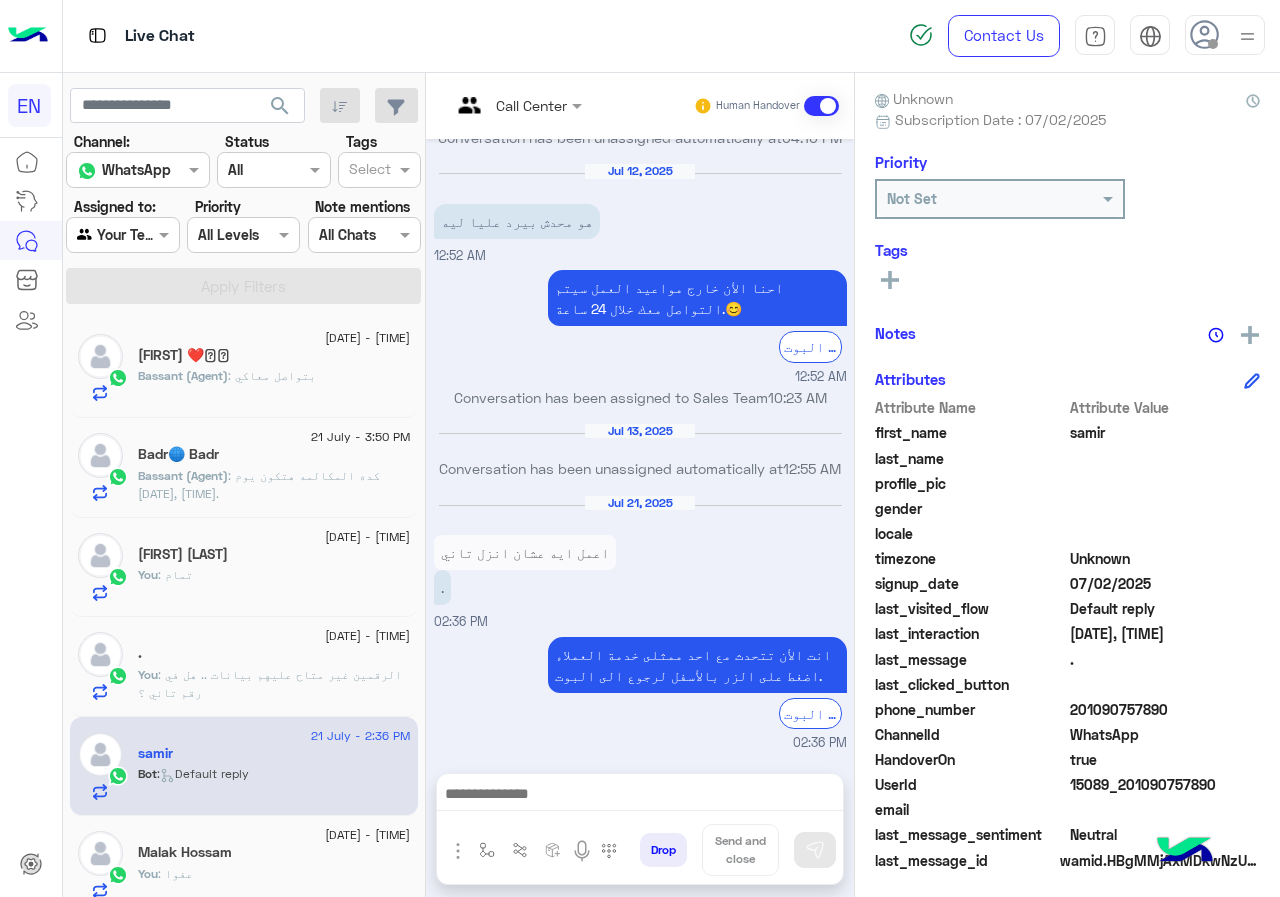 scroll, scrollTop: 200, scrollLeft: 0, axis: vertical 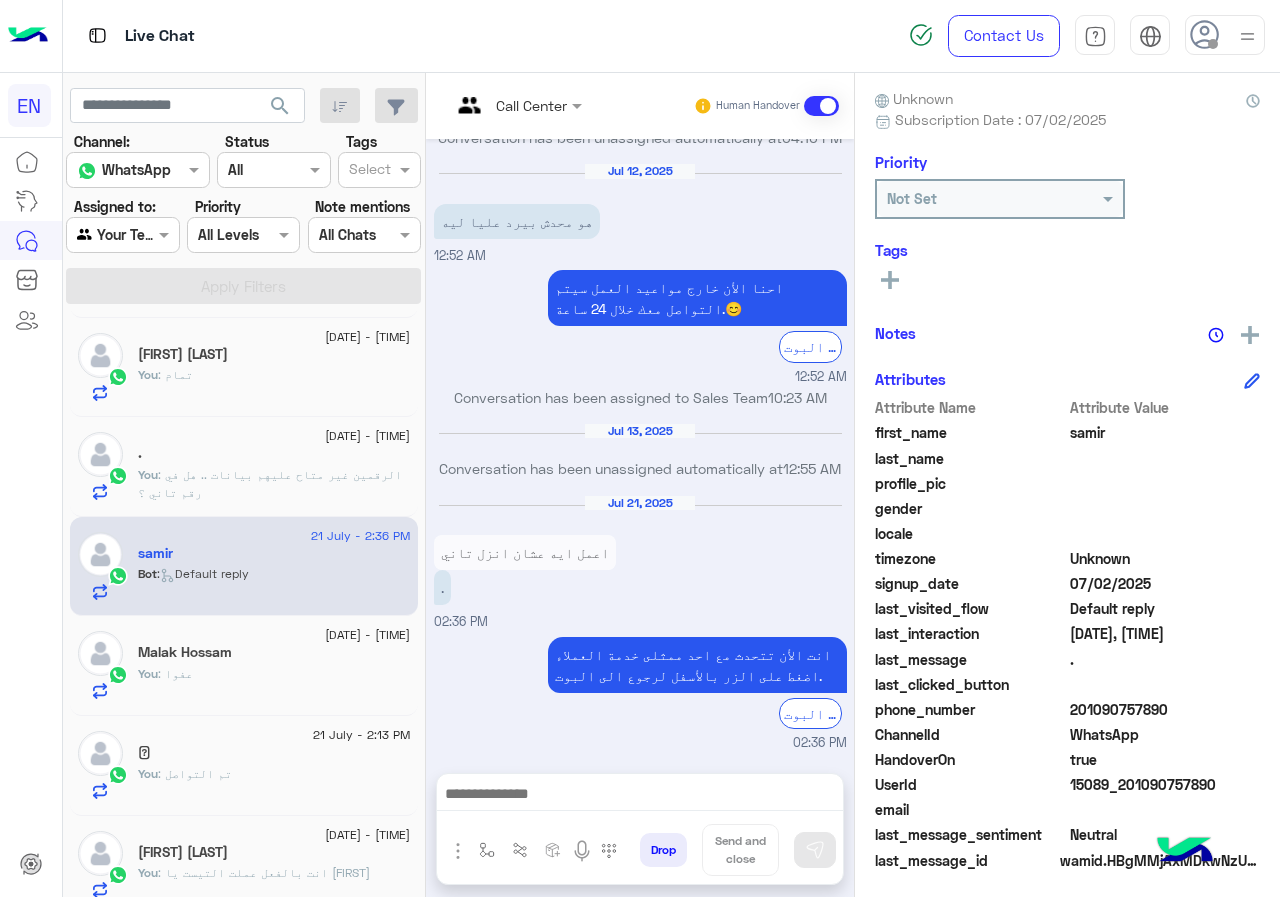 click on "Call Center Human Handover" at bounding box center [640, 106] 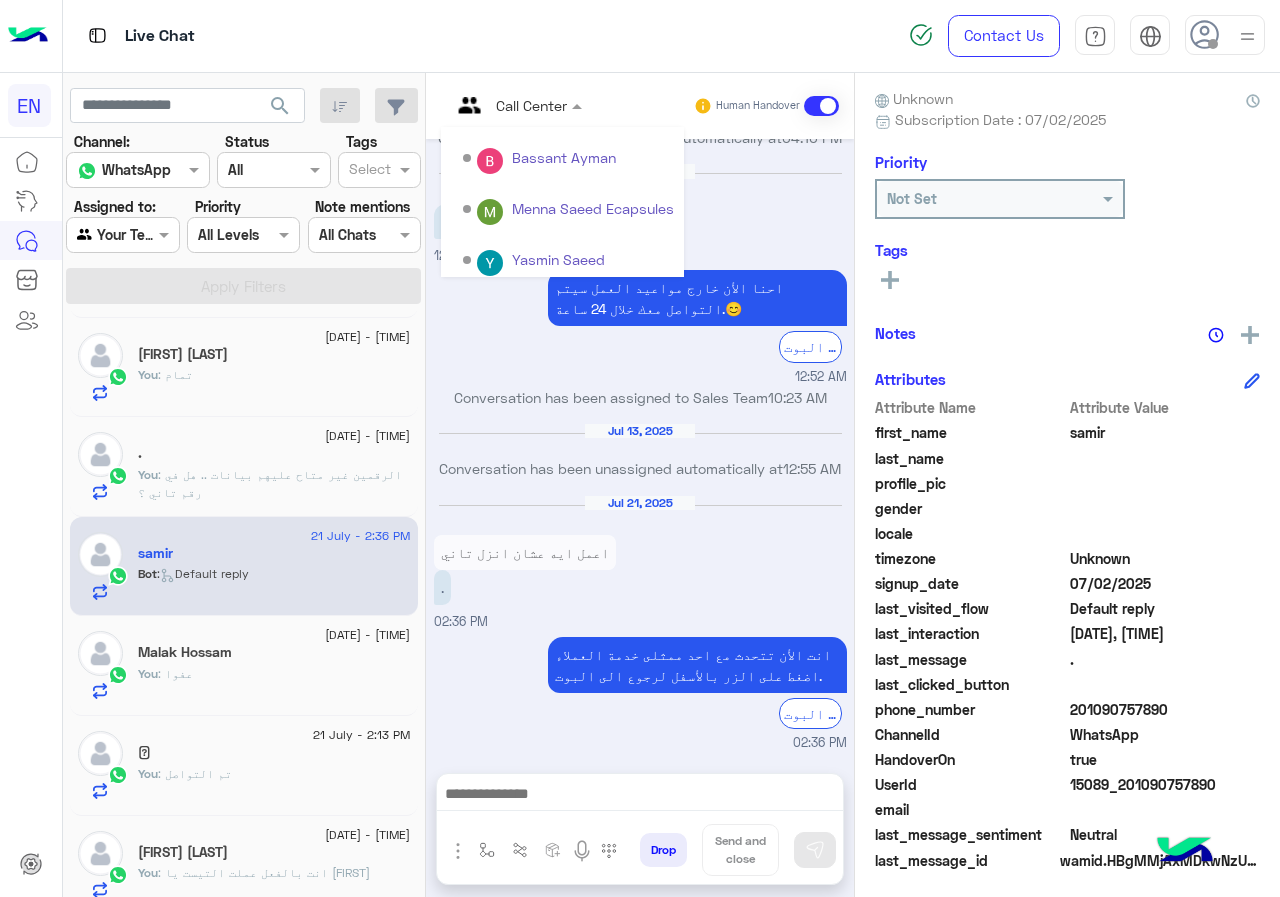 scroll, scrollTop: 332, scrollLeft: 0, axis: vertical 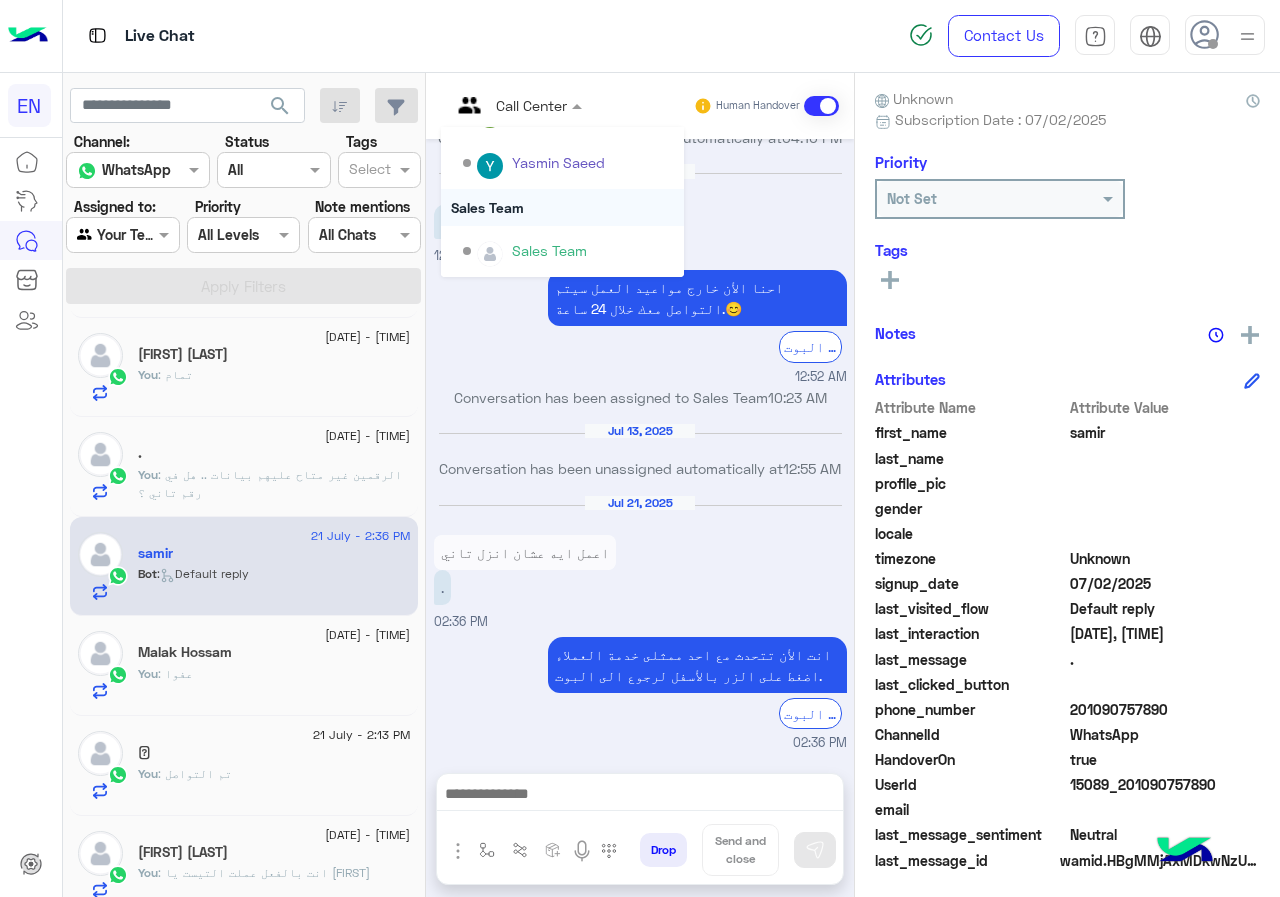 click on "Sales Team" at bounding box center (562, 207) 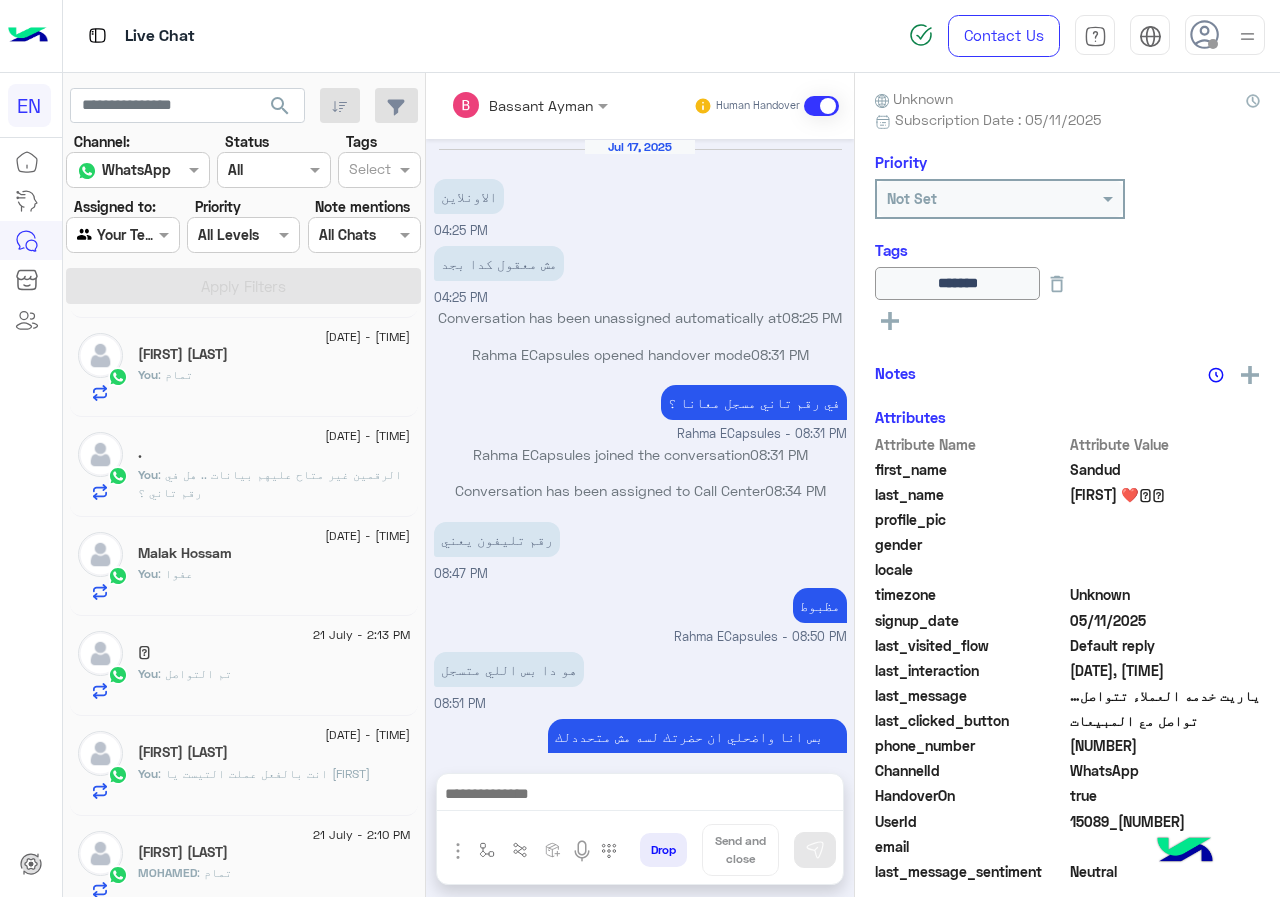 scroll, scrollTop: 768, scrollLeft: 0, axis: vertical 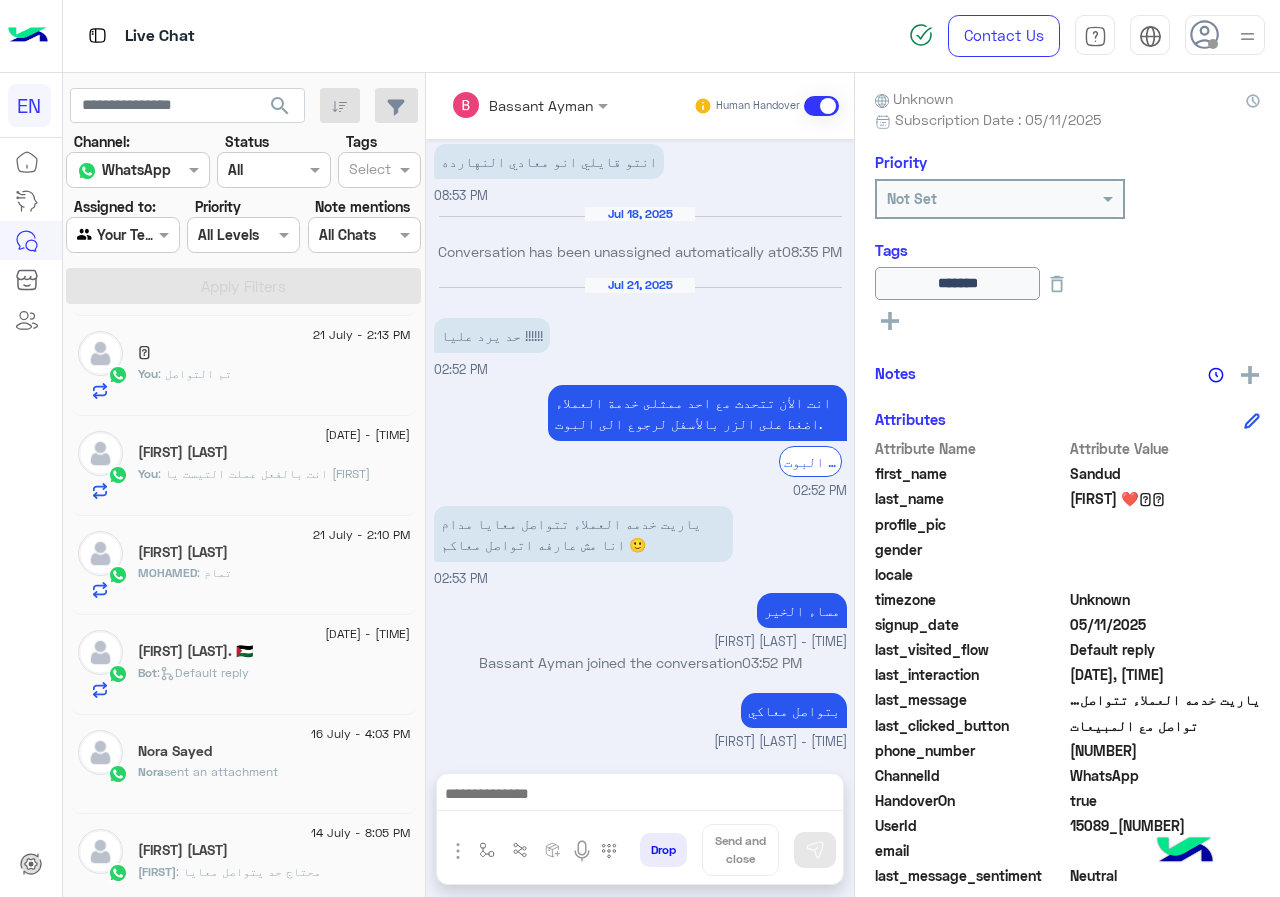 click on "Bot :   Default reply" 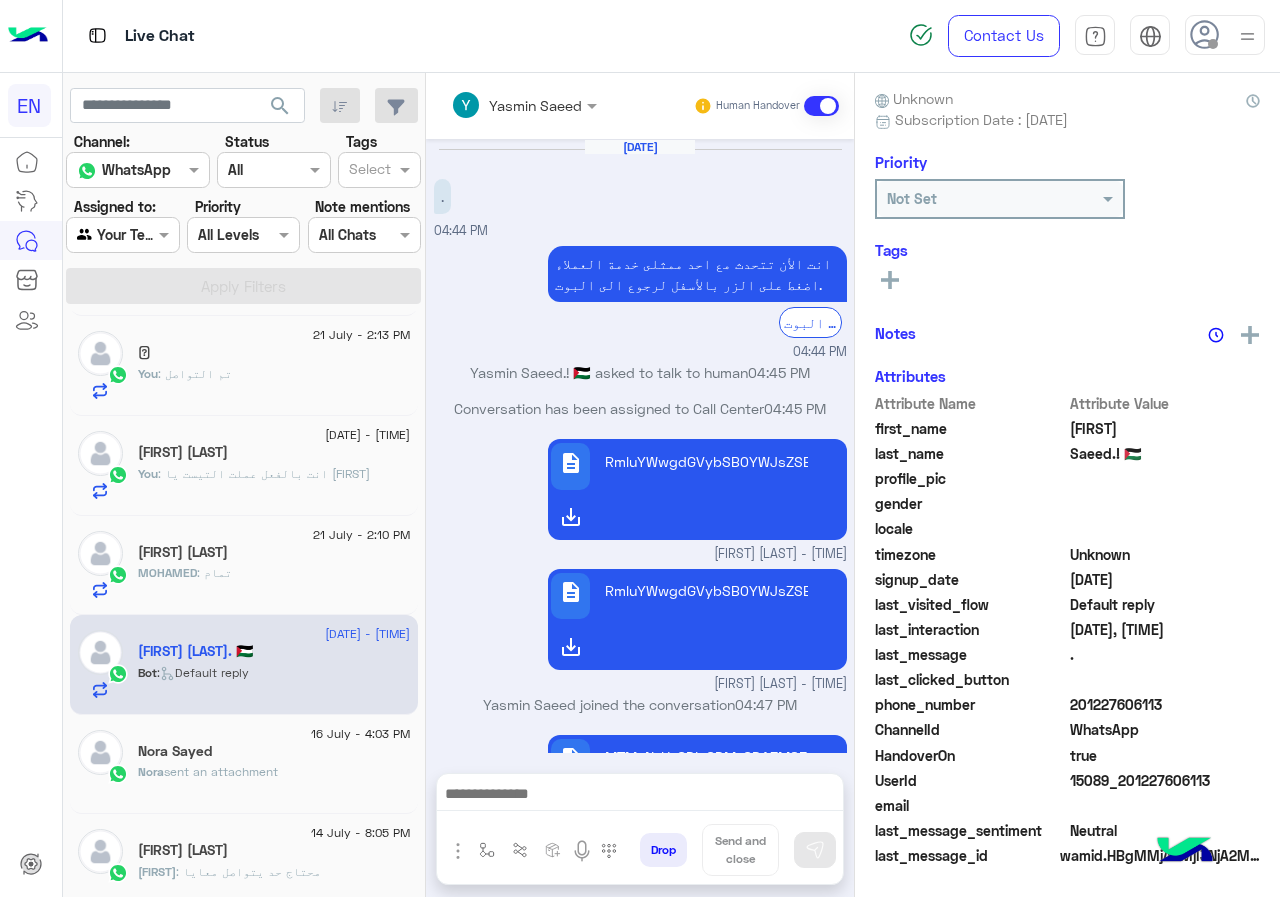 scroll, scrollTop: 739, scrollLeft: 0, axis: vertical 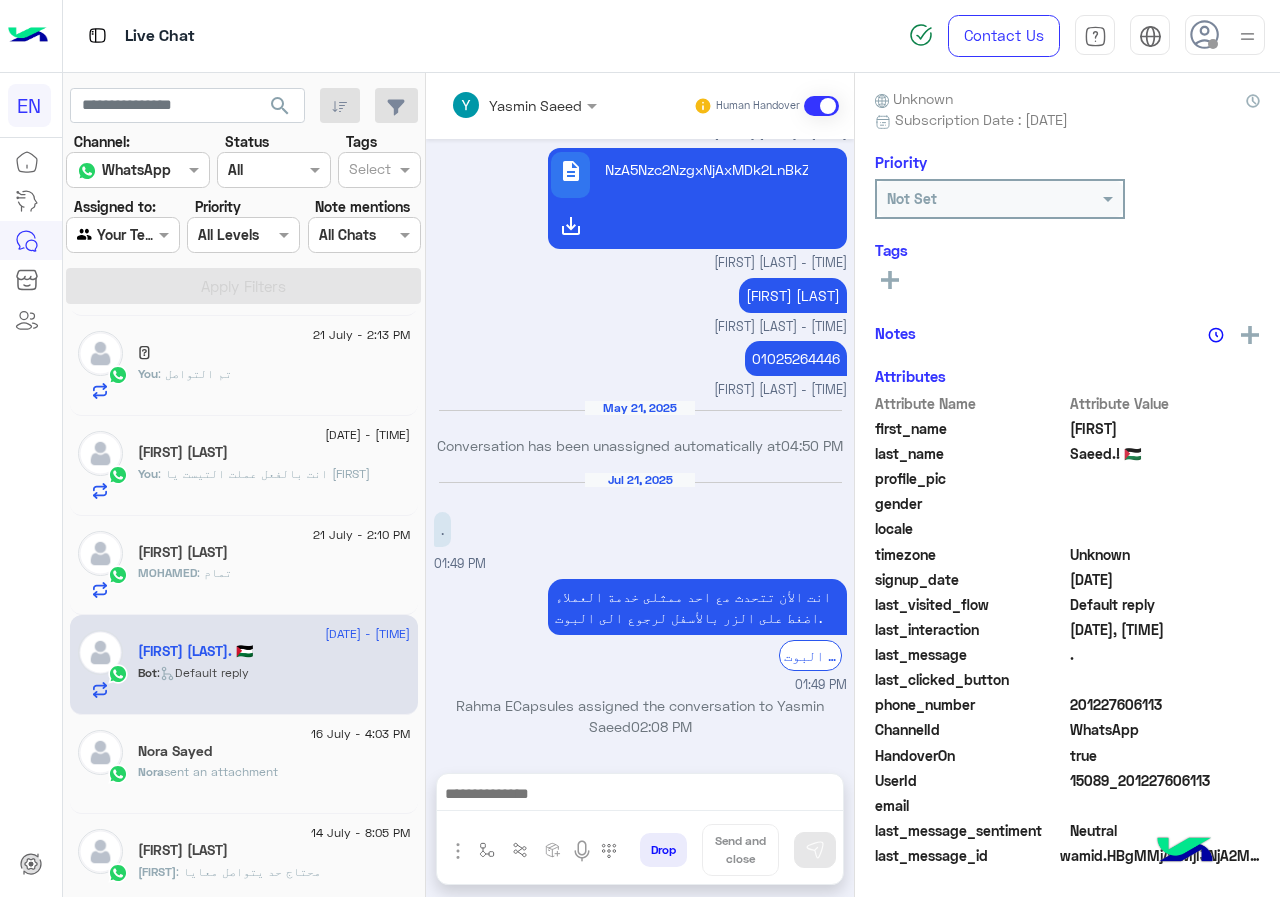 click on "[FIRST] : تمام" 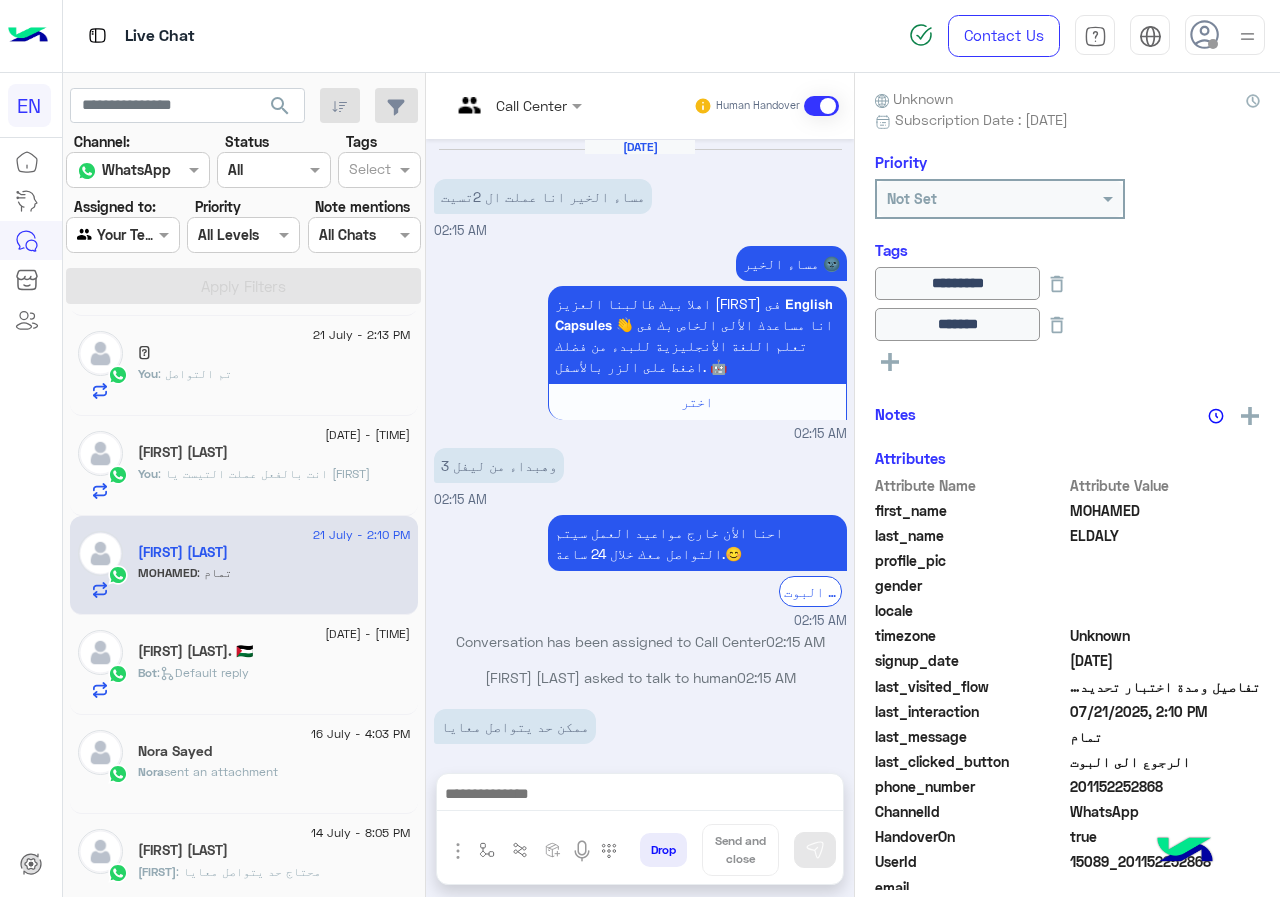 scroll, scrollTop: 1119, scrollLeft: 0, axis: vertical 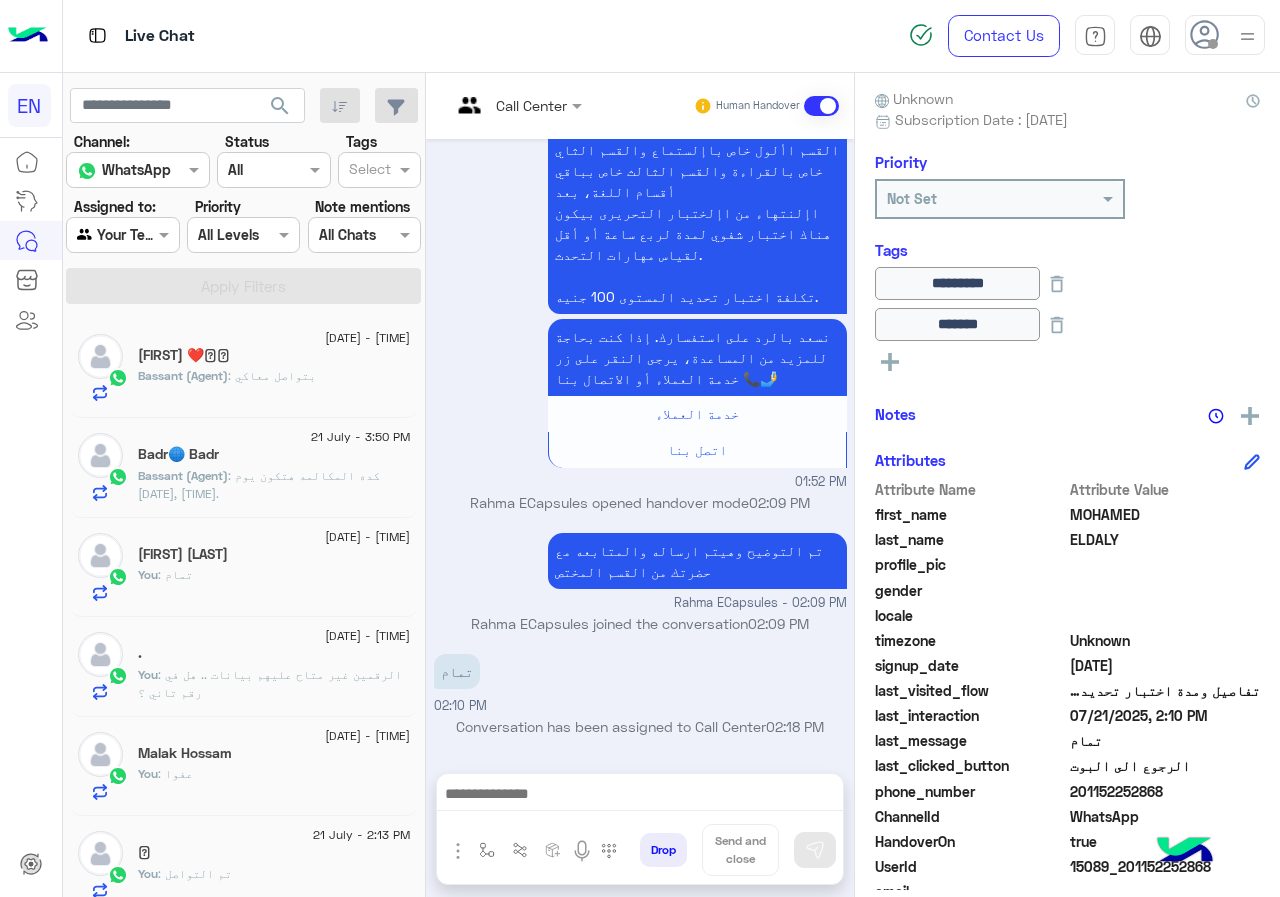 click at bounding box center (100, 235) 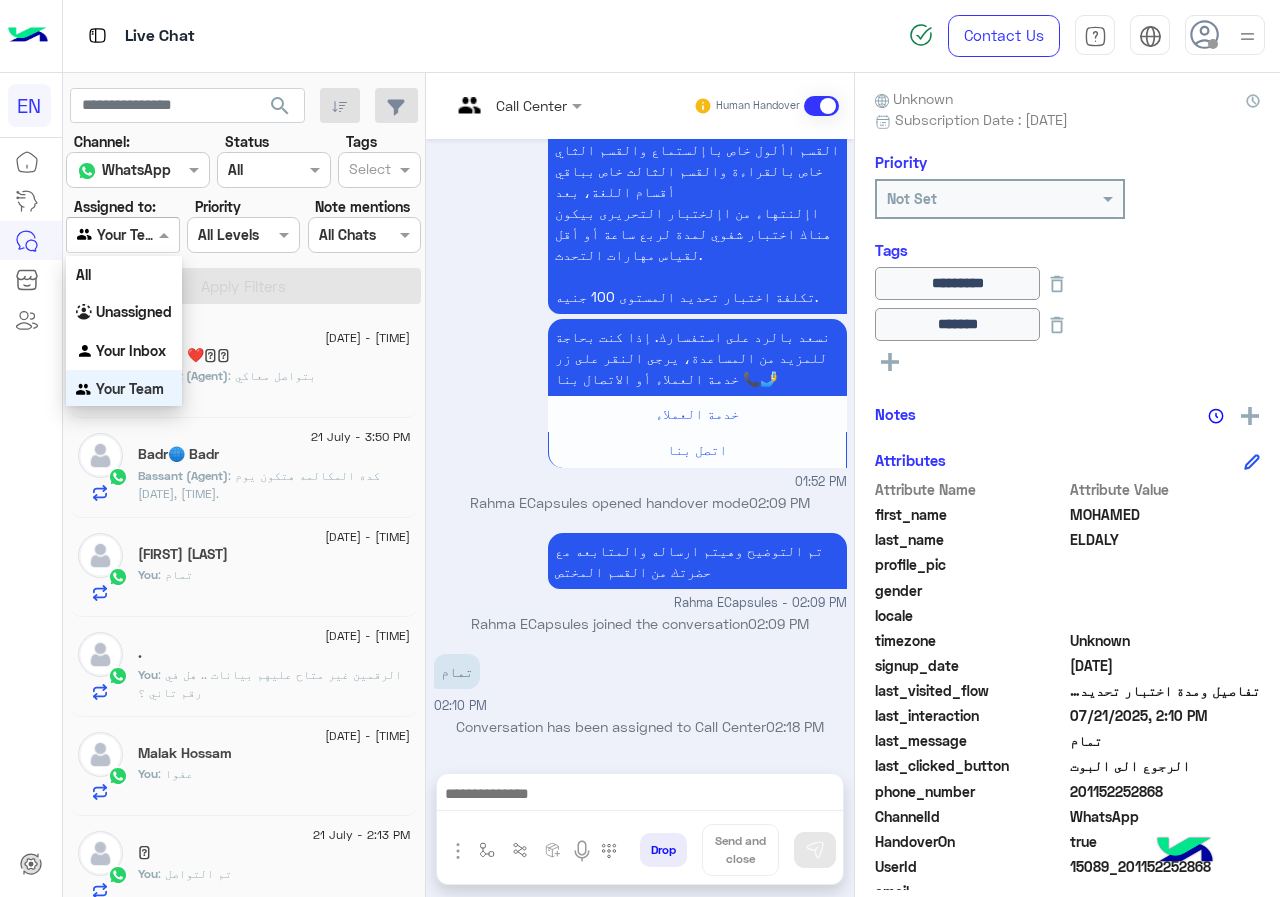 scroll, scrollTop: 1, scrollLeft: 0, axis: vertical 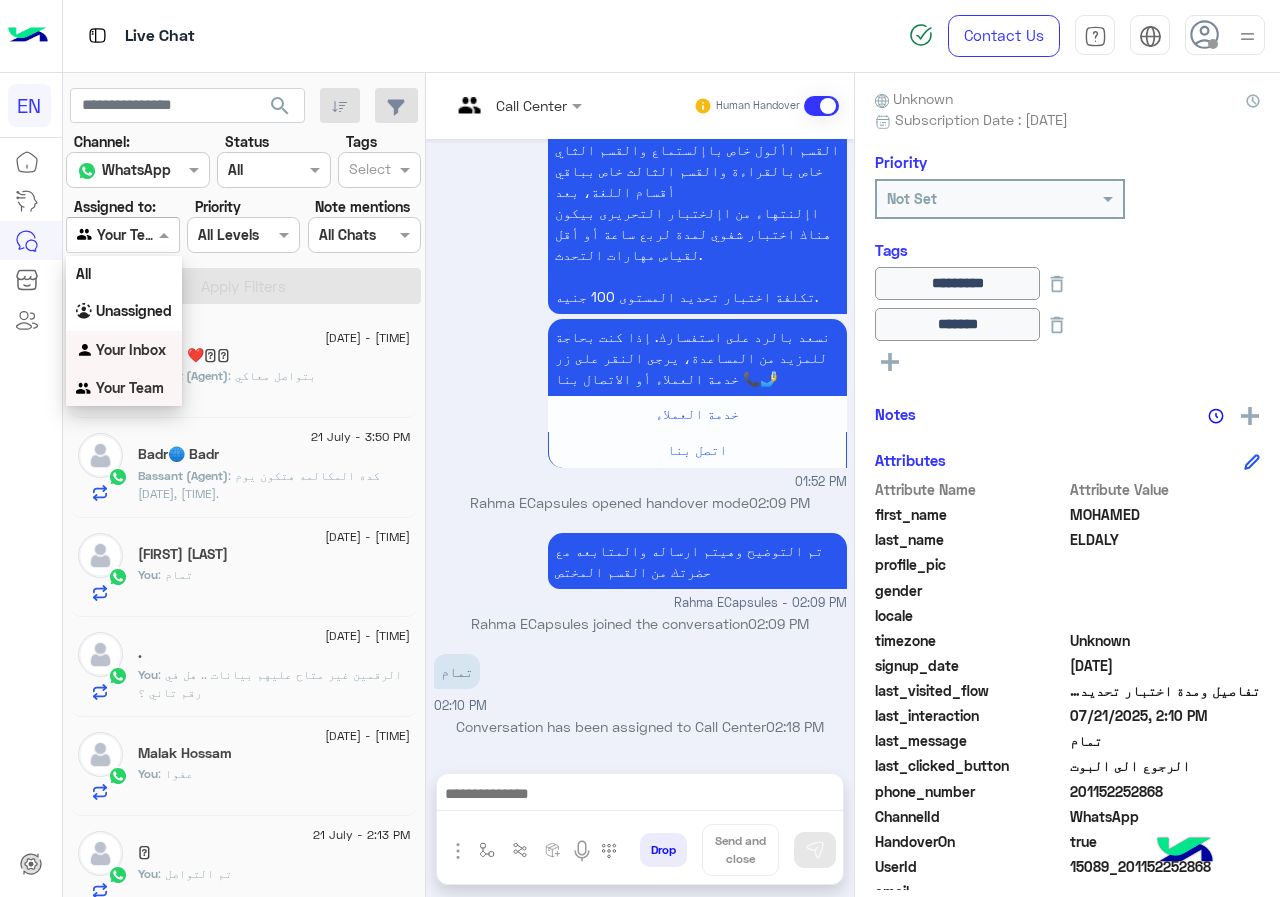 click on "Your Inbox" at bounding box center (131, 349) 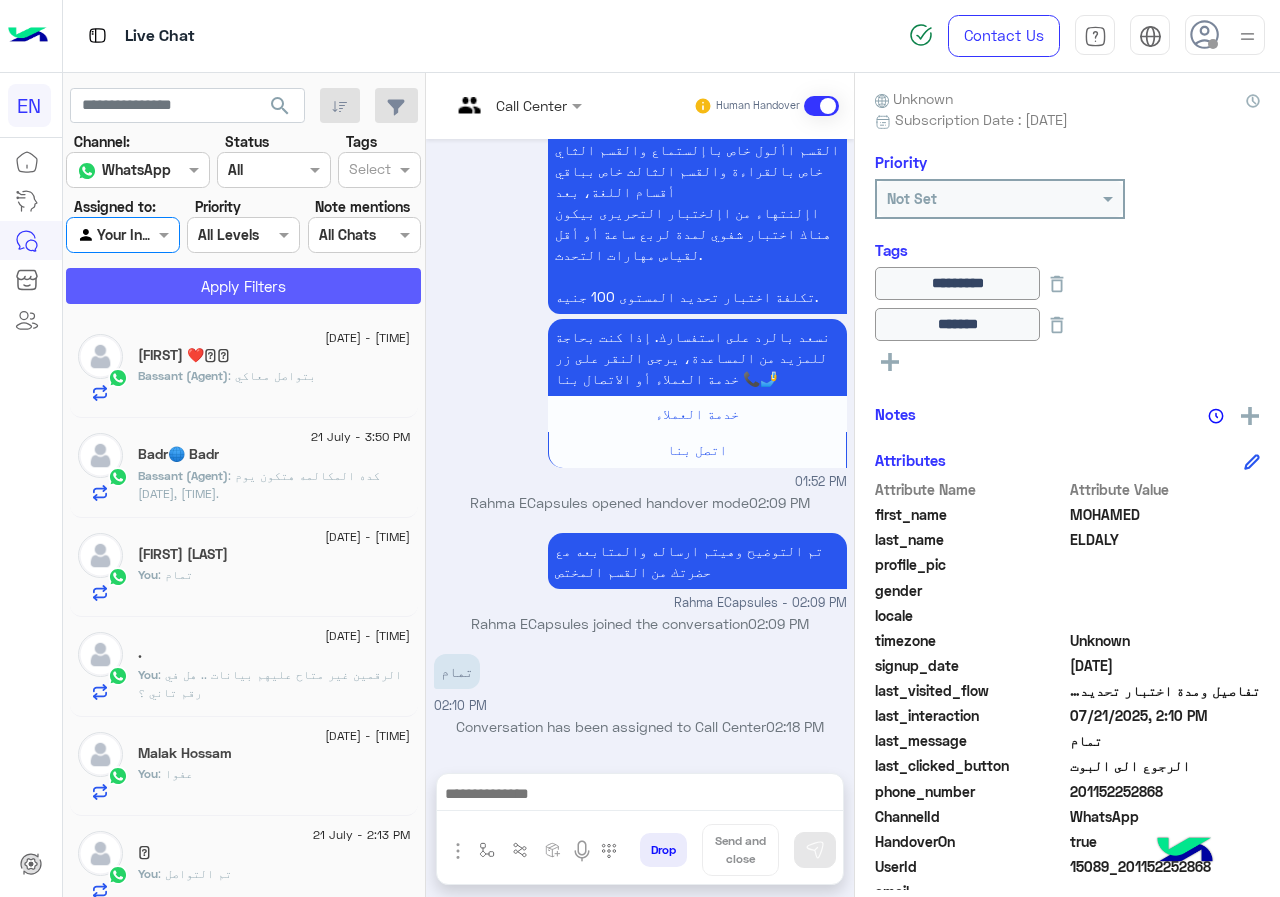 click on "Apply Filters" 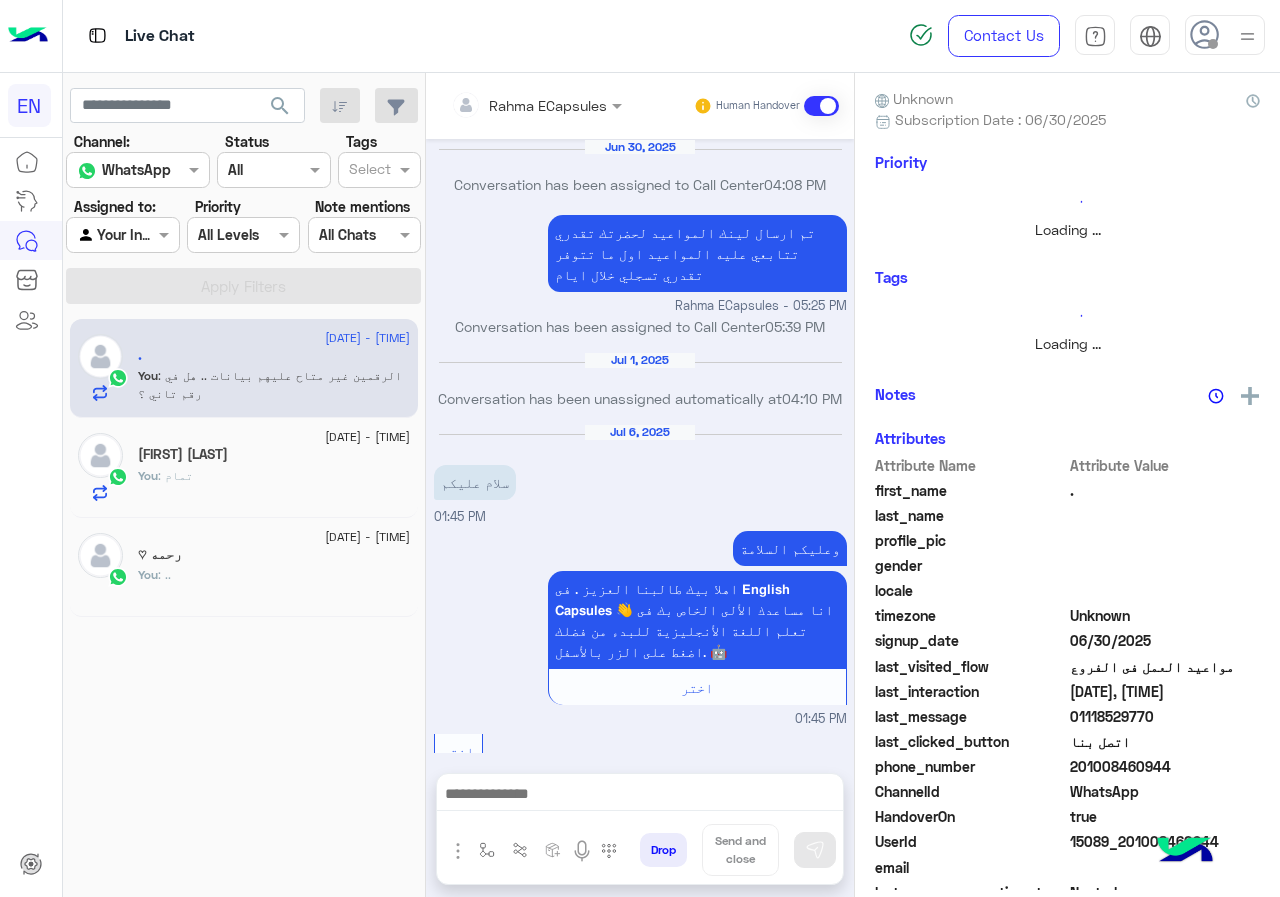 scroll, scrollTop: 1251, scrollLeft: 0, axis: vertical 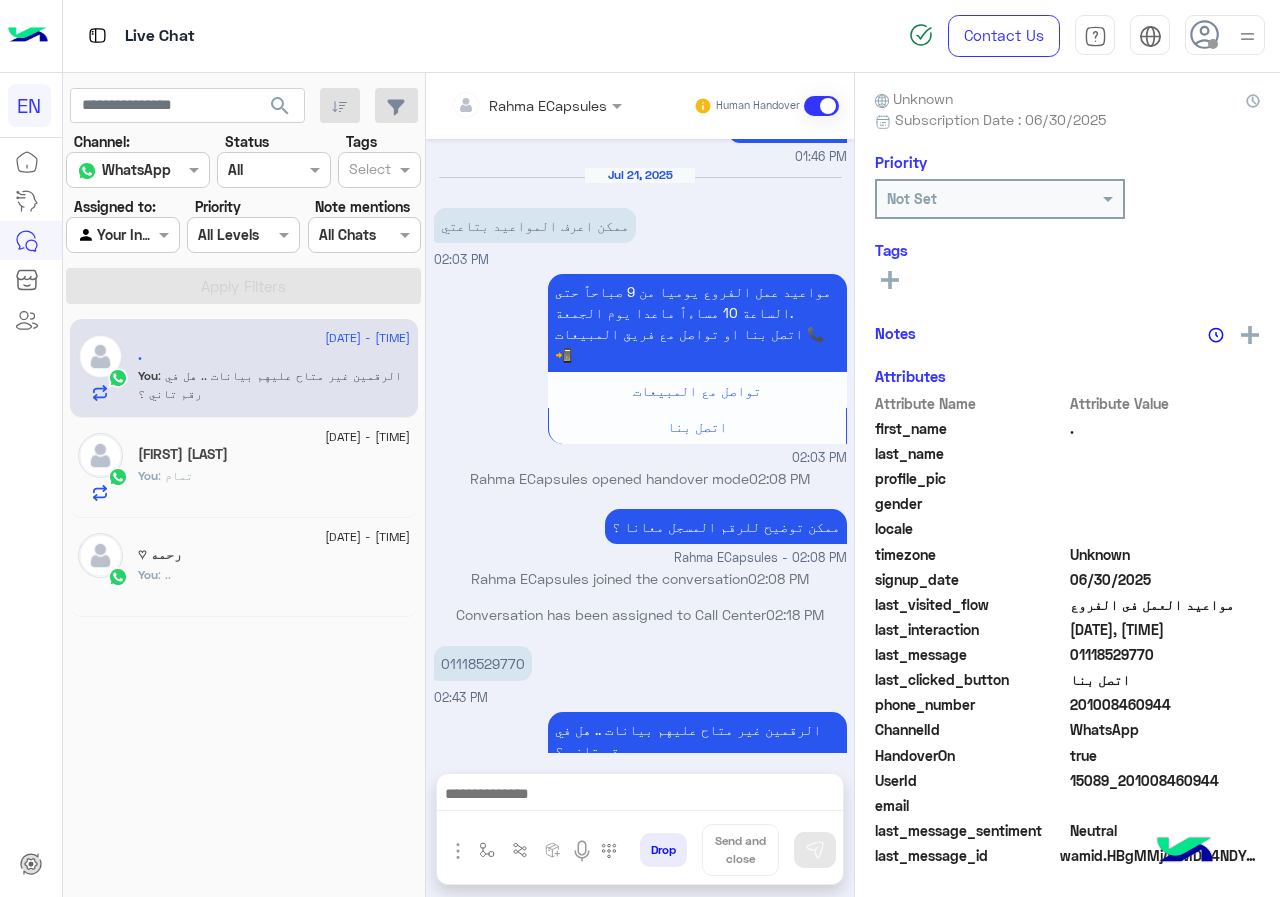 click on "Rahma ECapsules Human Handover" at bounding box center (640, 106) 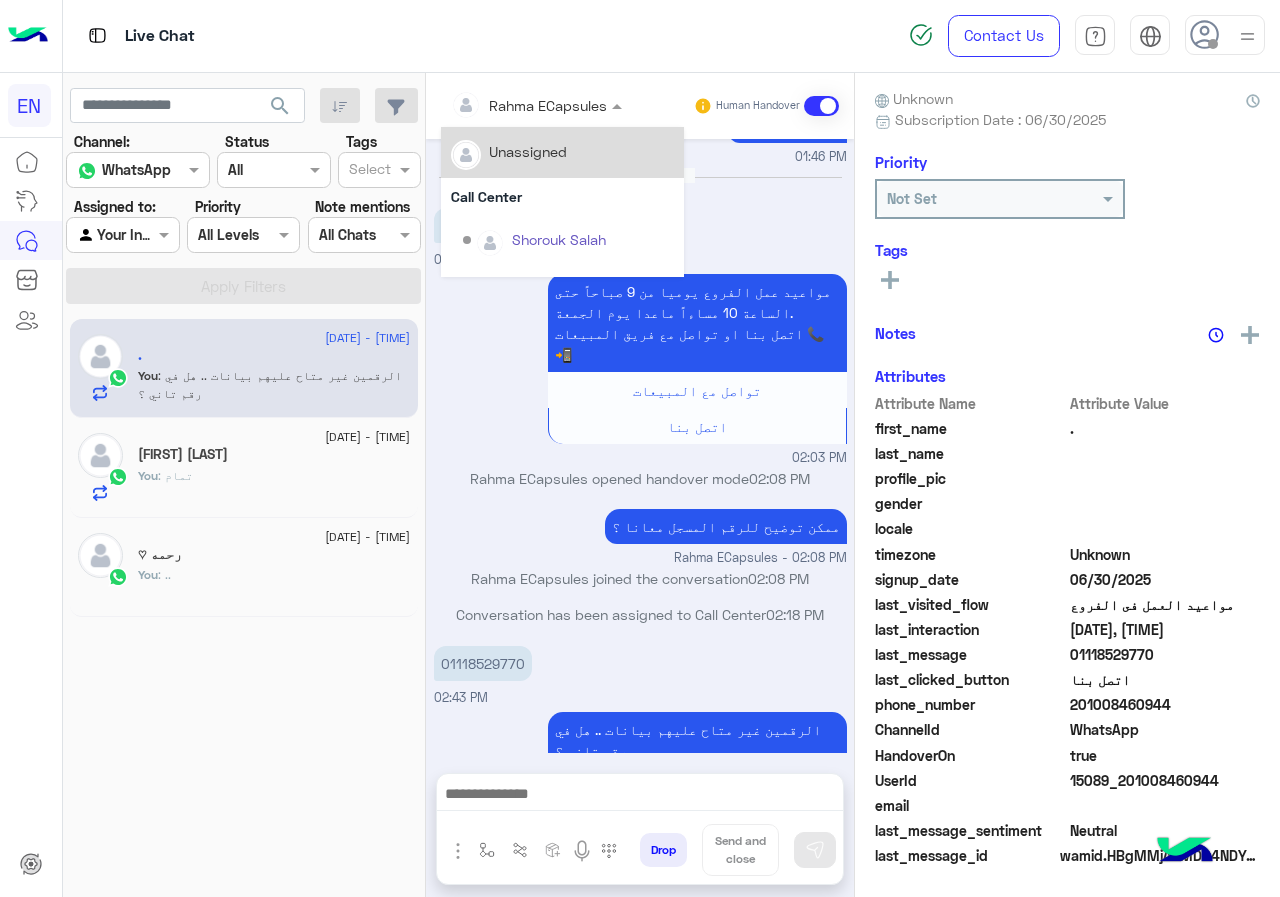 click at bounding box center (509, 105) 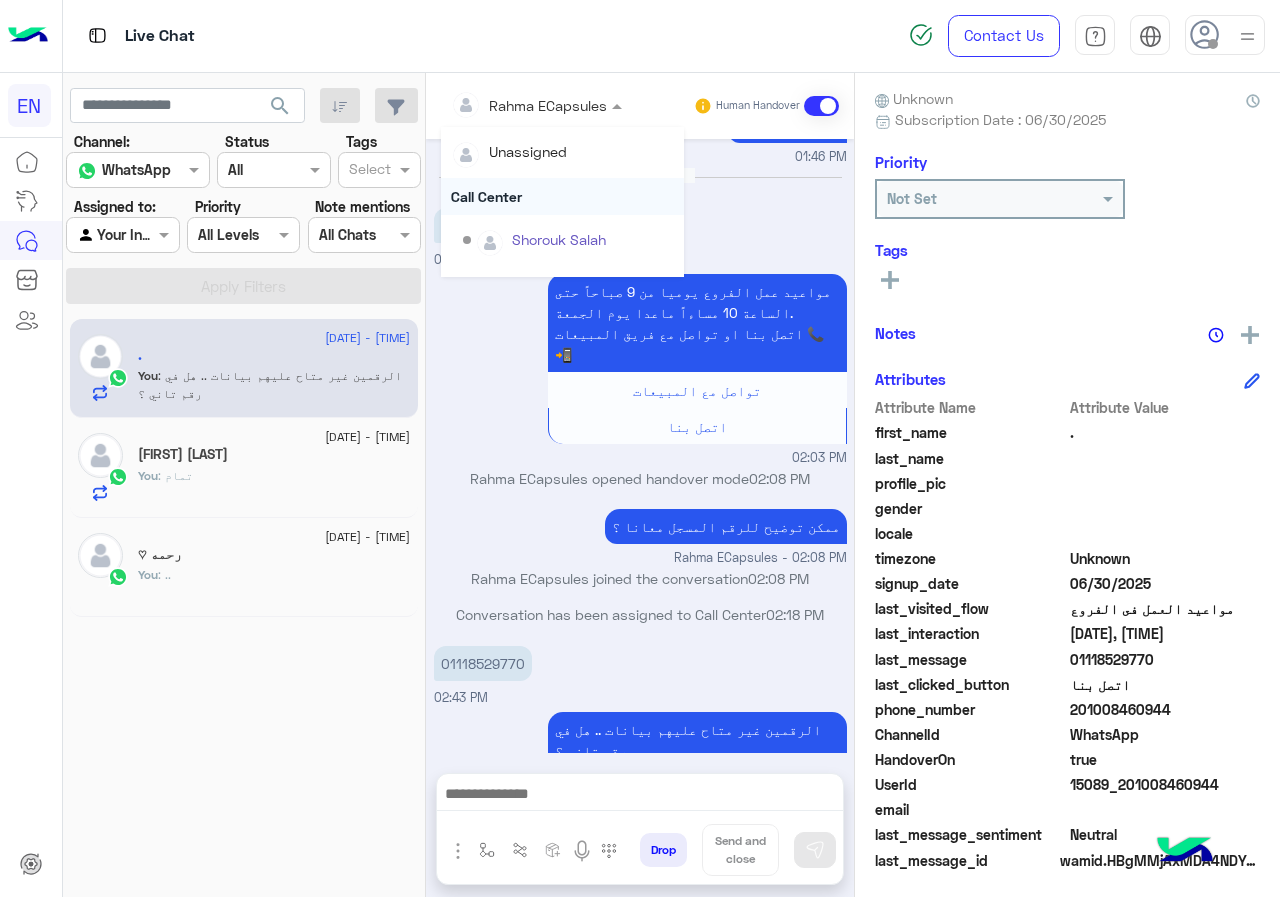 click on "Call Center" at bounding box center (562, 196) 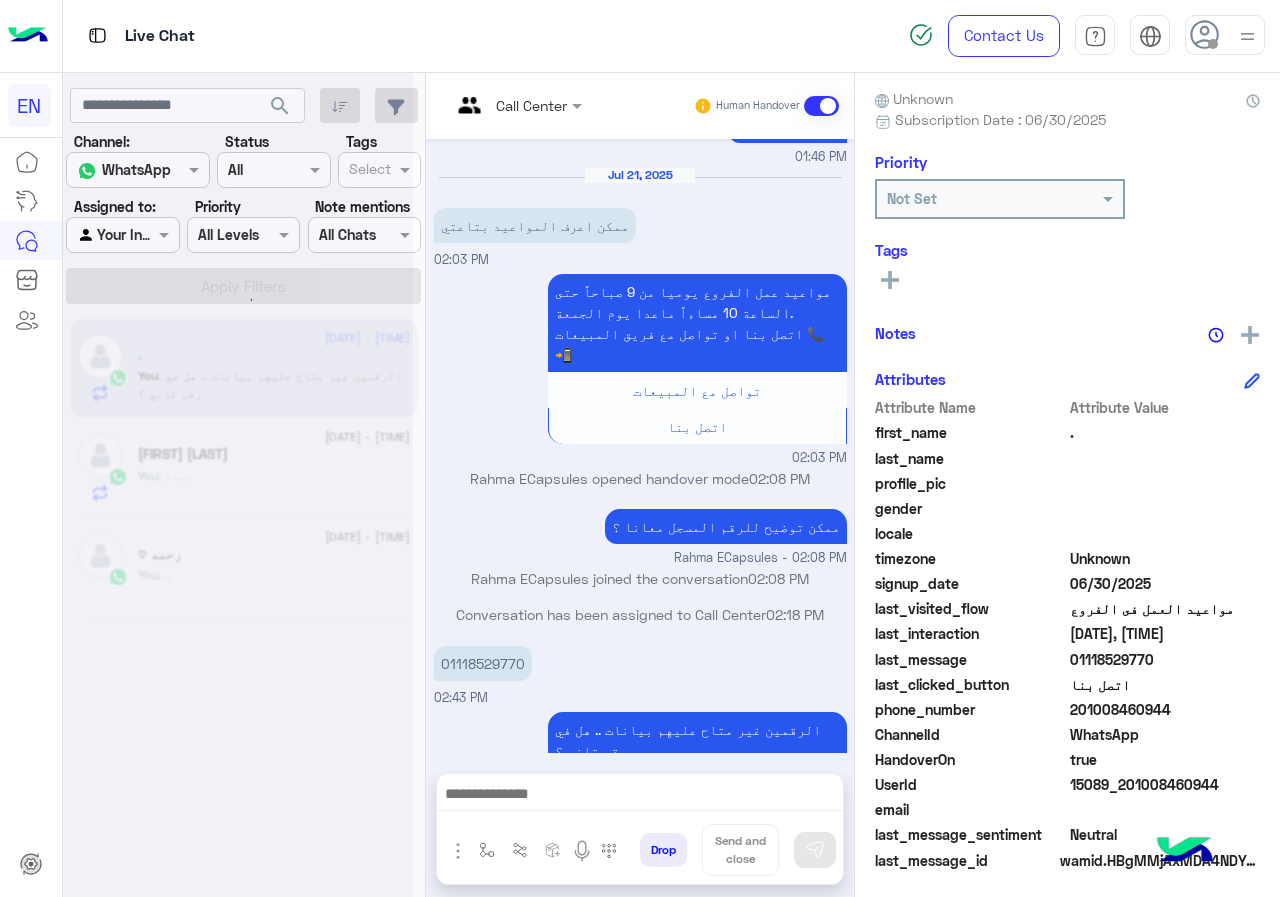 click at bounding box center (491, 105) 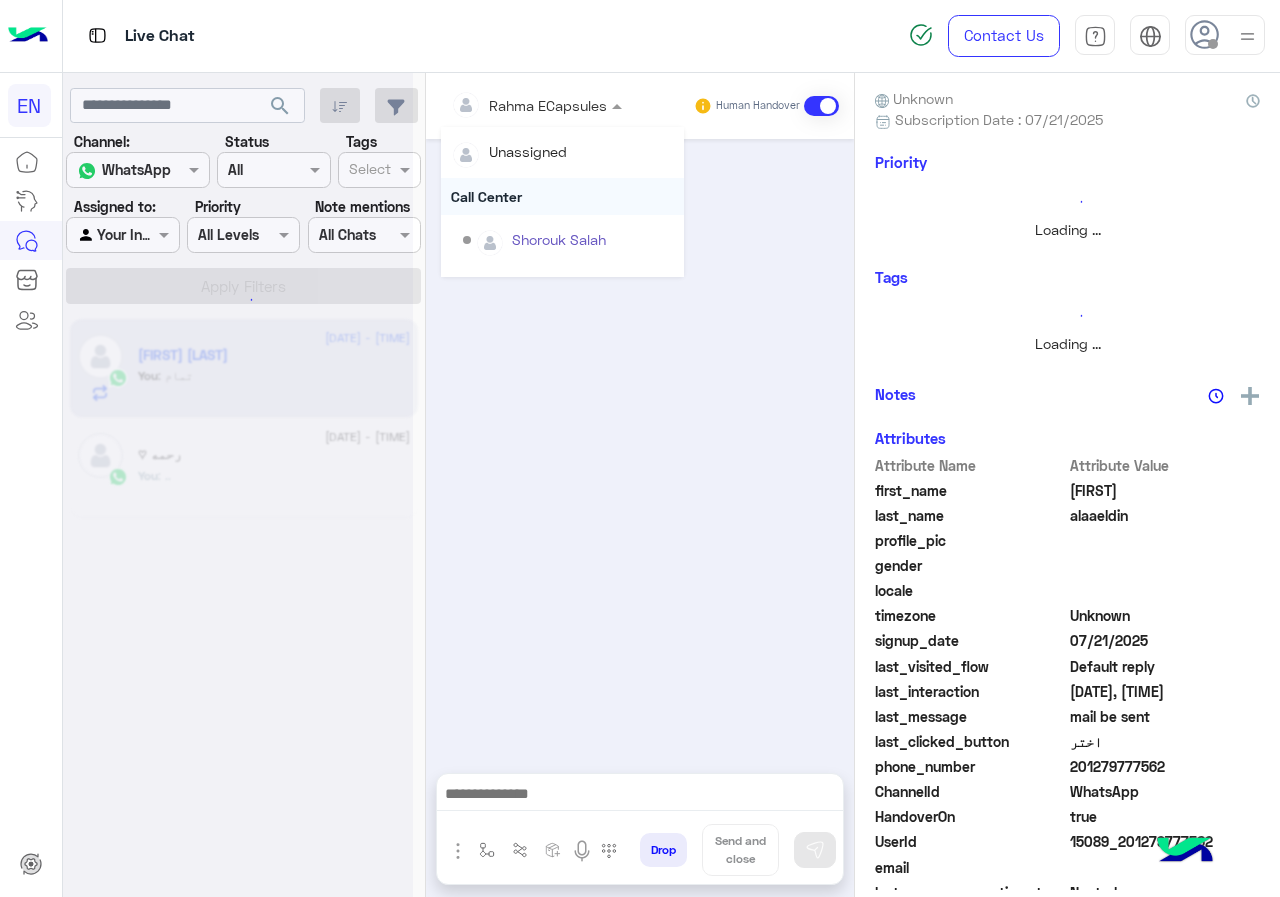 scroll, scrollTop: 0, scrollLeft: 0, axis: both 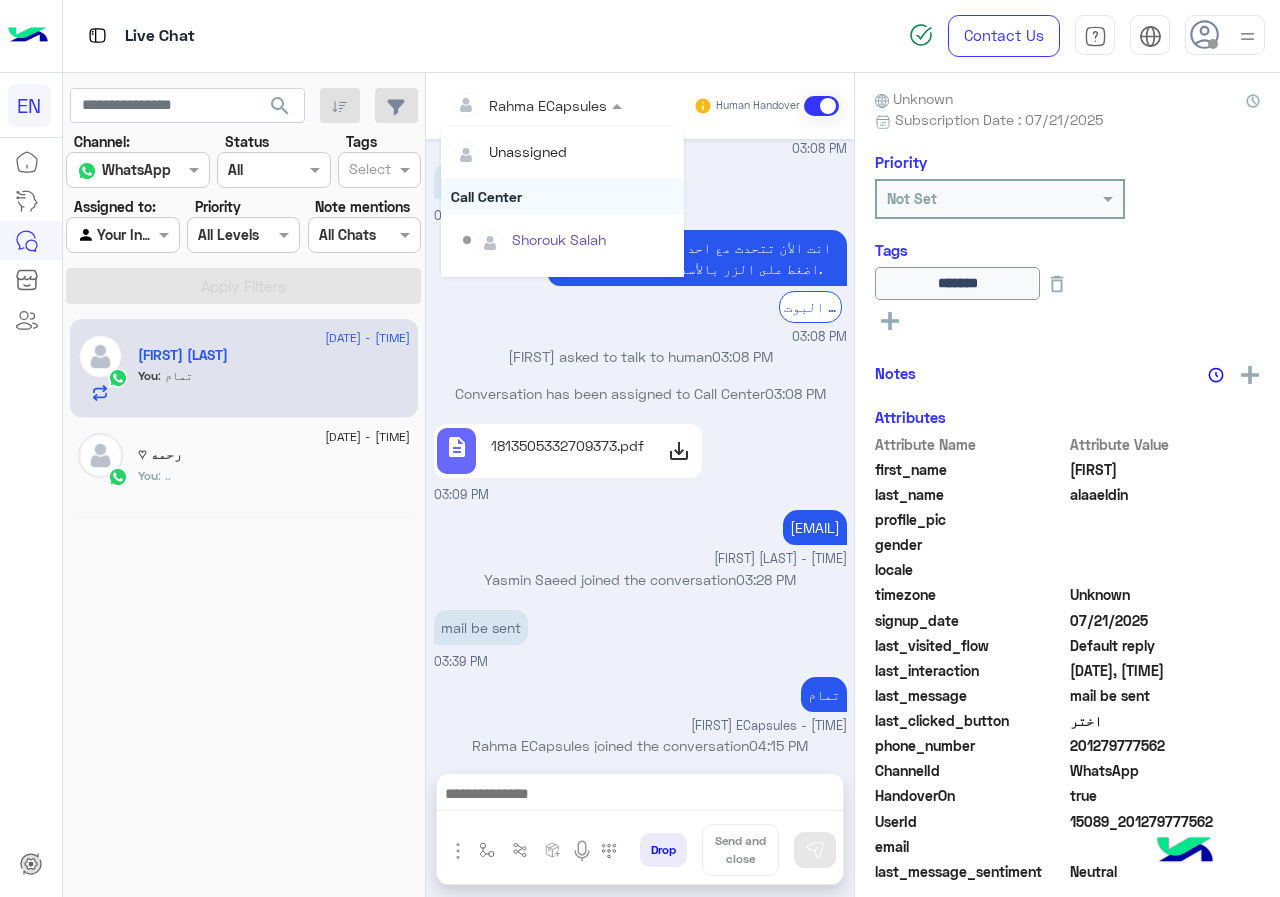 click on "Call Center" at bounding box center [562, 196] 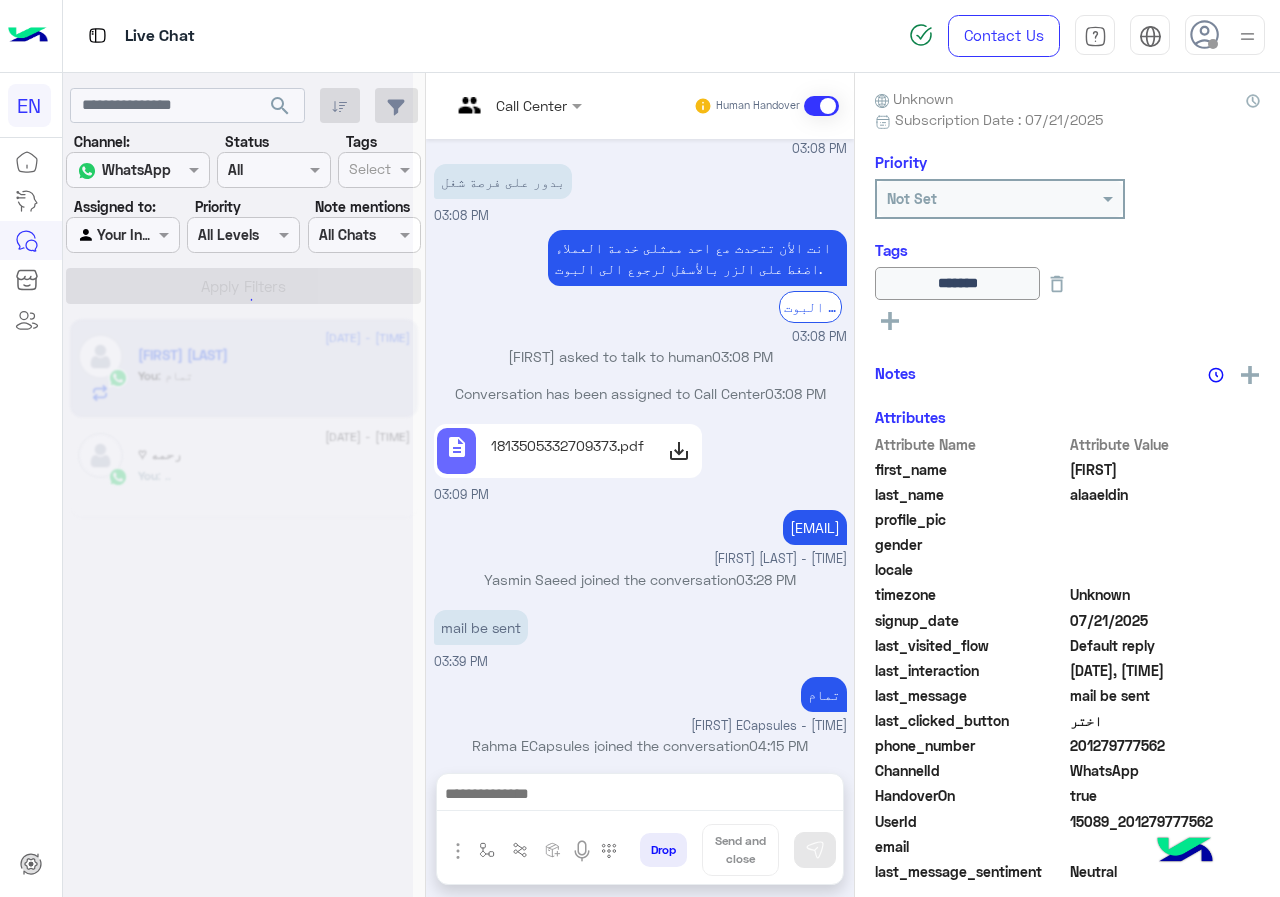 scroll, scrollTop: 0, scrollLeft: 0, axis: both 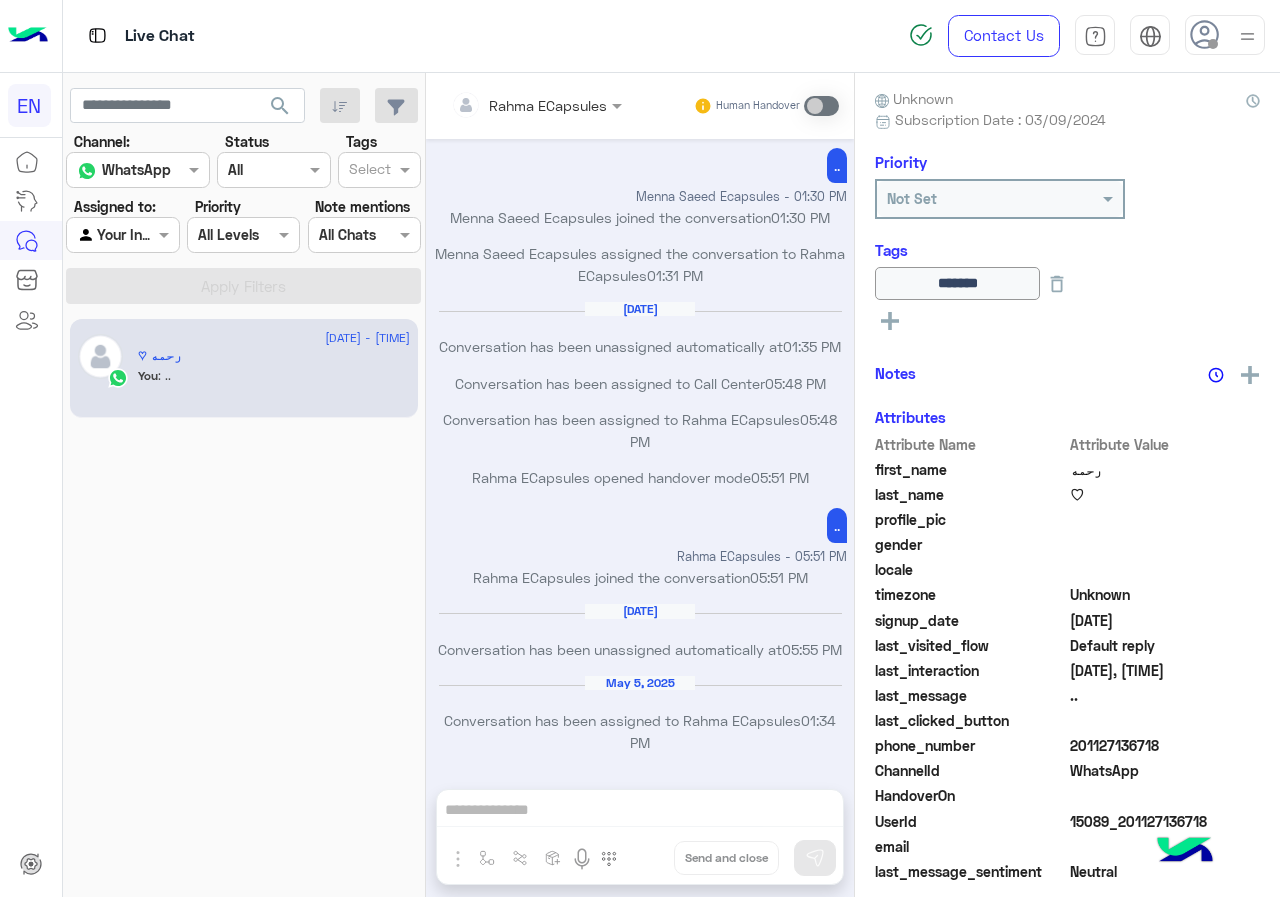 click at bounding box center [122, 234] 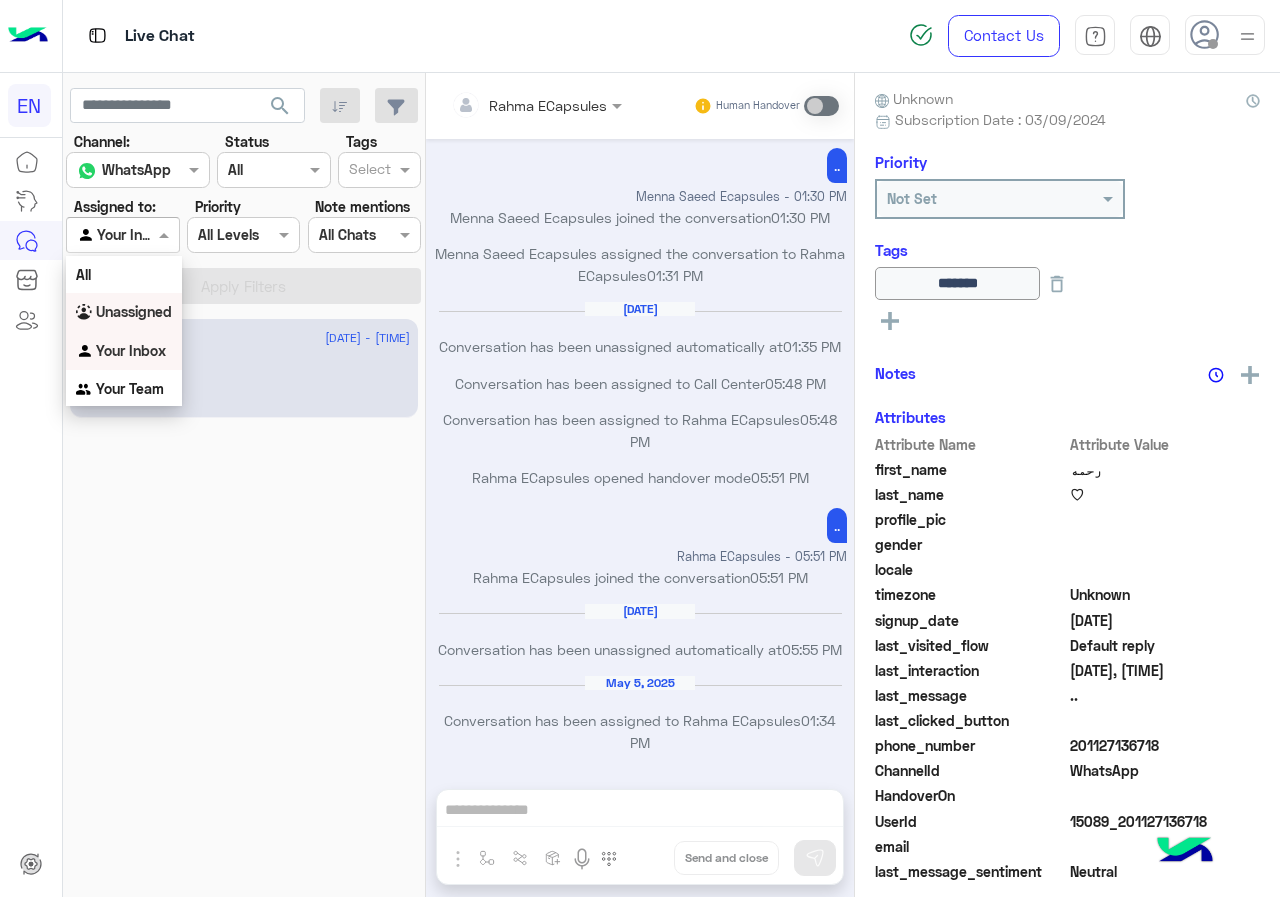 click on "Unassigned" at bounding box center [134, 311] 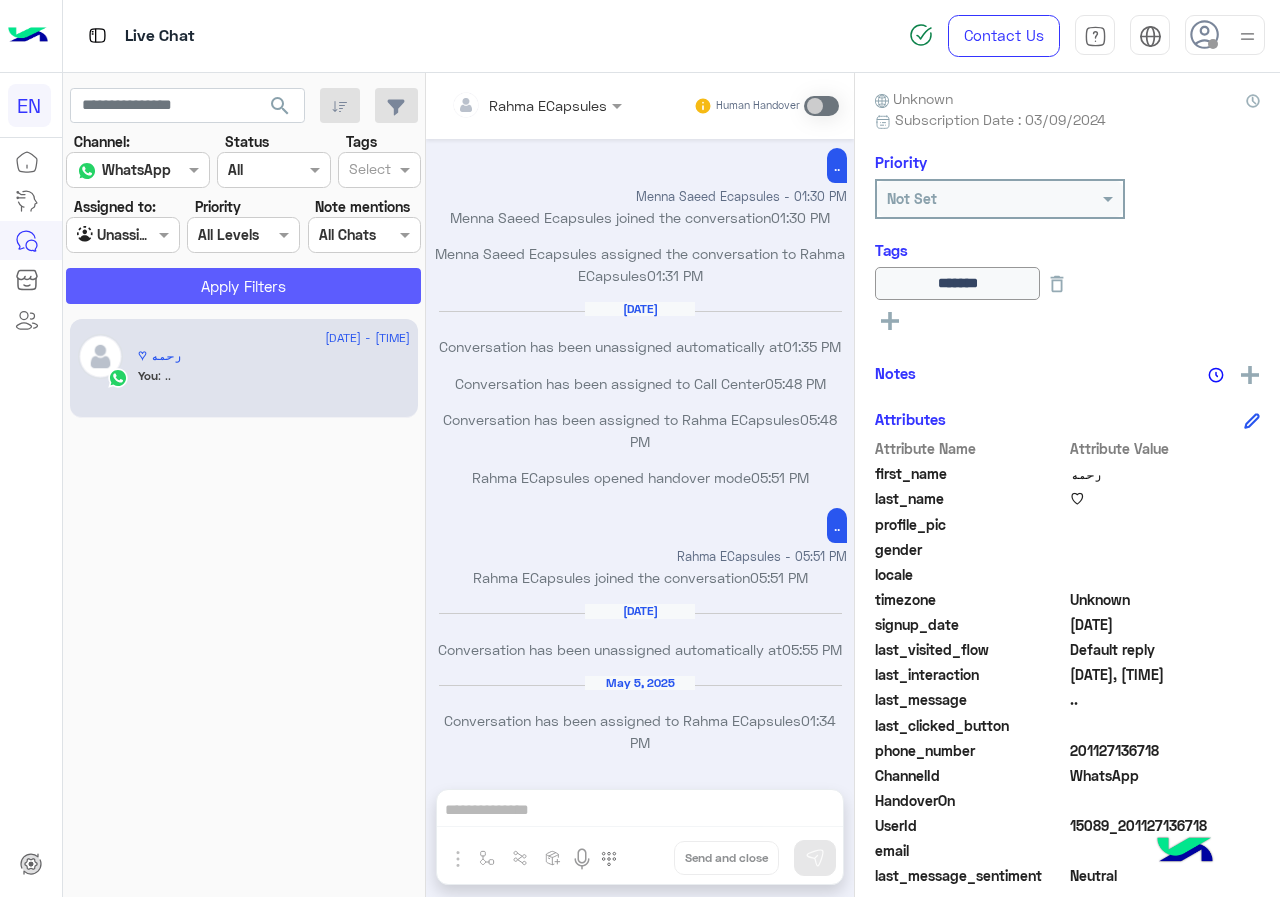 click on "Apply Filters" 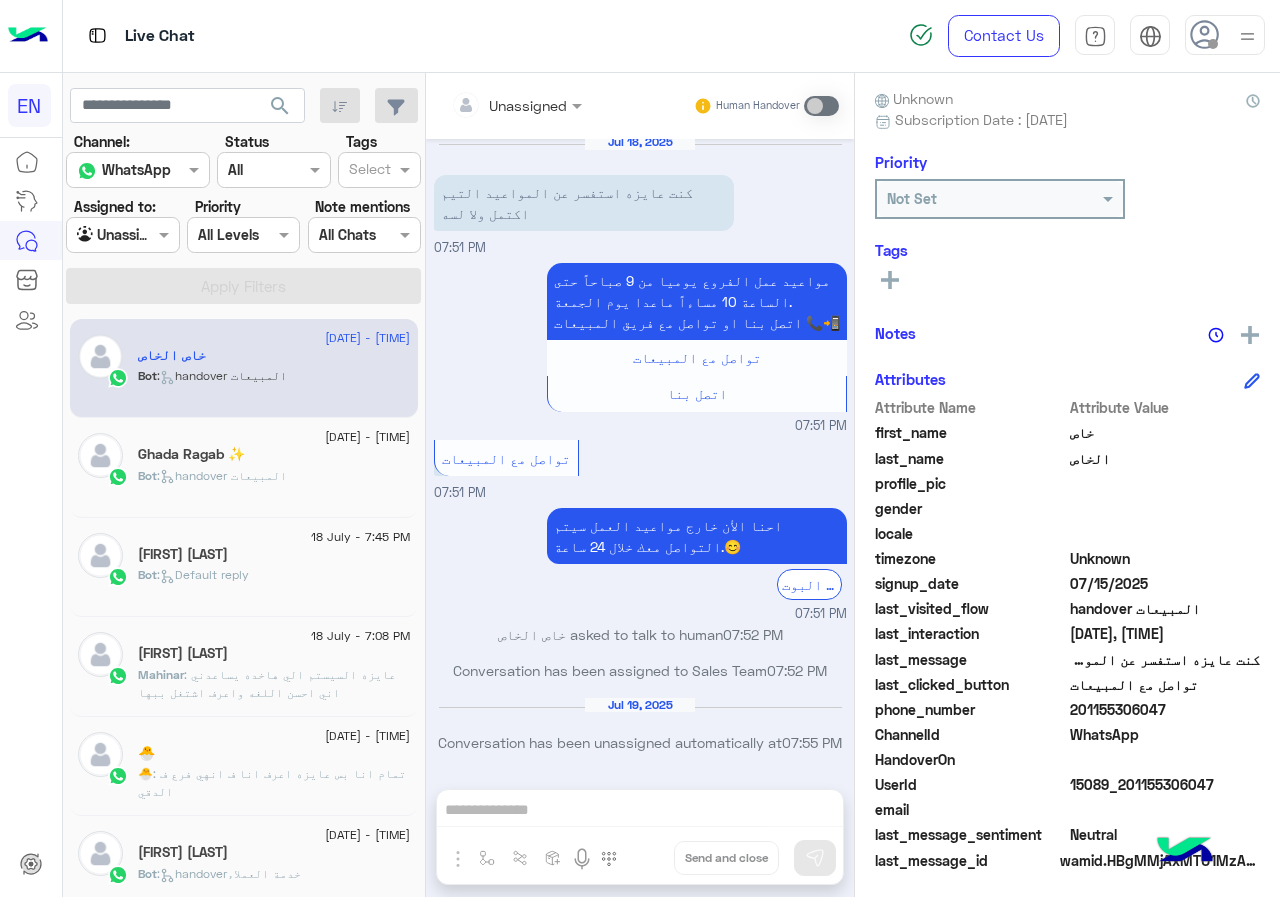 click at bounding box center (122, 234) 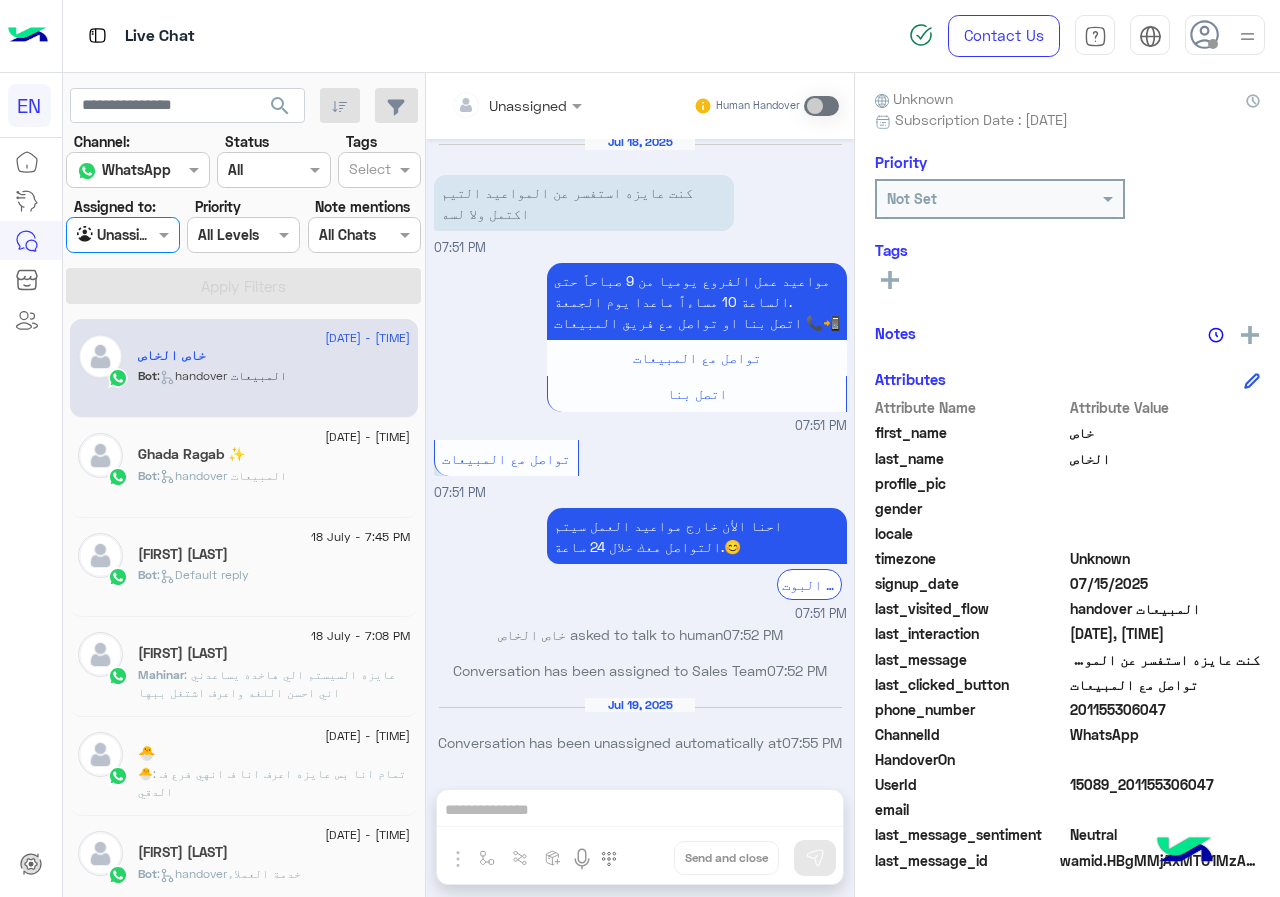 click at bounding box center [122, 234] 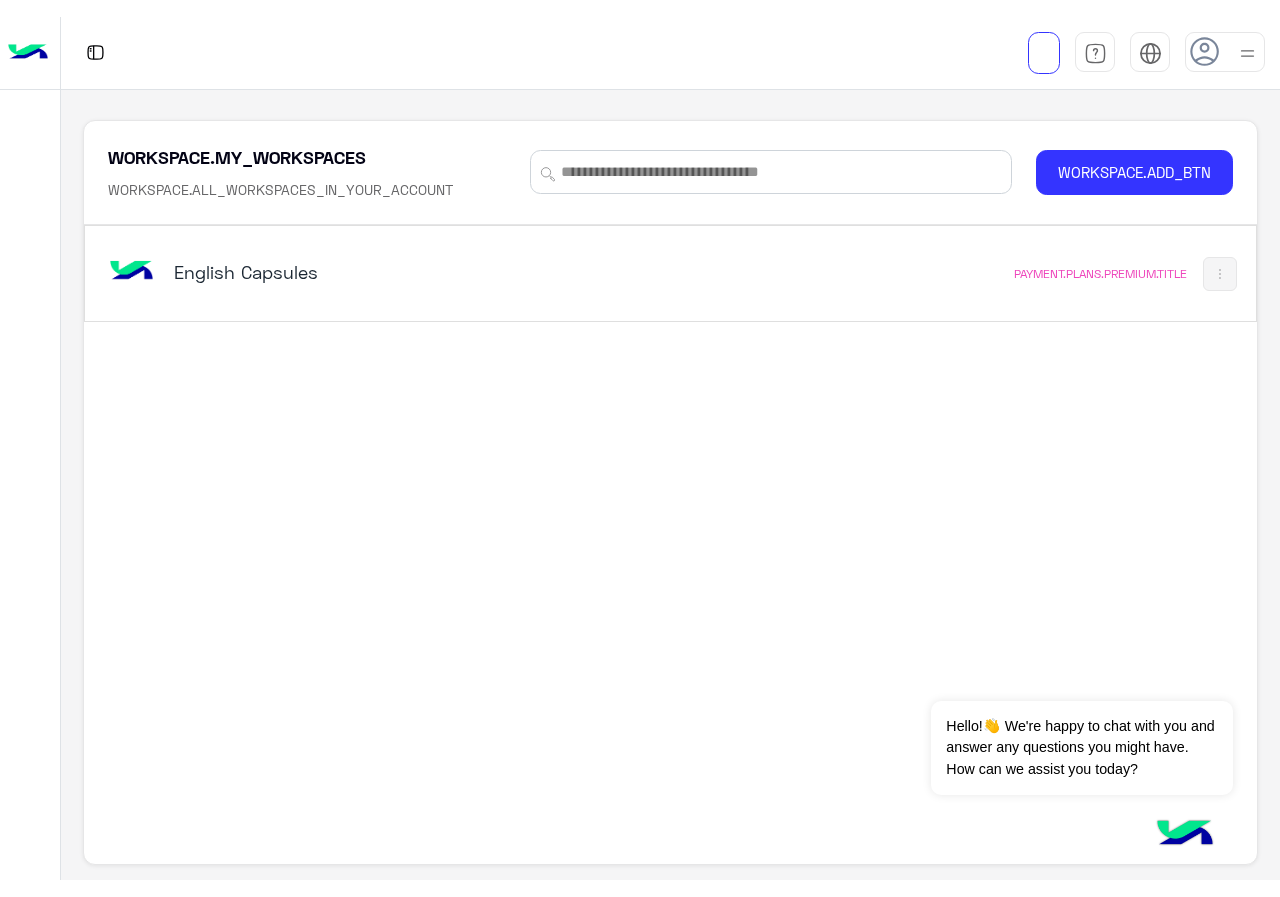 scroll, scrollTop: 0, scrollLeft: 0, axis: both 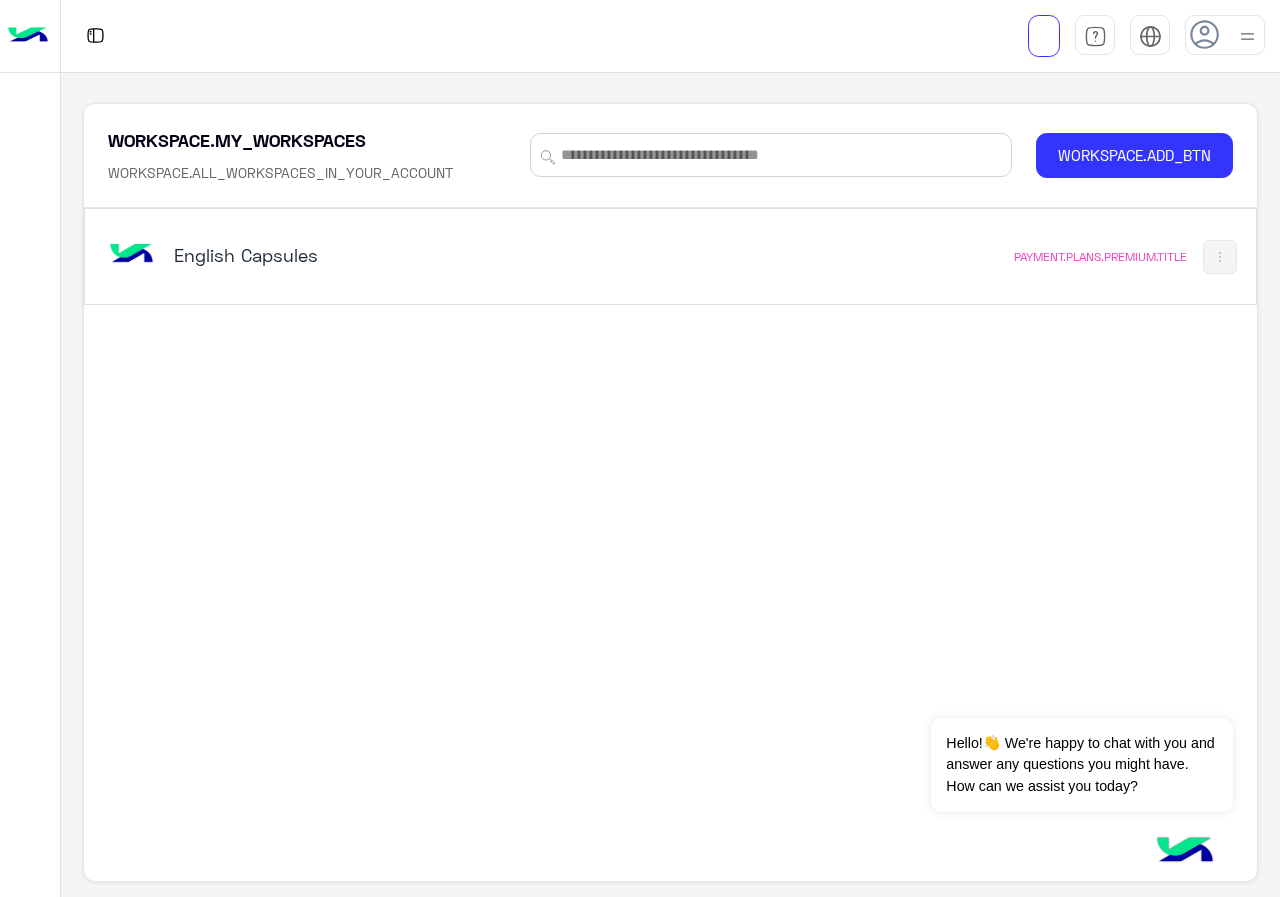 click on "English Capsules   PAYMENT.PLANS.PREMIUM.TITLE" at bounding box center [670, 256] 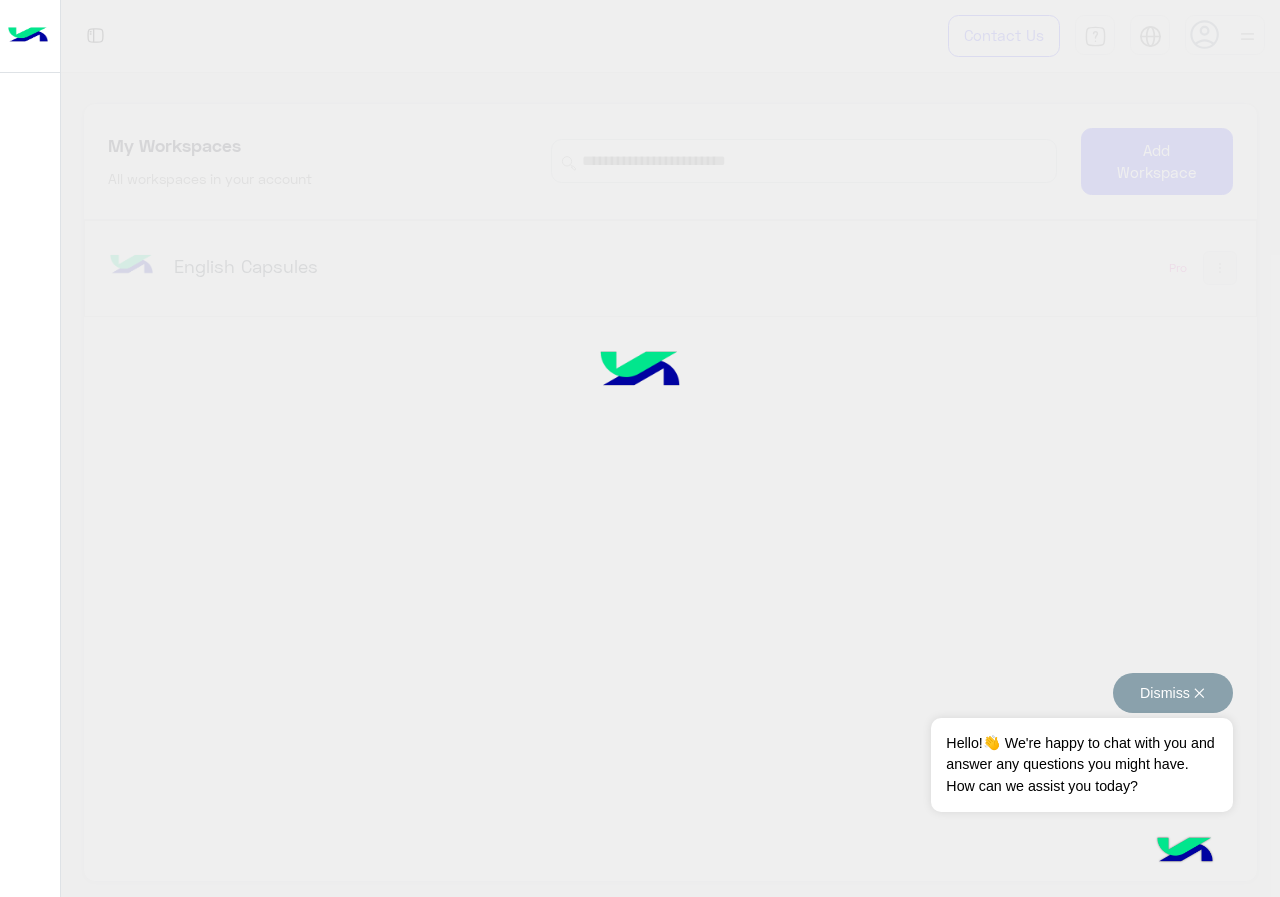 click on "Dismiss ✕" at bounding box center (1173, 693) 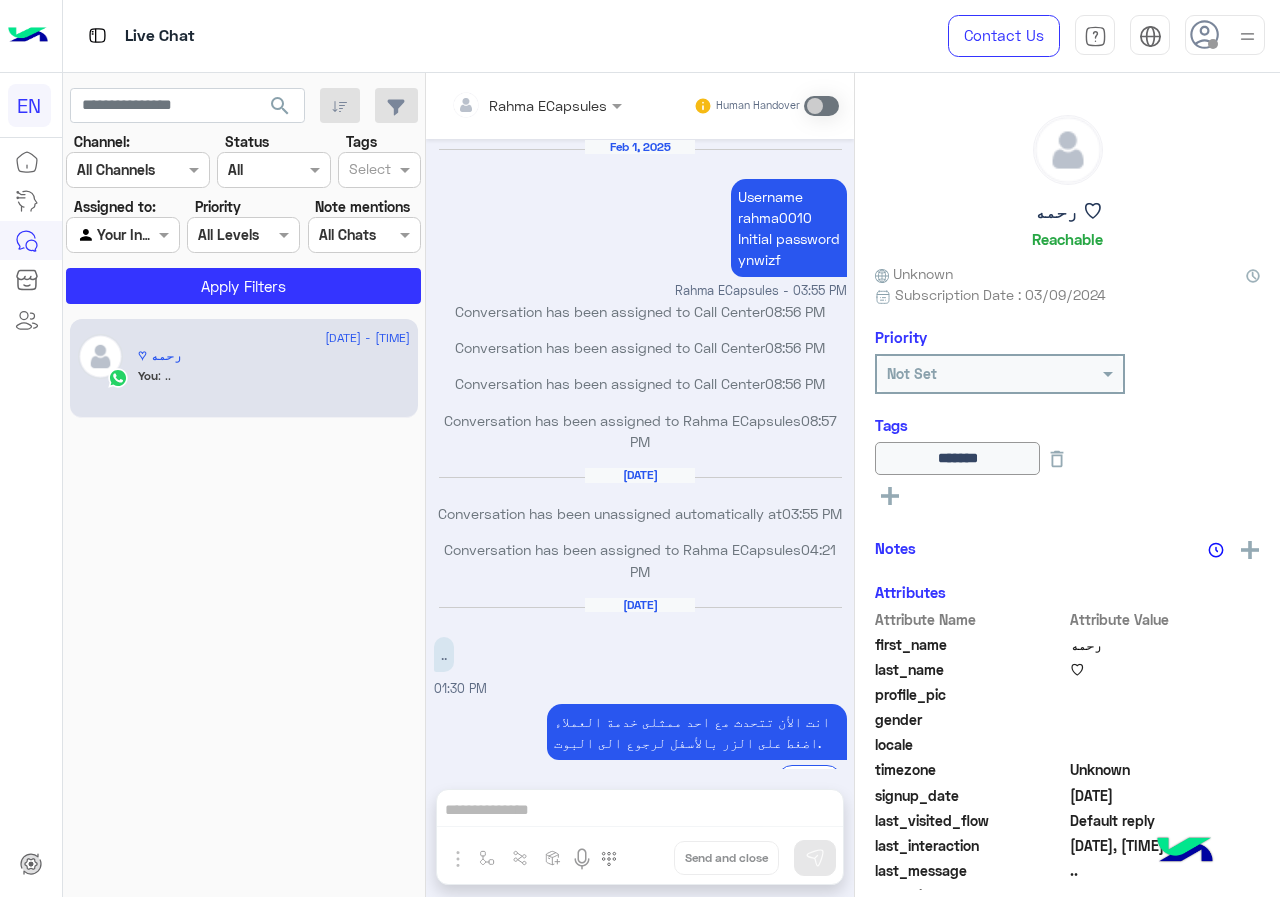 scroll, scrollTop: 741, scrollLeft: 0, axis: vertical 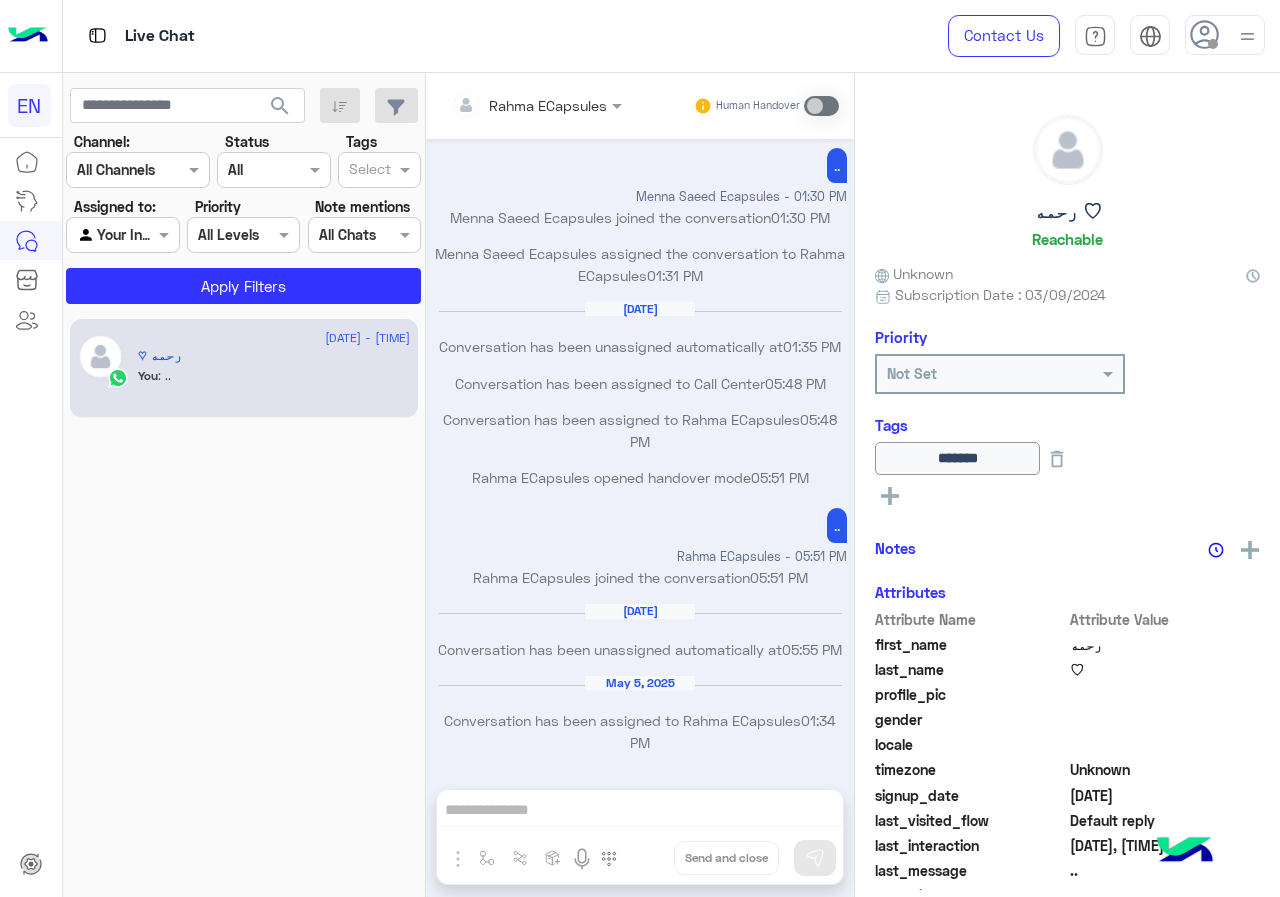 click at bounding box center [113, 170] 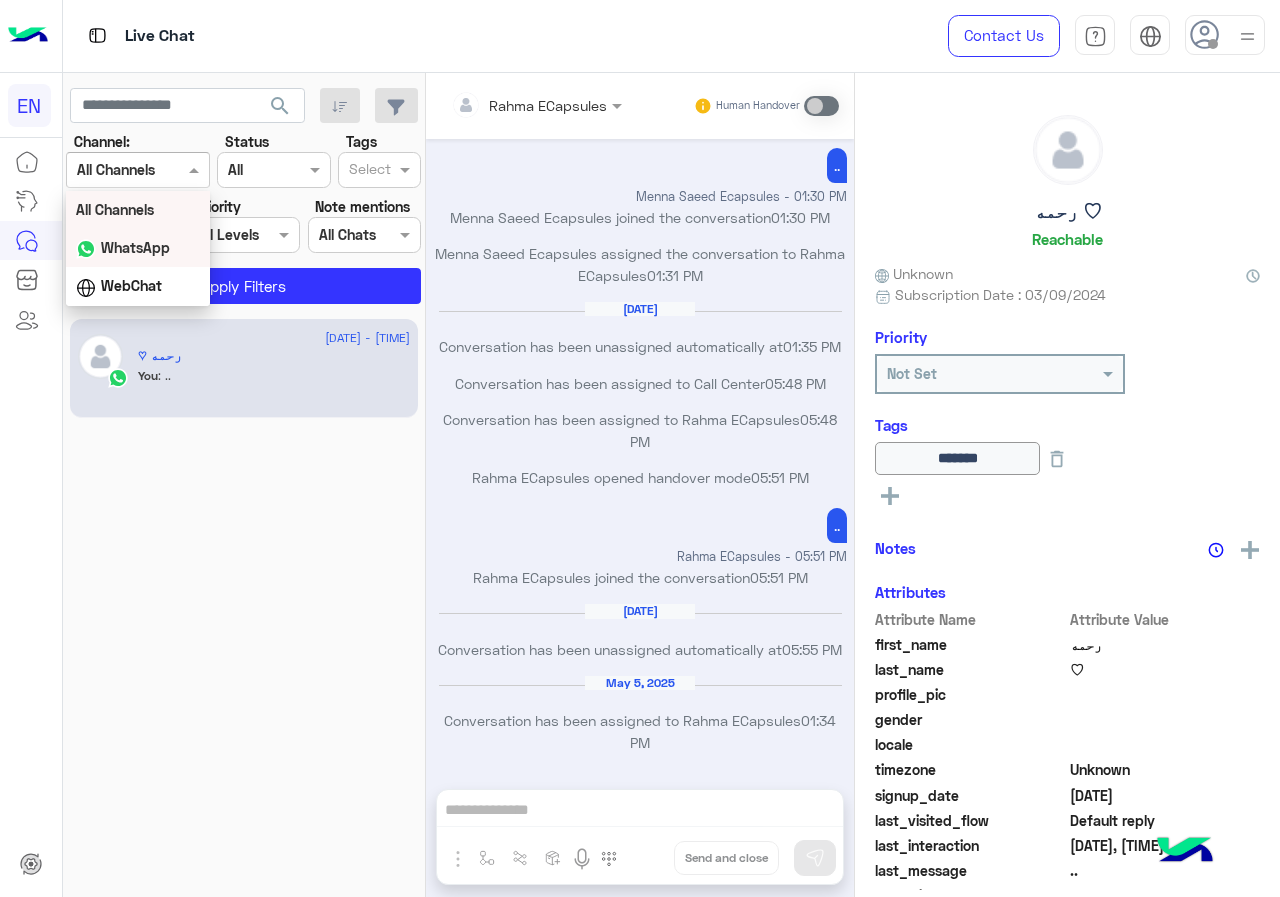 click on "WhatsApp" at bounding box center [138, 248] 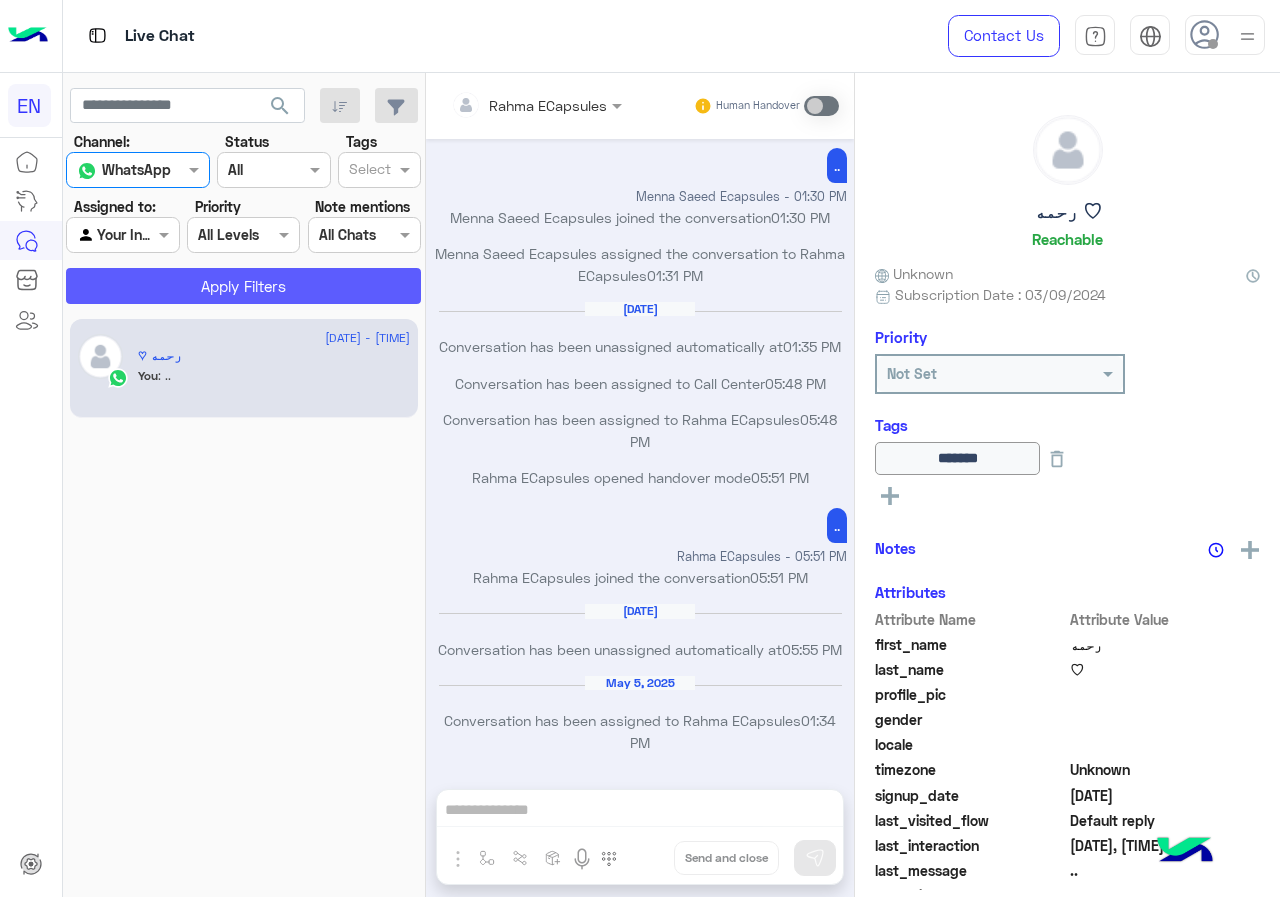 click on "Apply Filters" 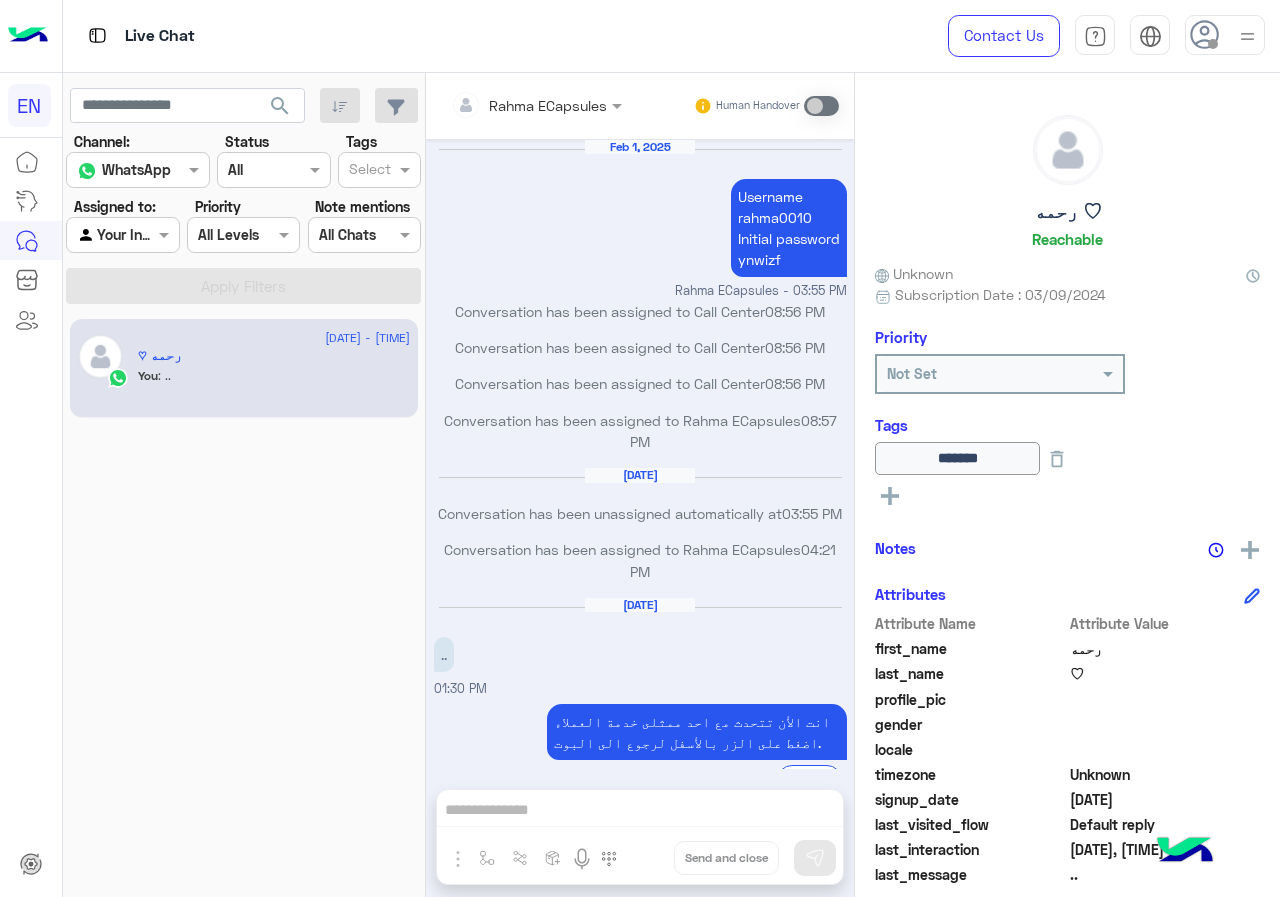 scroll, scrollTop: 741, scrollLeft: 0, axis: vertical 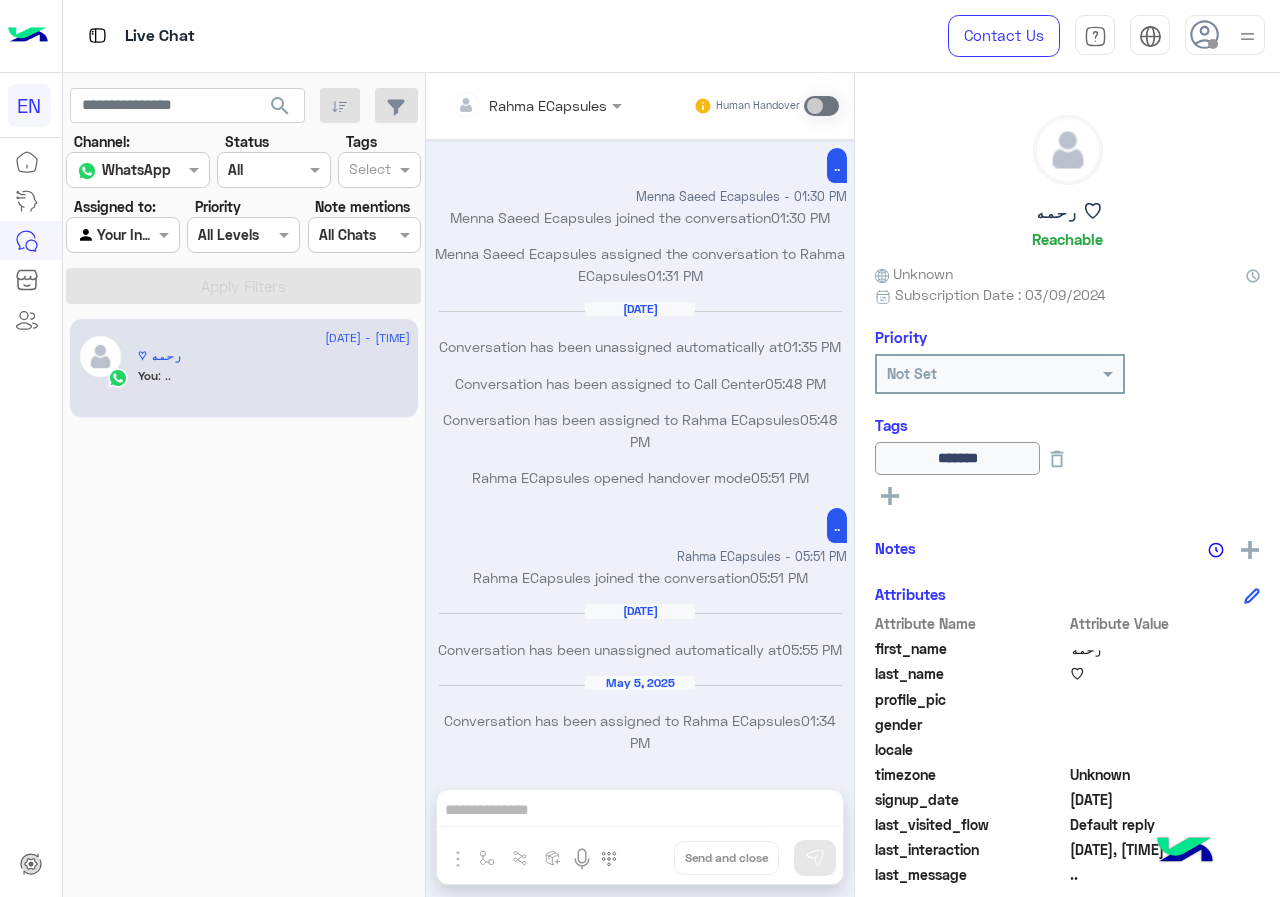 click at bounding box center [122, 234] 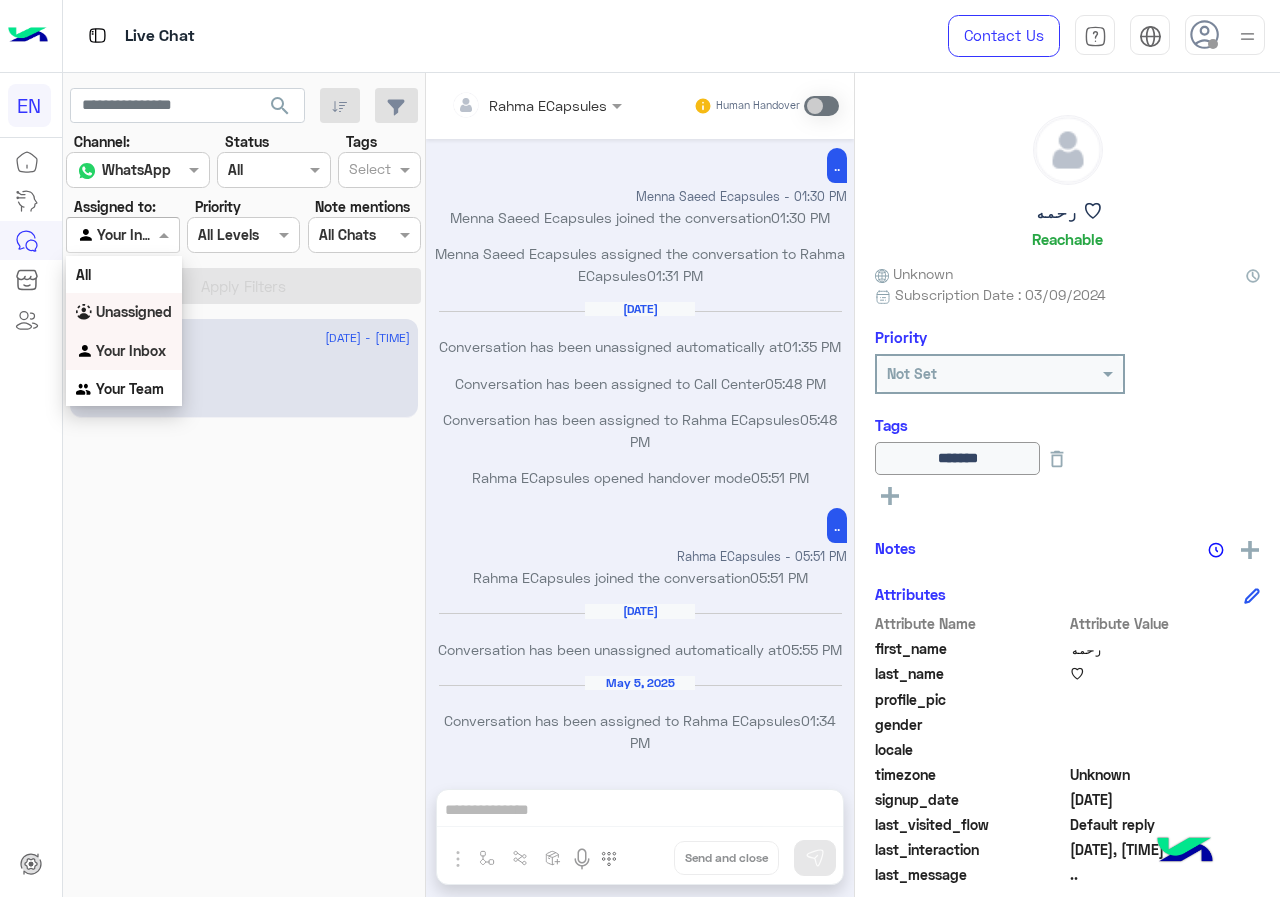 click on "Unassigned" at bounding box center [124, 312] 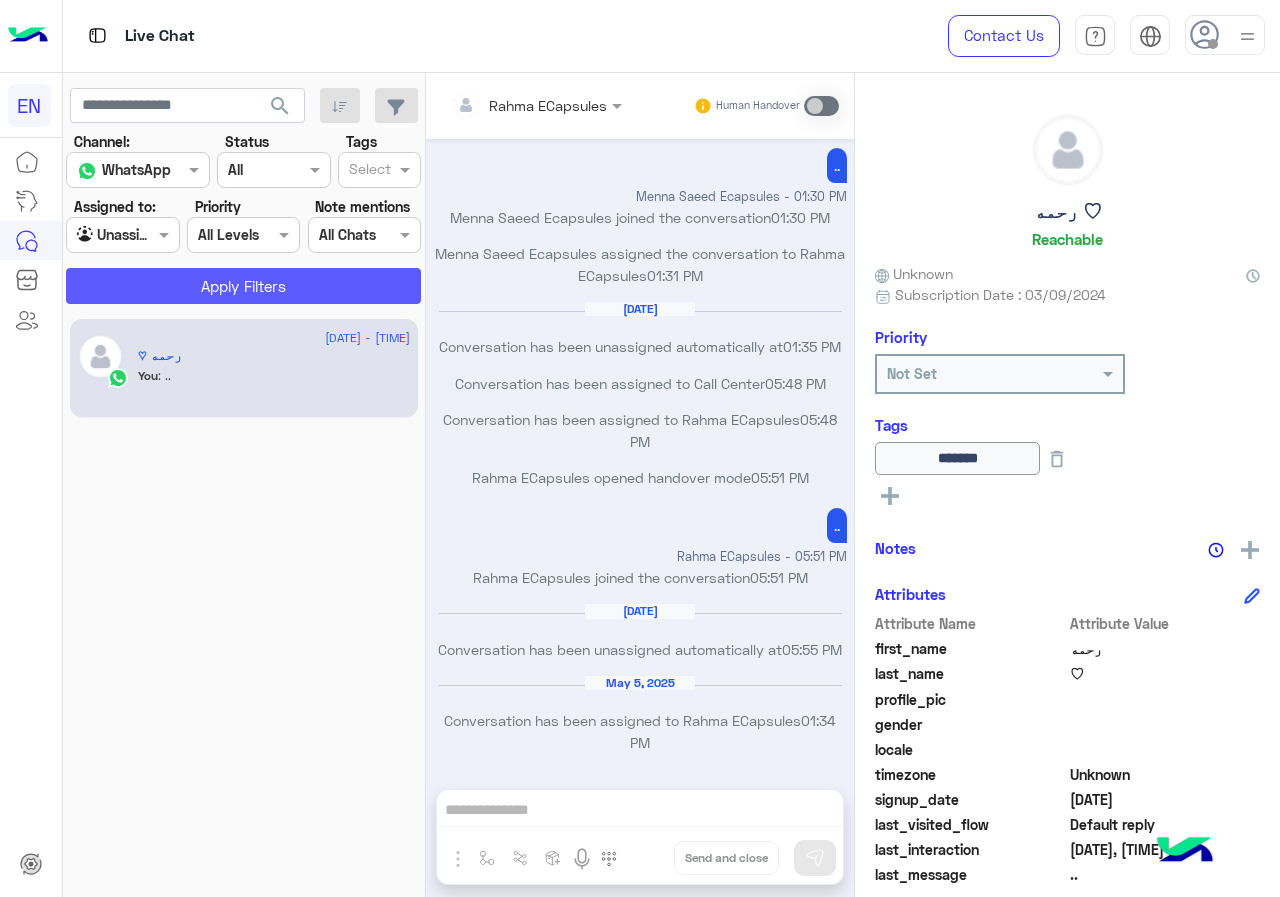 click on "Apply Filters" 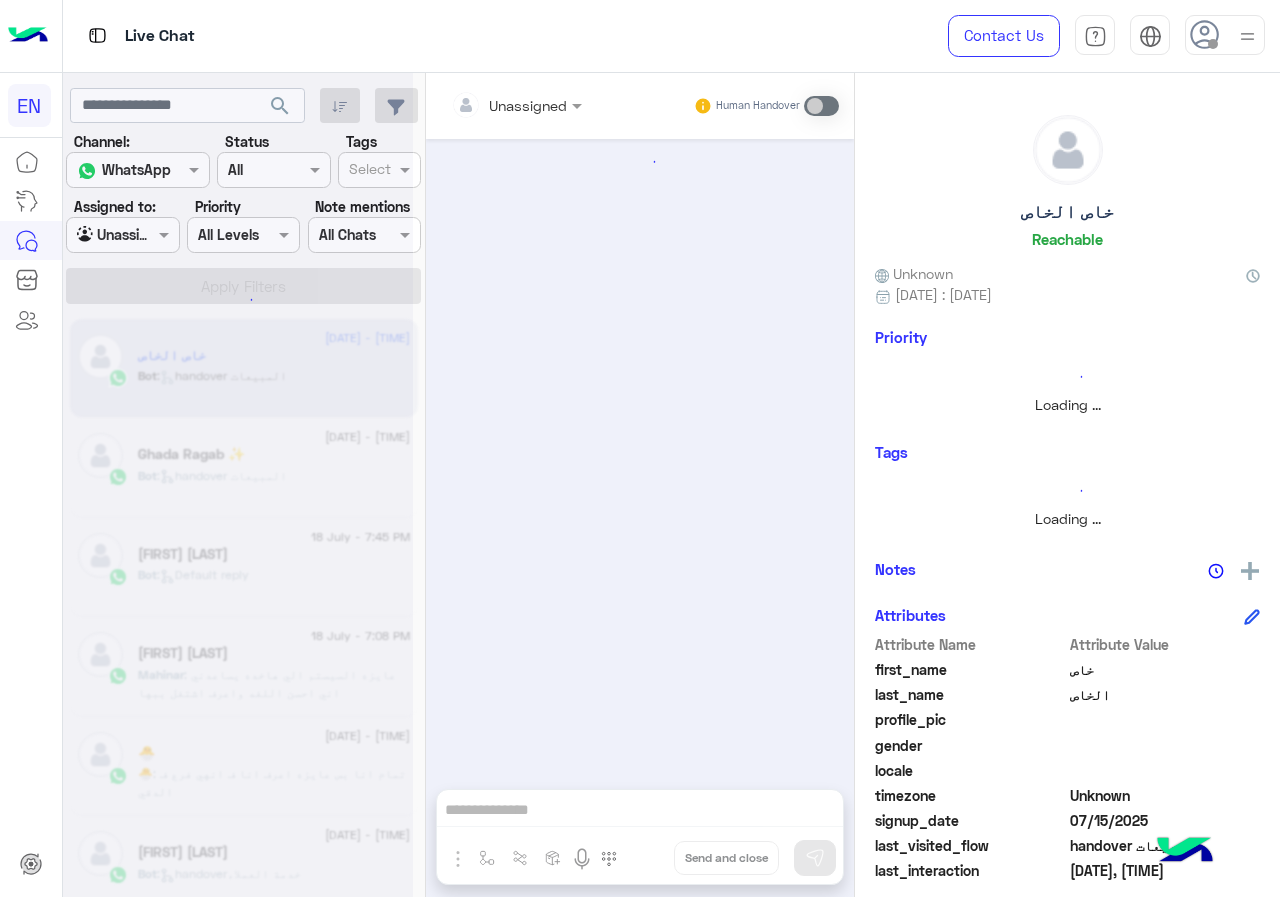 scroll, scrollTop: 1194, scrollLeft: 0, axis: vertical 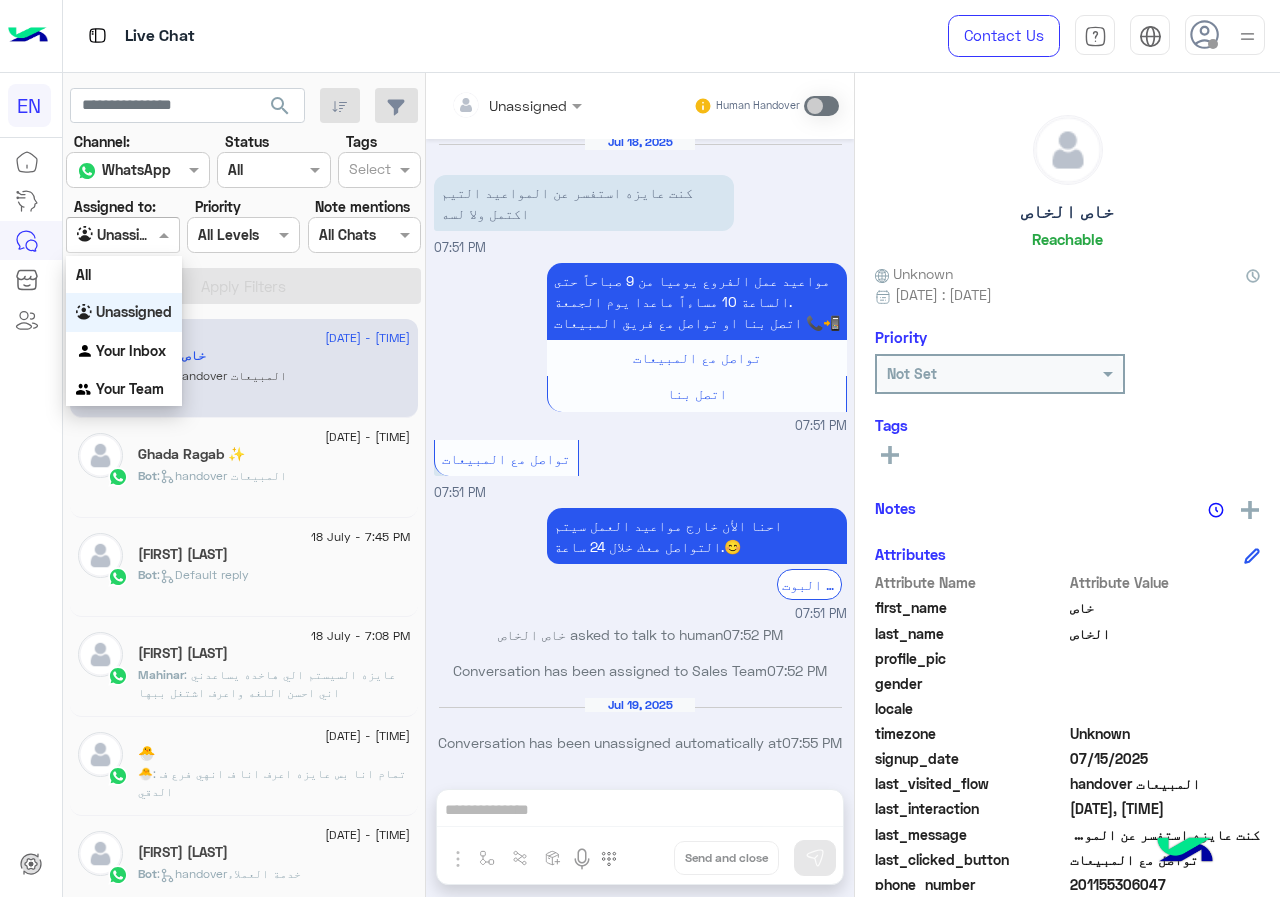 click on "Agent Filter Unassigned" at bounding box center [122, 235] 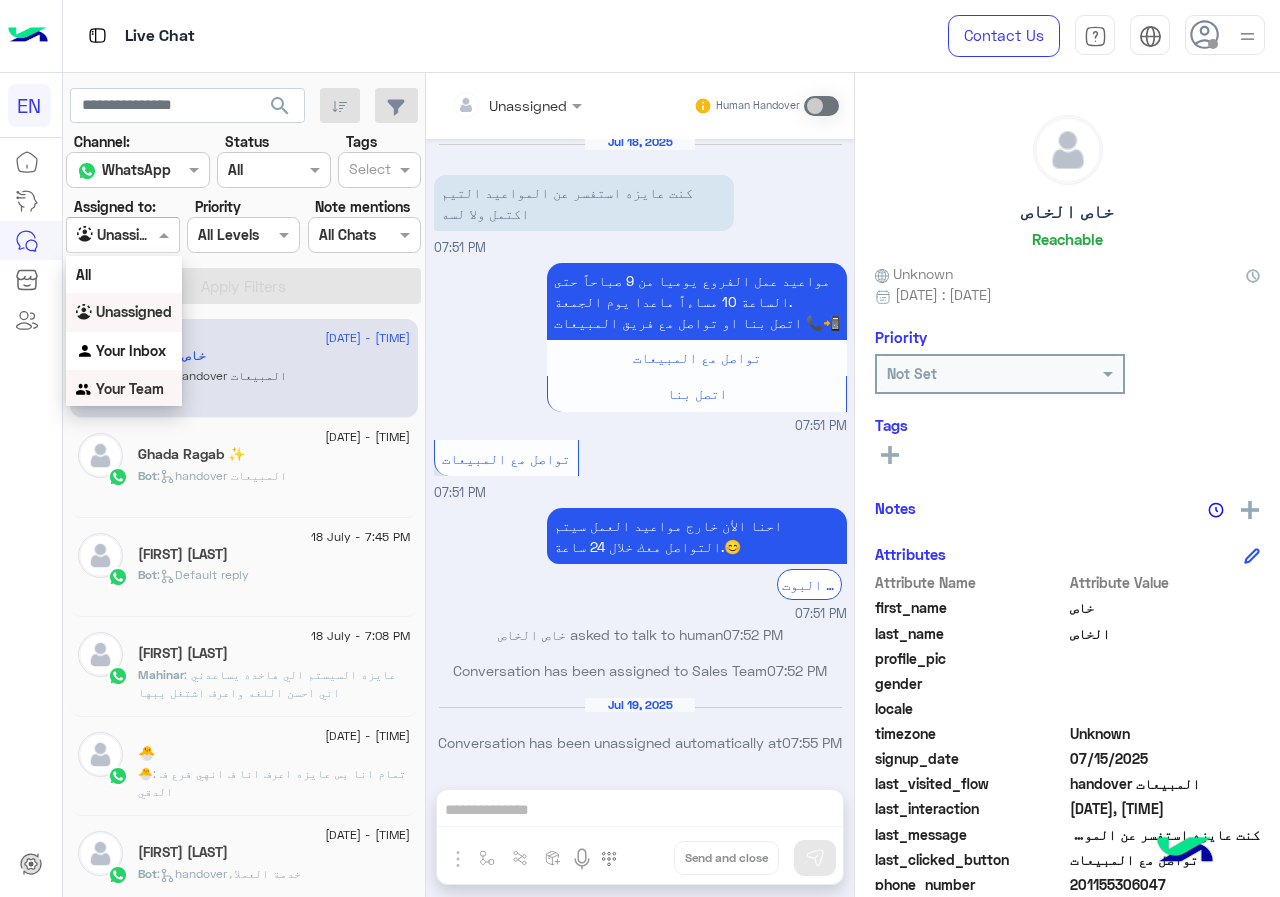click on "Your Team" at bounding box center (124, 389) 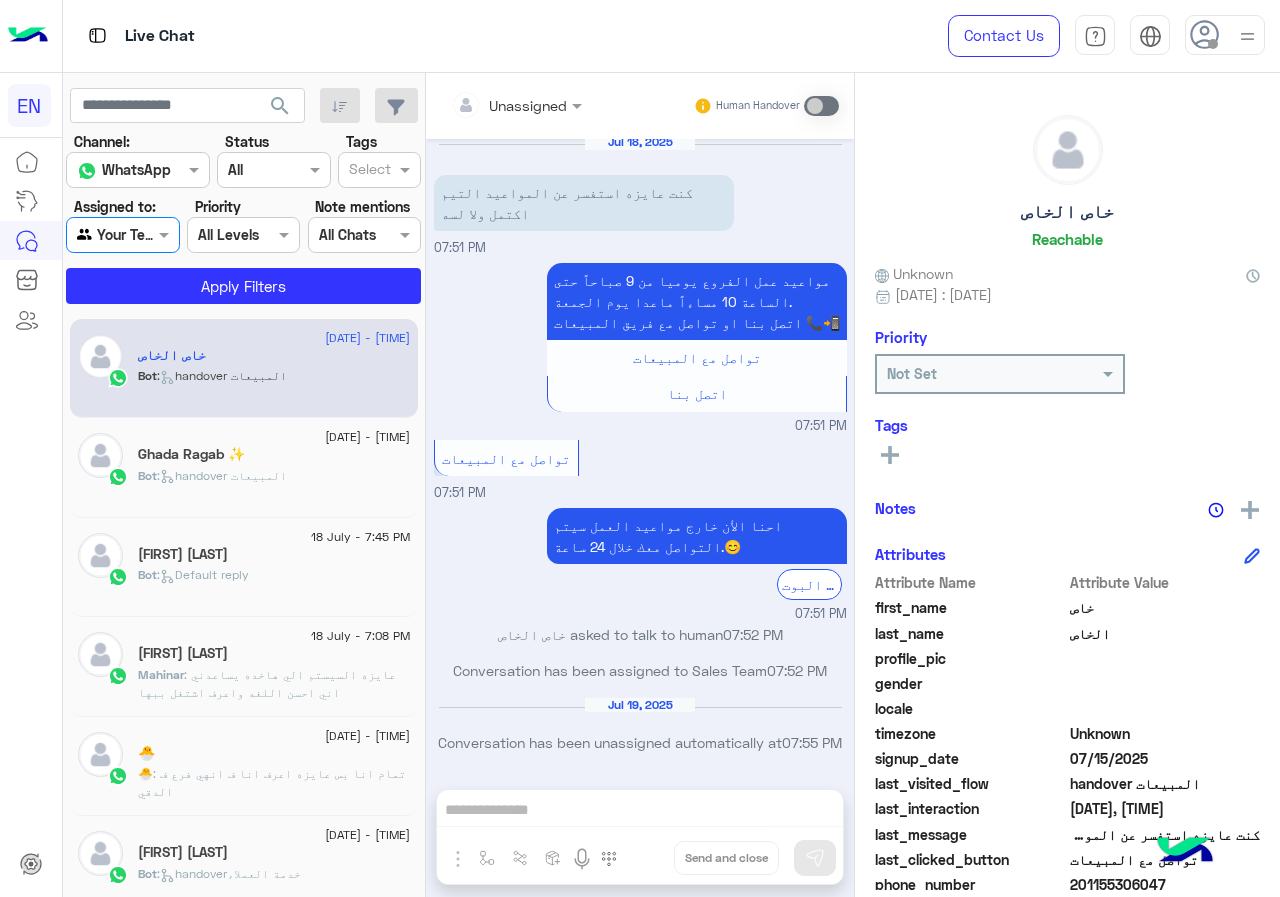 click on "search Channel: Channel WhatsApp Status Channel All Tags Select Assigned to: Agent Filter Your Team Priority All Levels All Levels Note mentions Select All Chats Apply Filters" 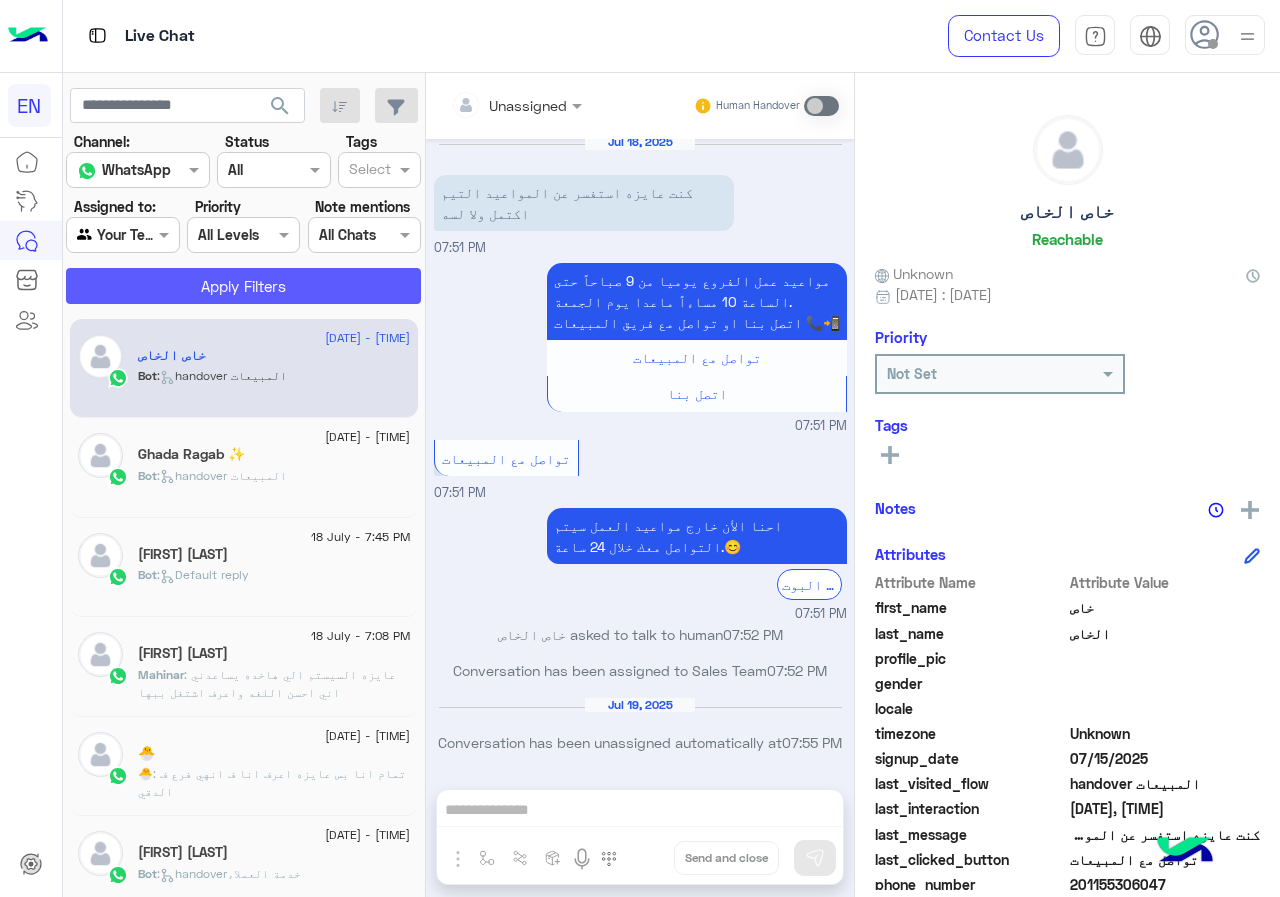 click on "Apply Filters" 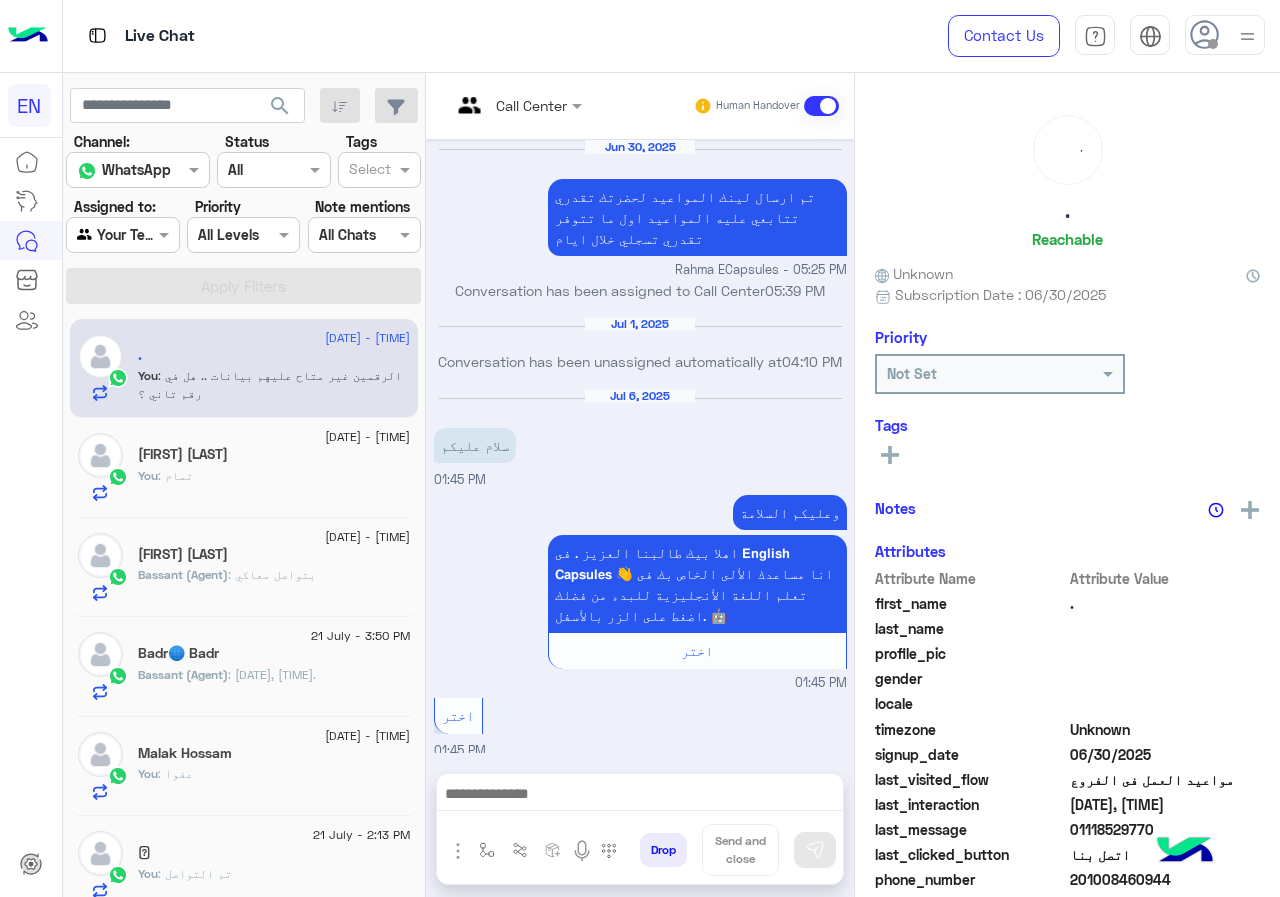 scroll, scrollTop: 1251, scrollLeft: 0, axis: vertical 